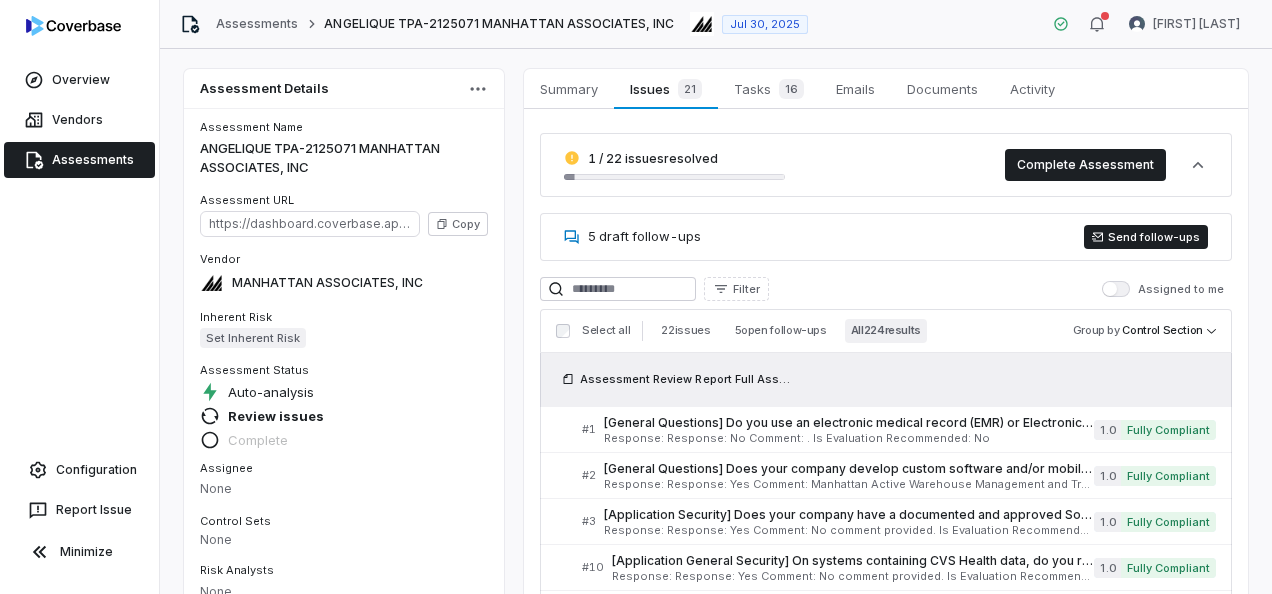 scroll, scrollTop: 0, scrollLeft: 0, axis: both 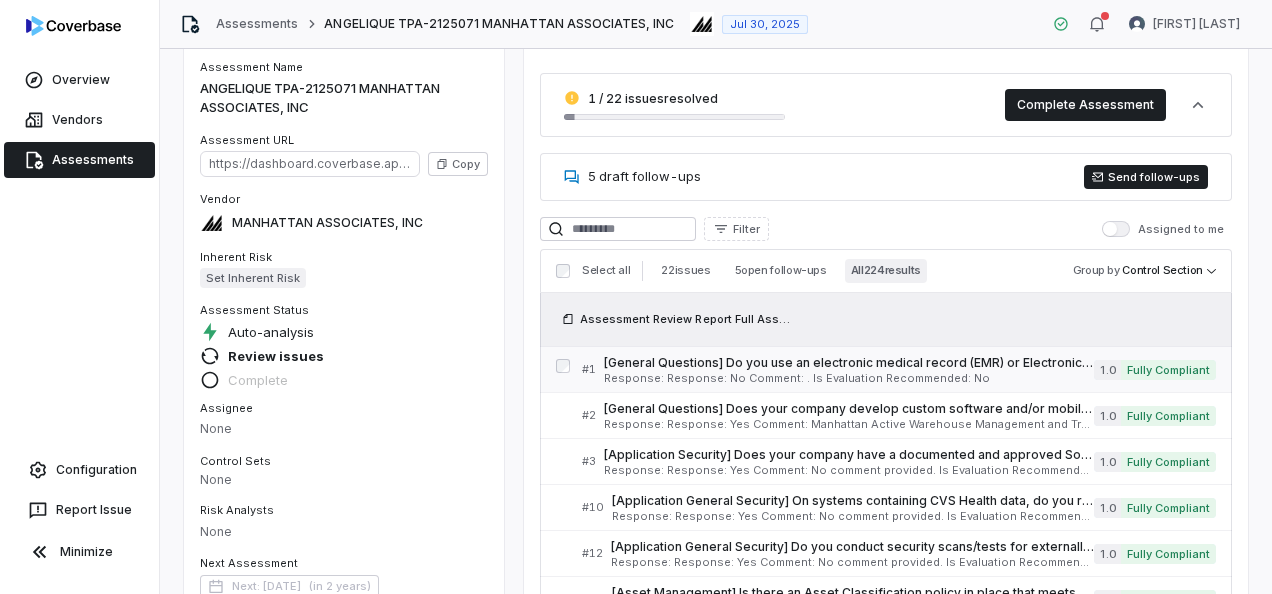 click on "[General Questions] Do you use an electronic medical record (EMR) or Electronic Health Record (EHR) system to support the services being provided?
If yes, please provide the name of the tools used. If no EMR/EHR is used, please explain why.
Serial No: 1
QRisk: I" at bounding box center [849, 363] 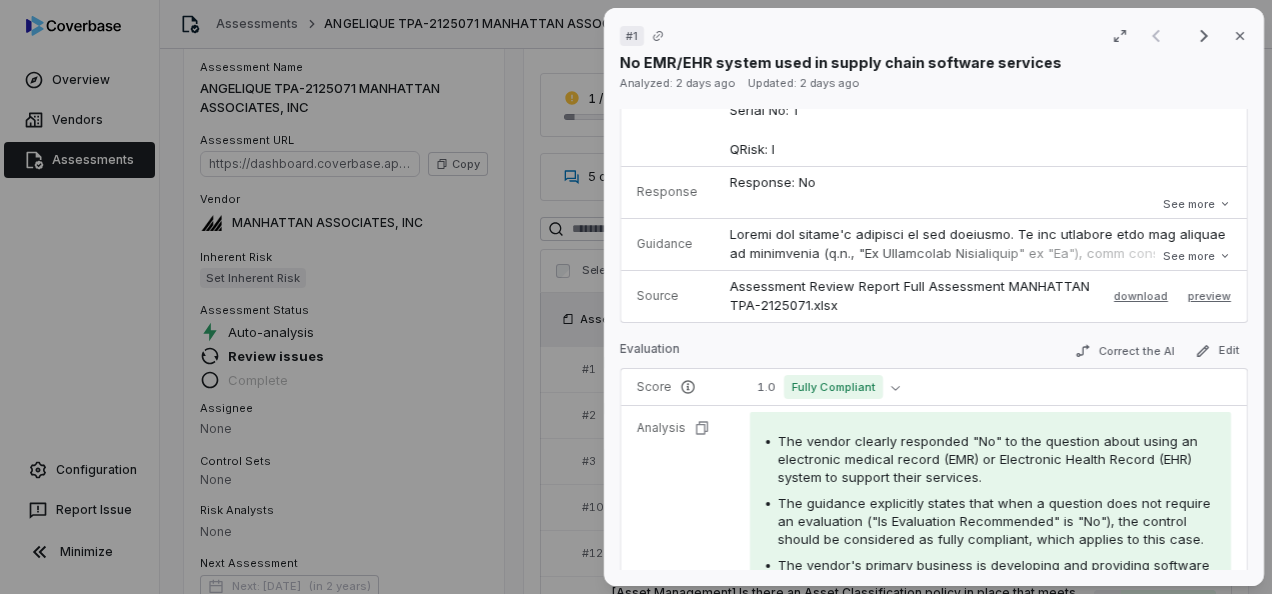 scroll, scrollTop: 0, scrollLeft: 0, axis: both 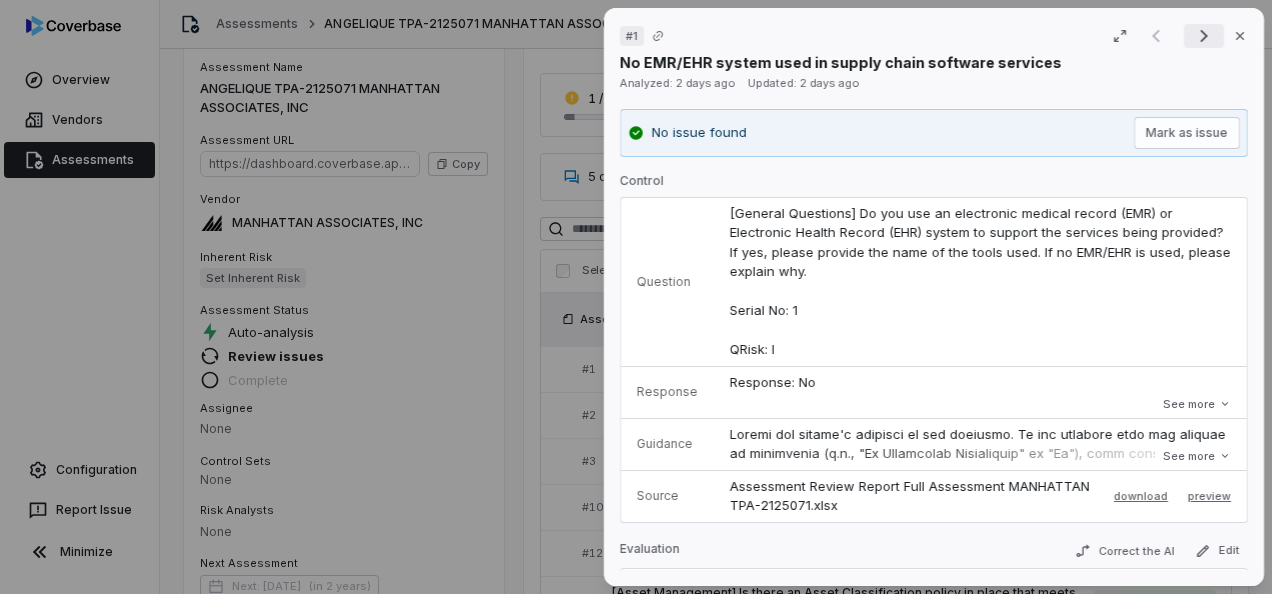 click 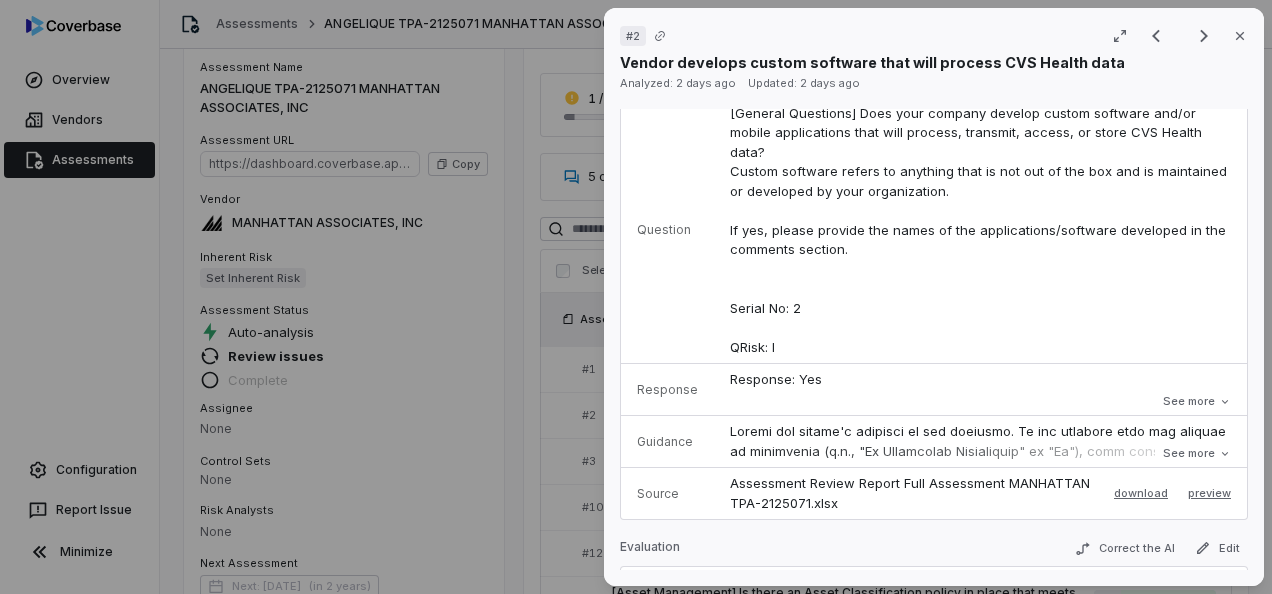 scroll, scrollTop: 0, scrollLeft: 0, axis: both 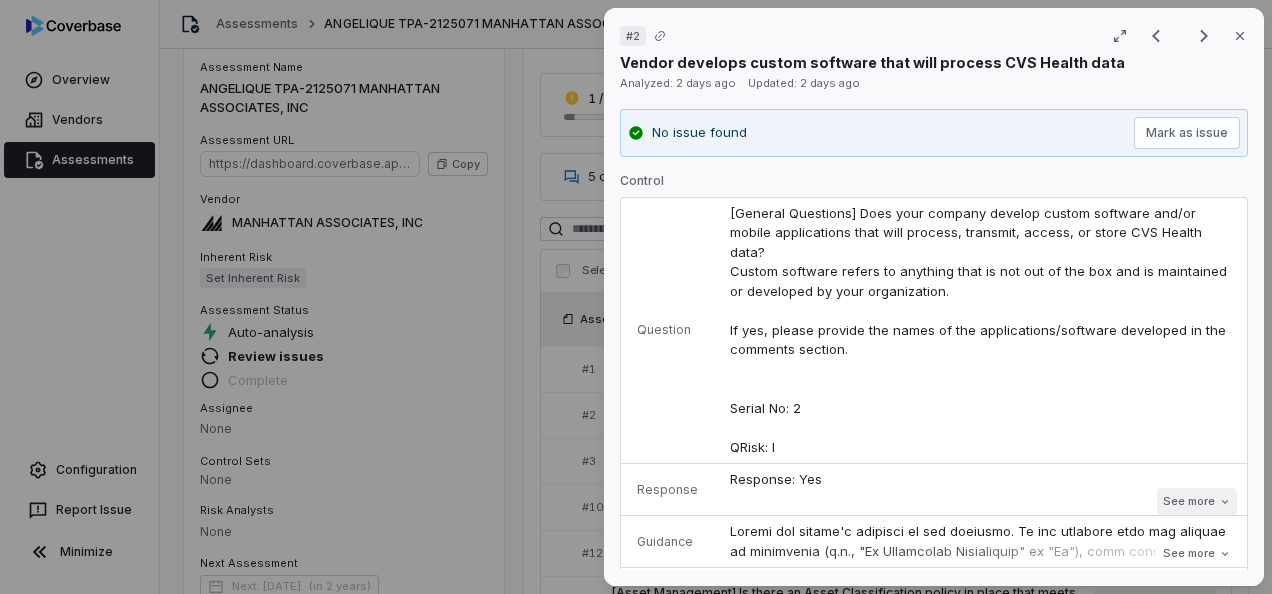 click on "See more" at bounding box center [1197, 501] 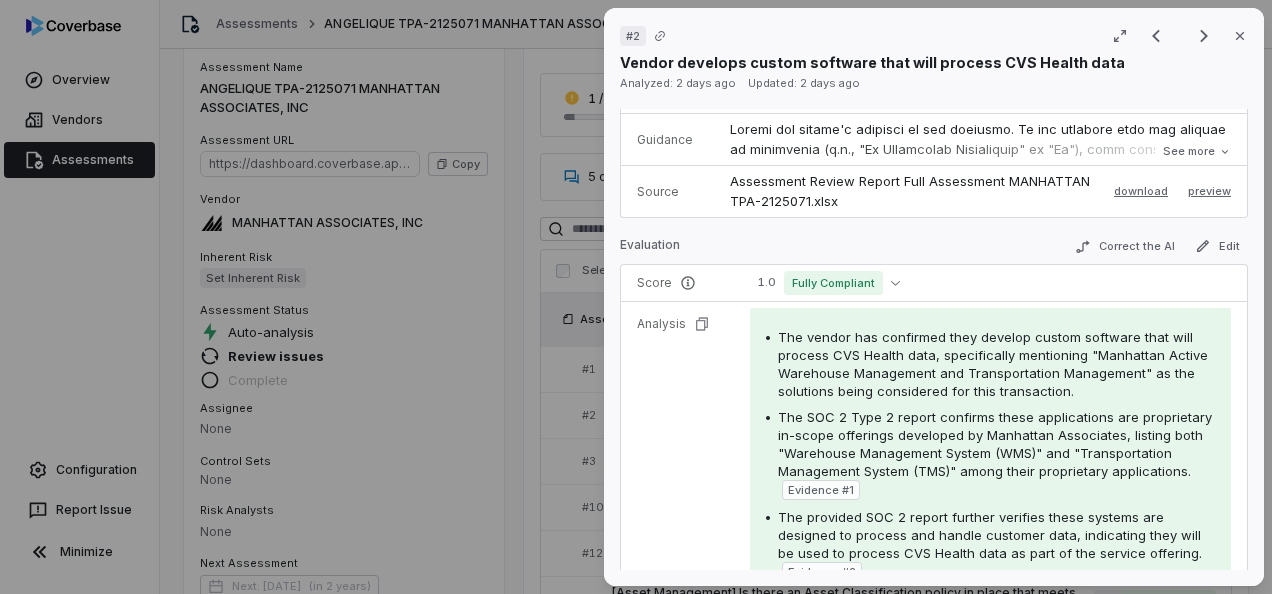 scroll, scrollTop: 600, scrollLeft: 0, axis: vertical 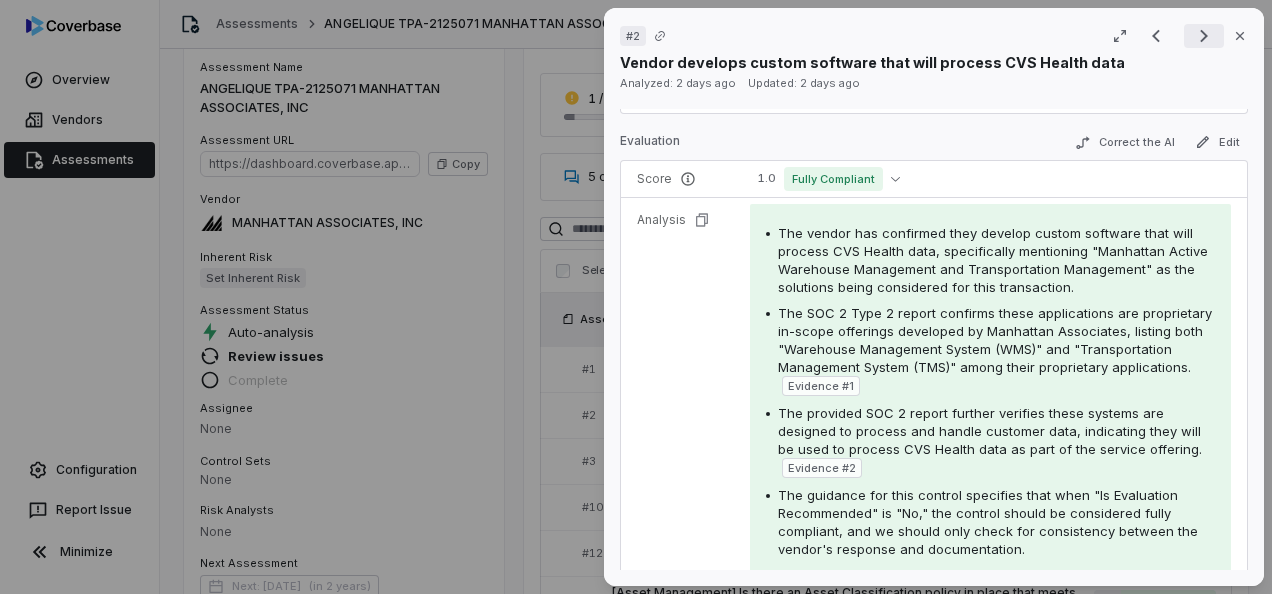 click 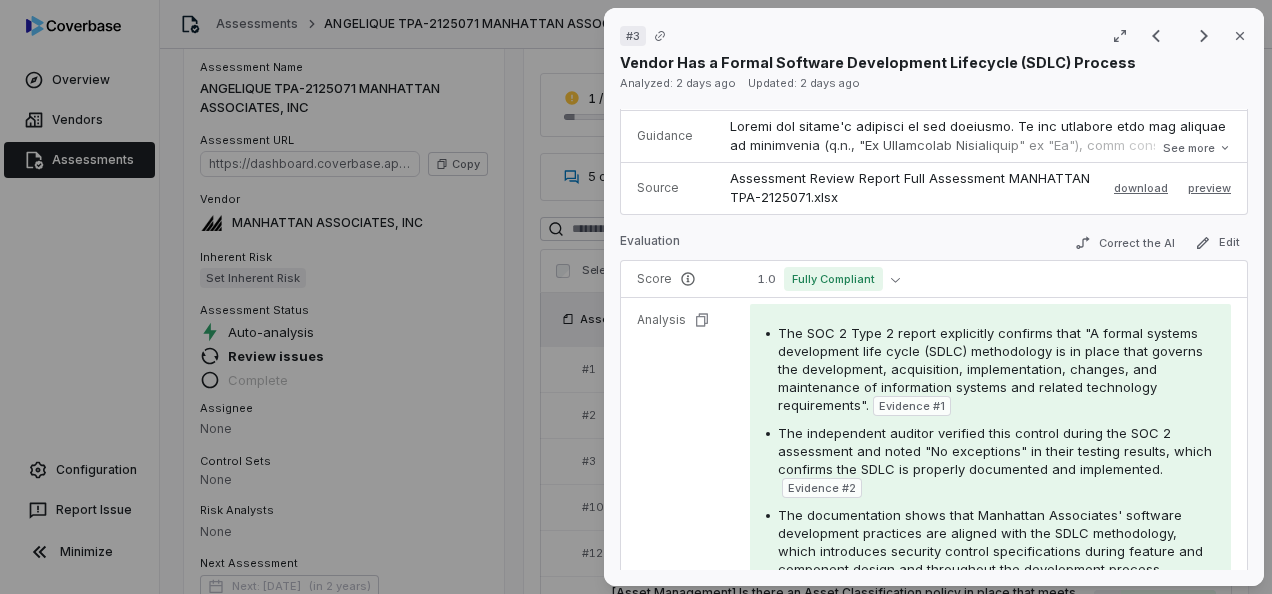 scroll, scrollTop: 344, scrollLeft: 0, axis: vertical 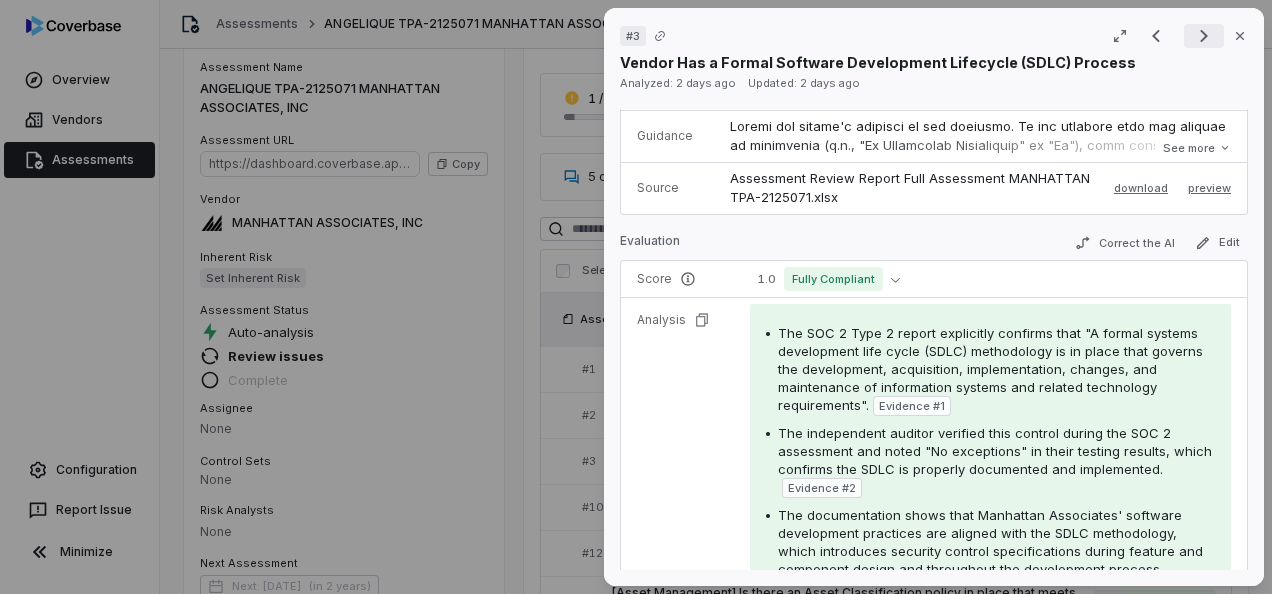 click 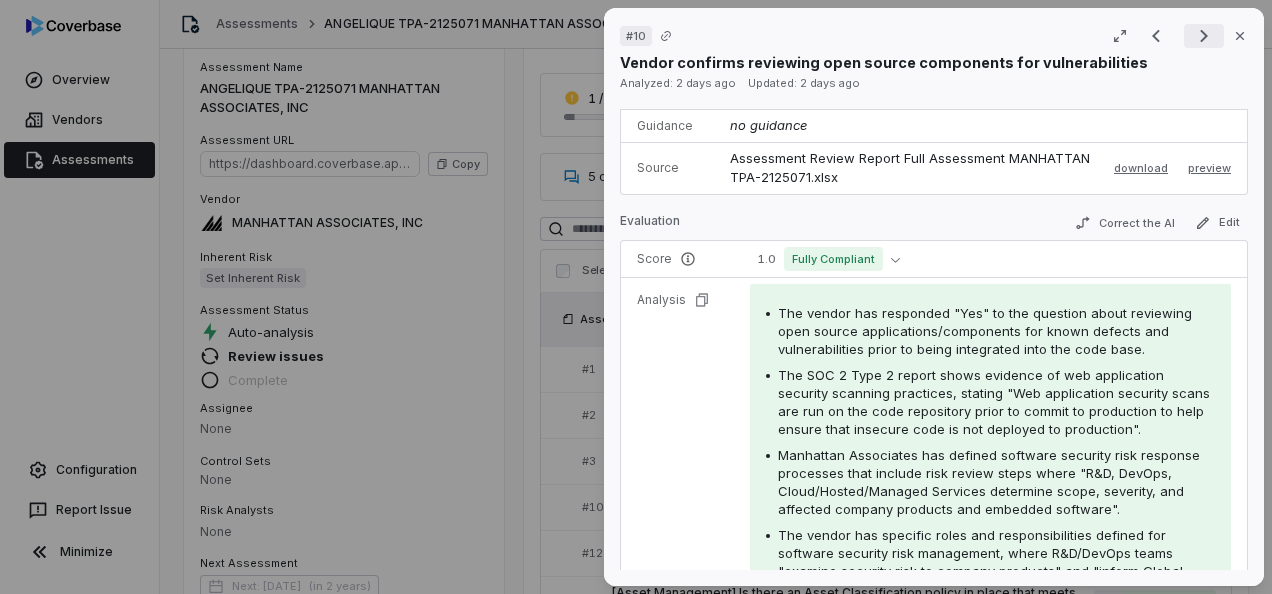 click 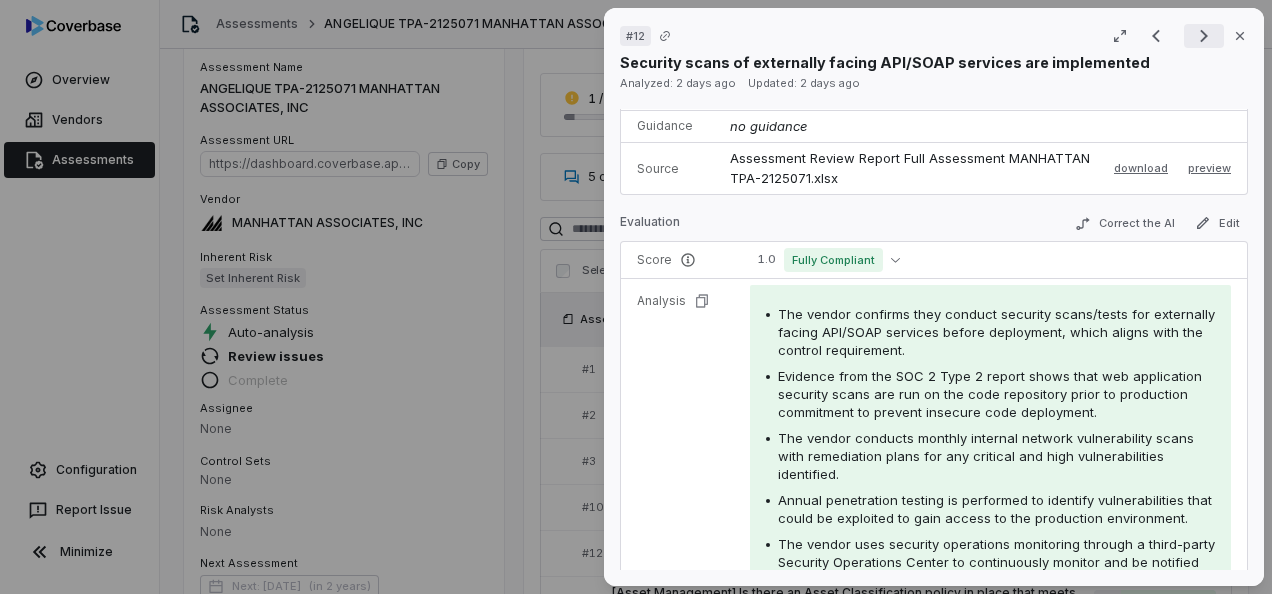 click 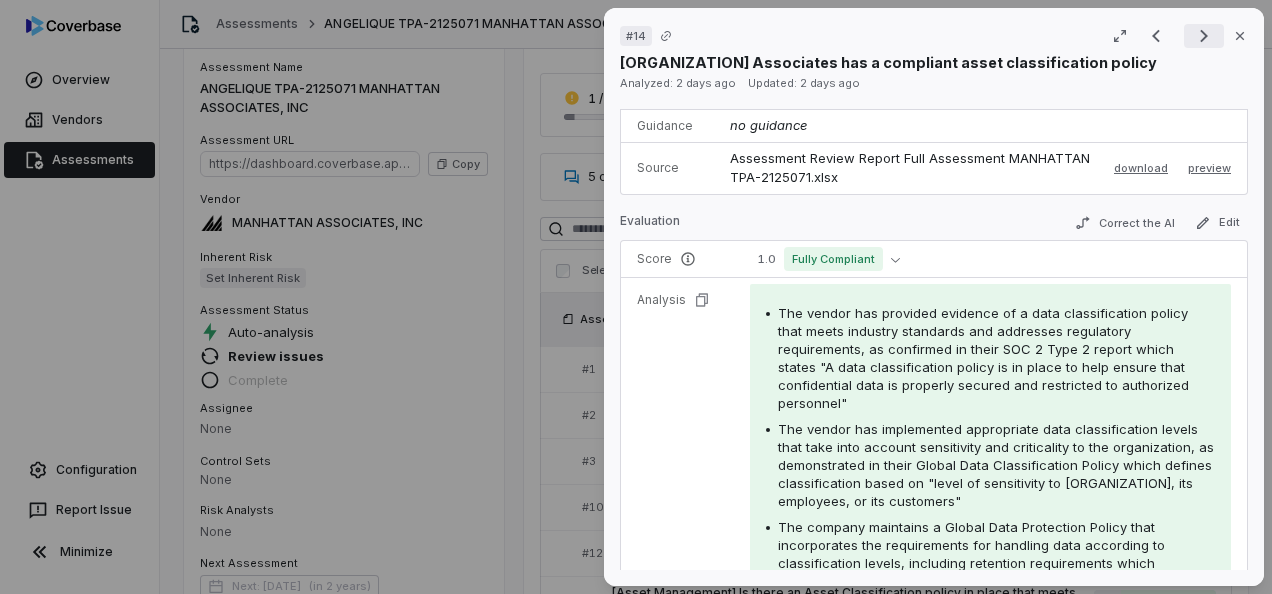click 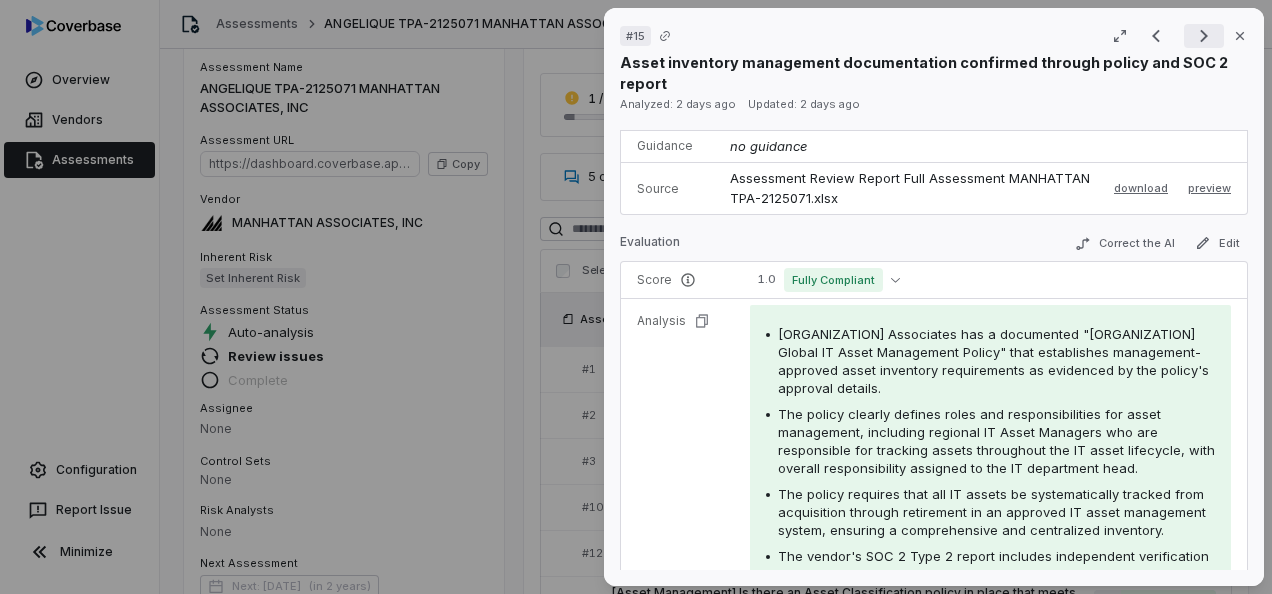 click 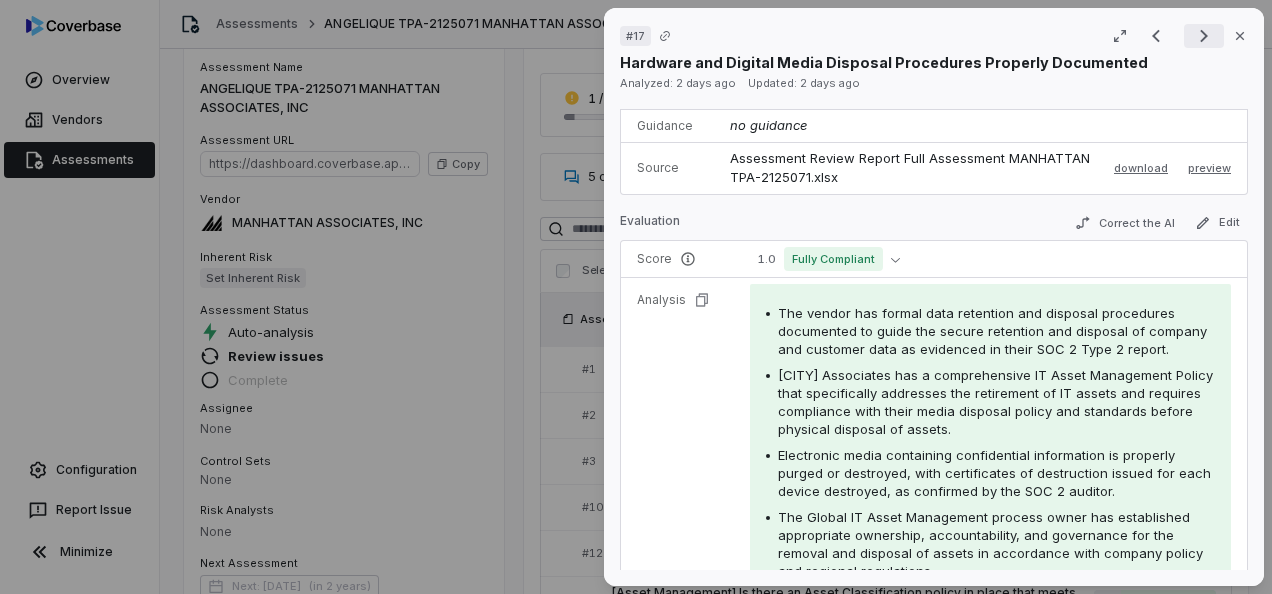 click 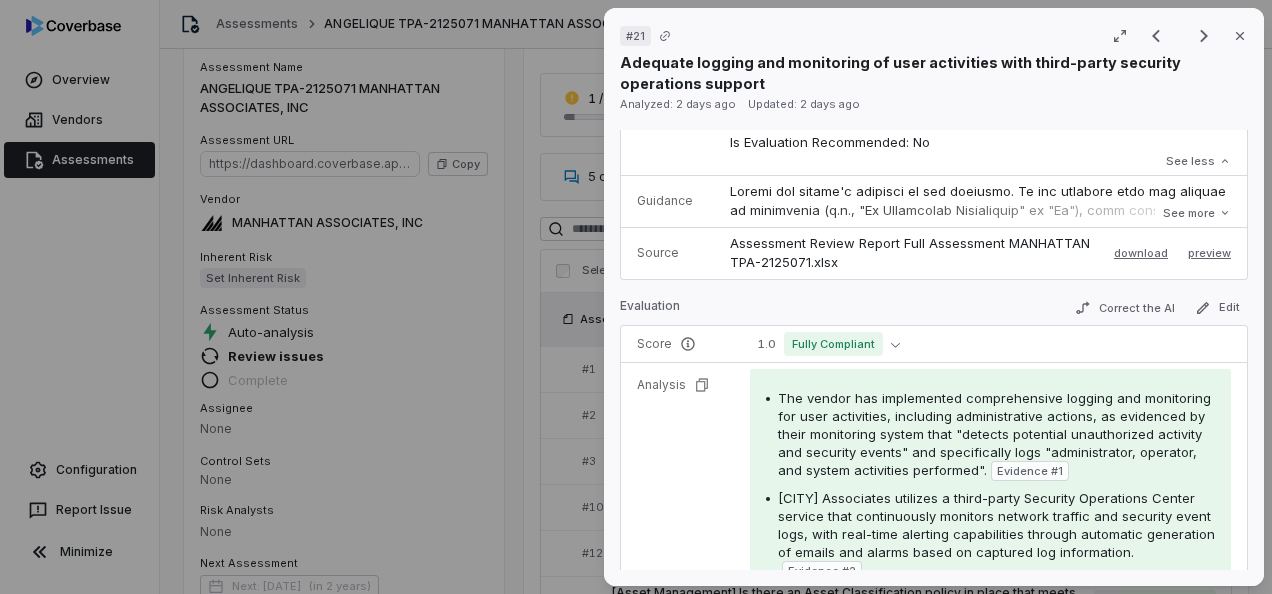 scroll, scrollTop: 400, scrollLeft: 0, axis: vertical 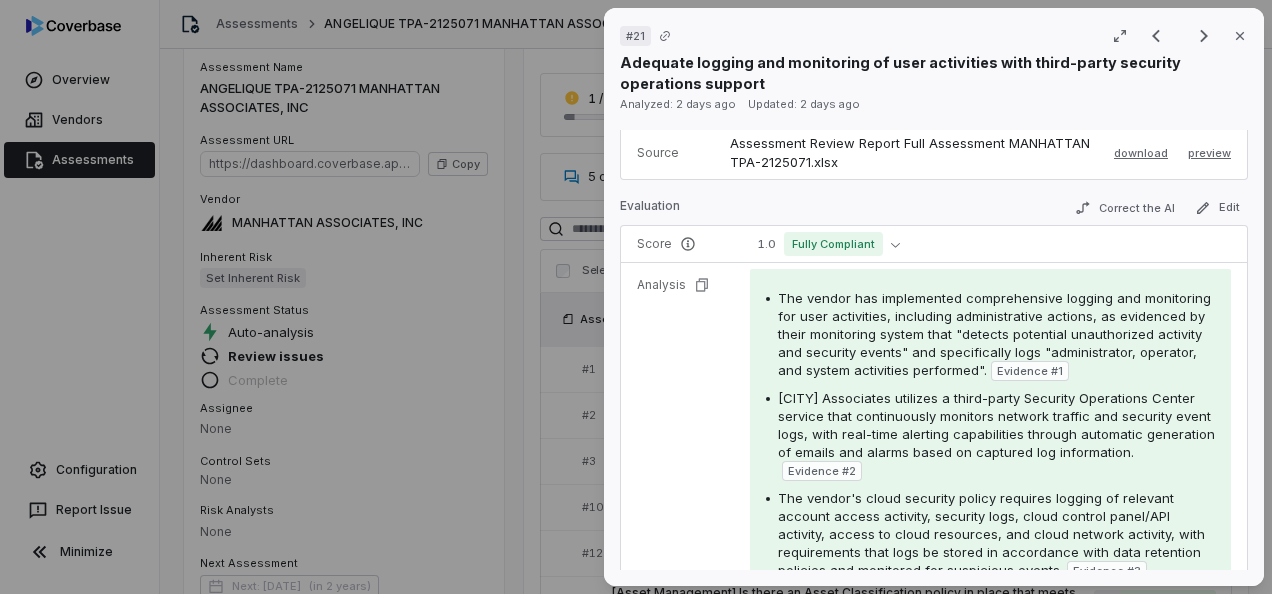click on "Evidence # 1" at bounding box center (1030, 371) 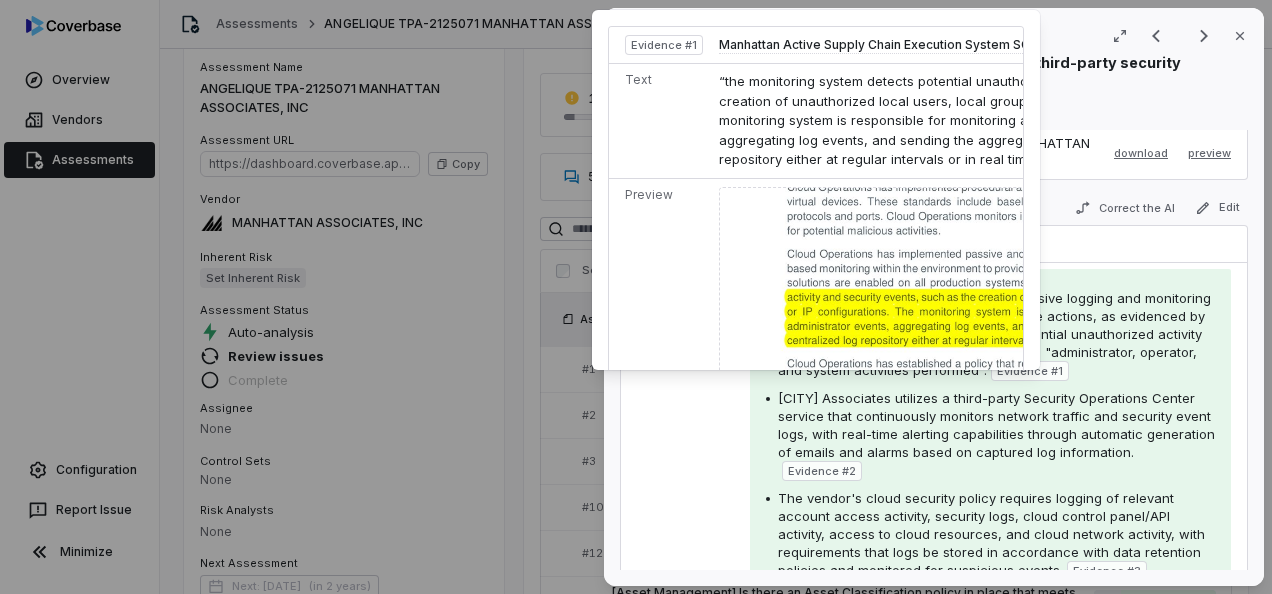 click at bounding box center (1045, 311) 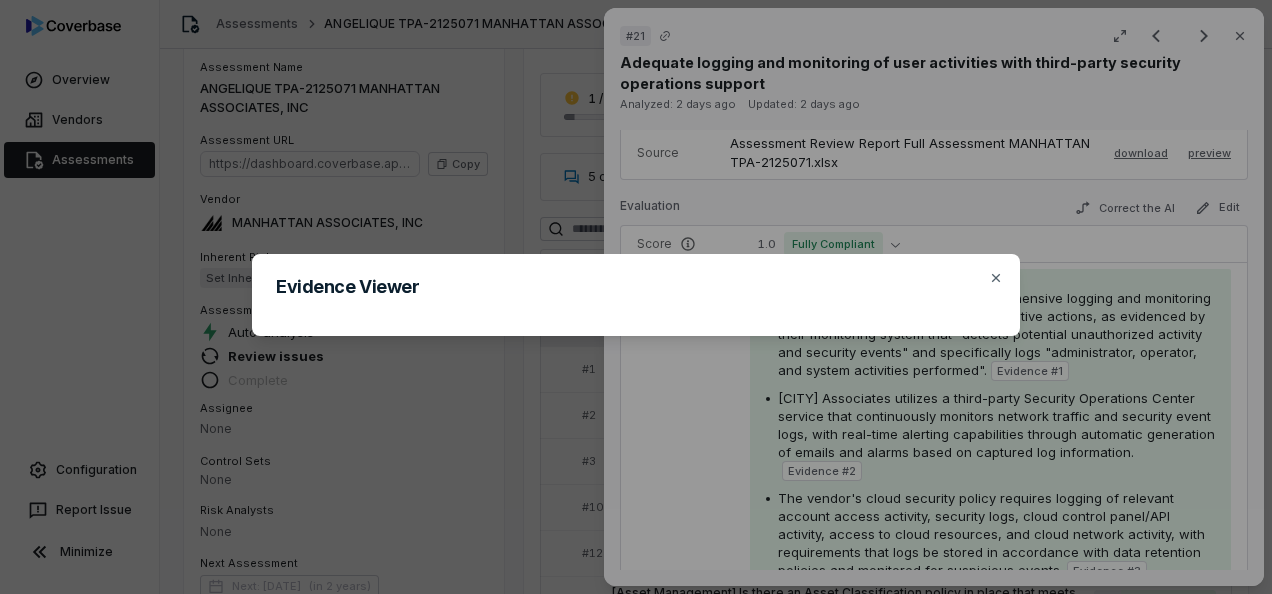 click on "Evidence Viewer Close" at bounding box center [636, 297] 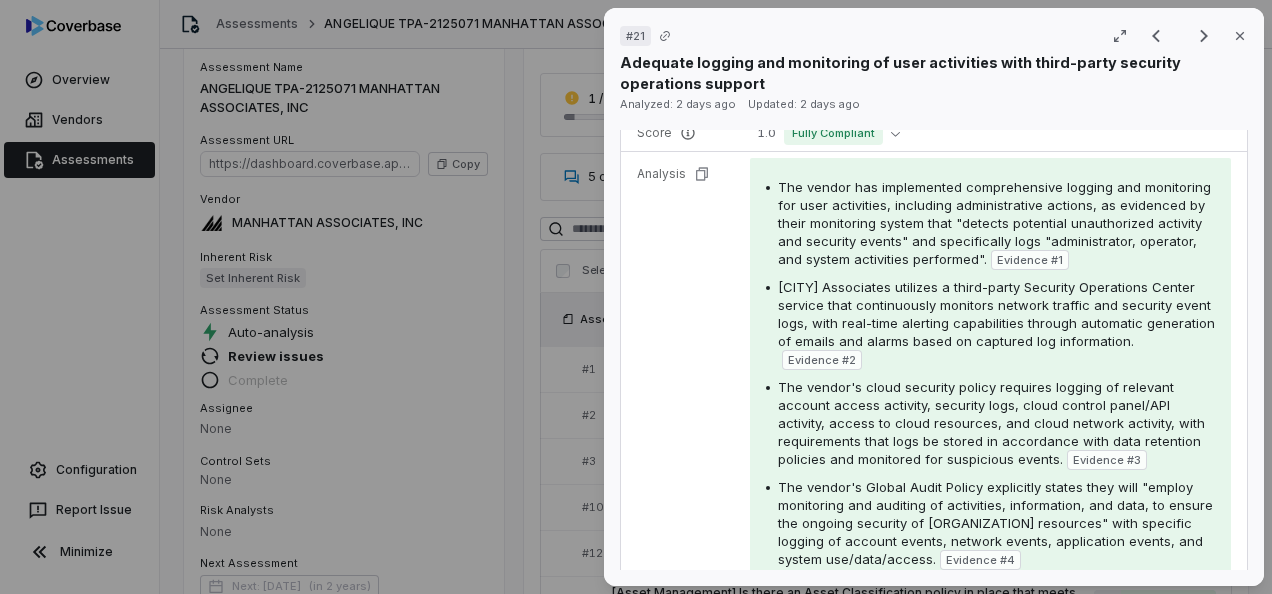 scroll, scrollTop: 600, scrollLeft: 0, axis: vertical 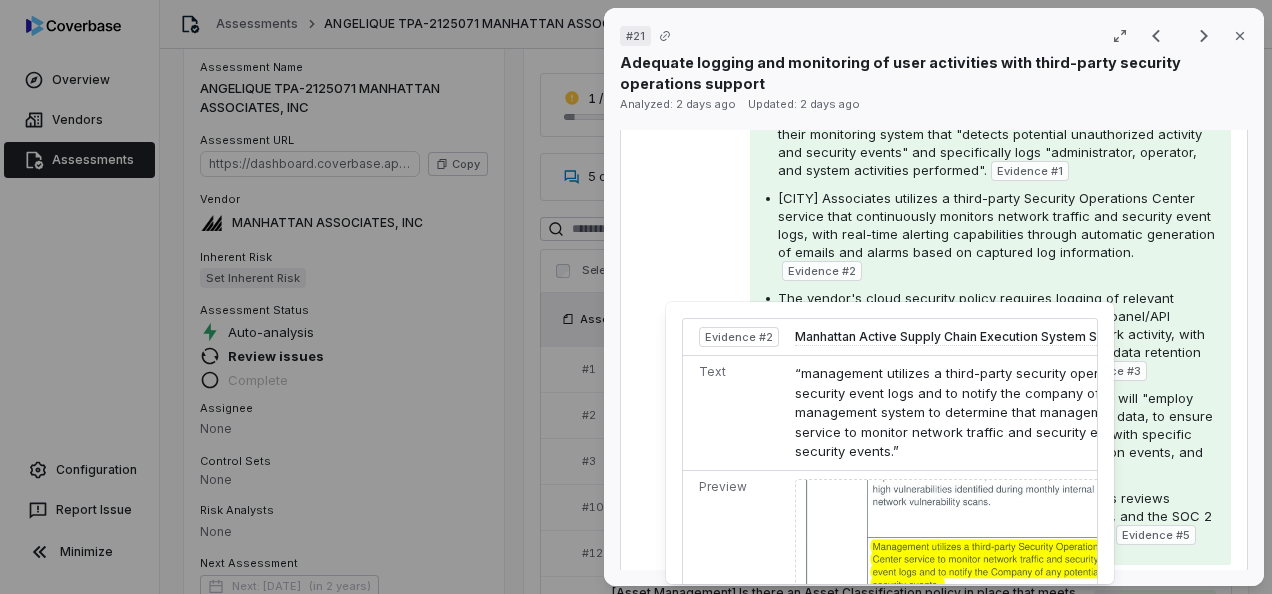 click on "Evidence # 2" at bounding box center [822, 271] 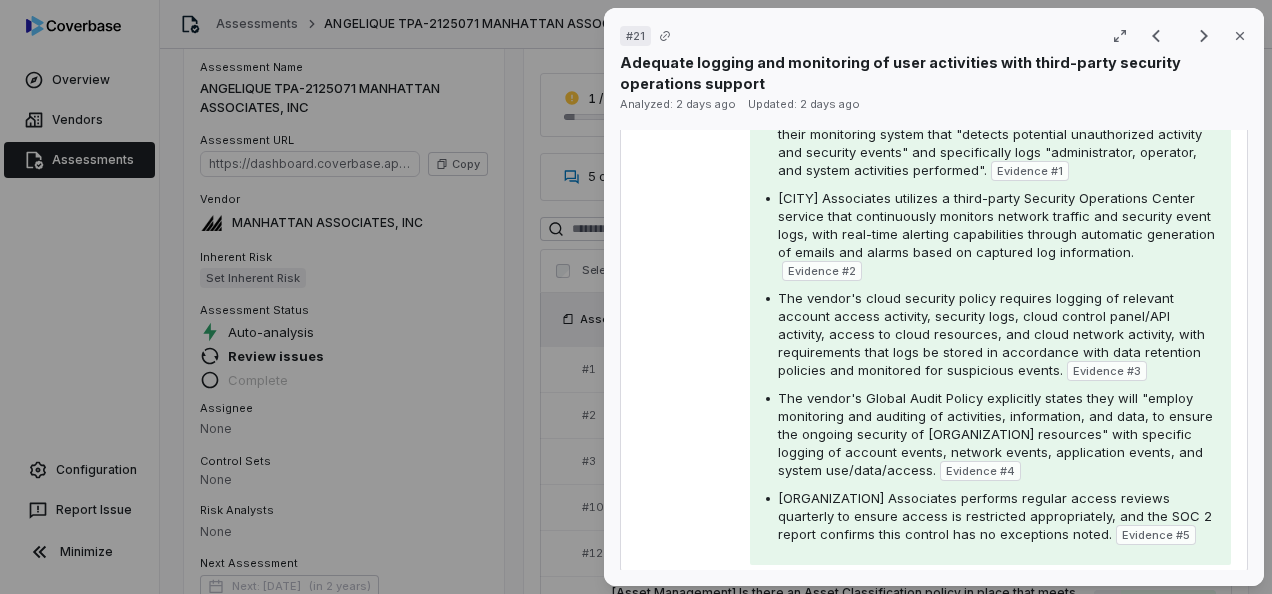 click on "Evidence # 2" at bounding box center [822, 271] 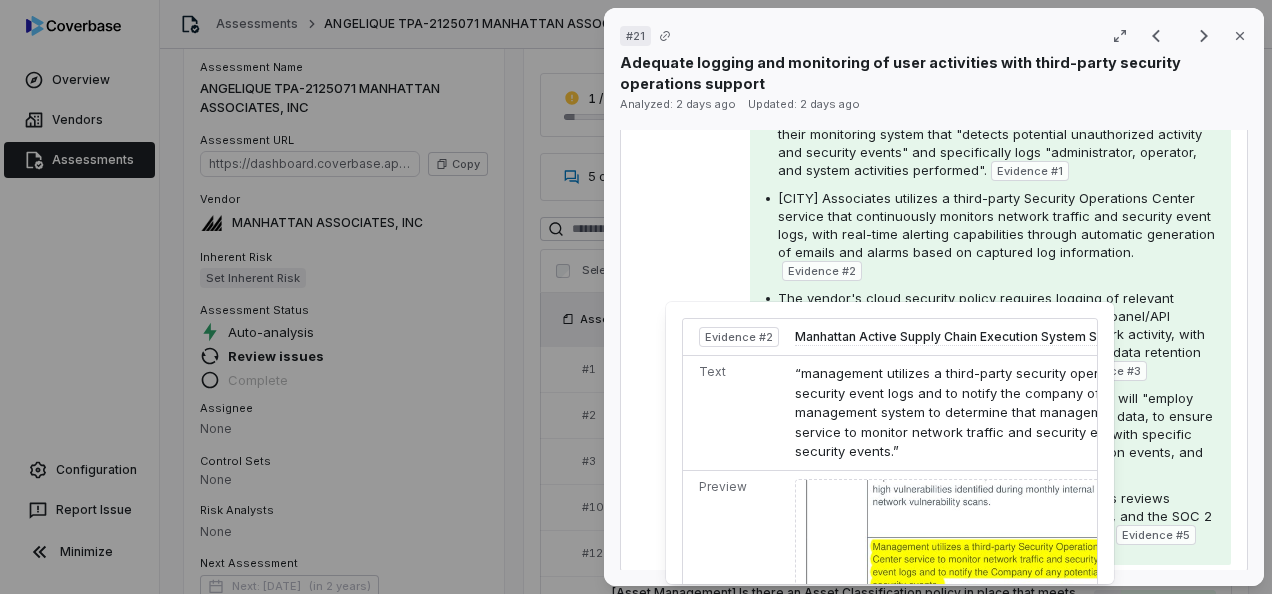 click on "“management utilizes a third-party security operations center service to monitor network traffic and security event logs and to notify the company of any potential security events. inspected the log management system to determine that management utilized a third-party security operations center service to monitor network traffic and security event logs and to notify the company of any potential security events.”" at bounding box center (1125, 413) 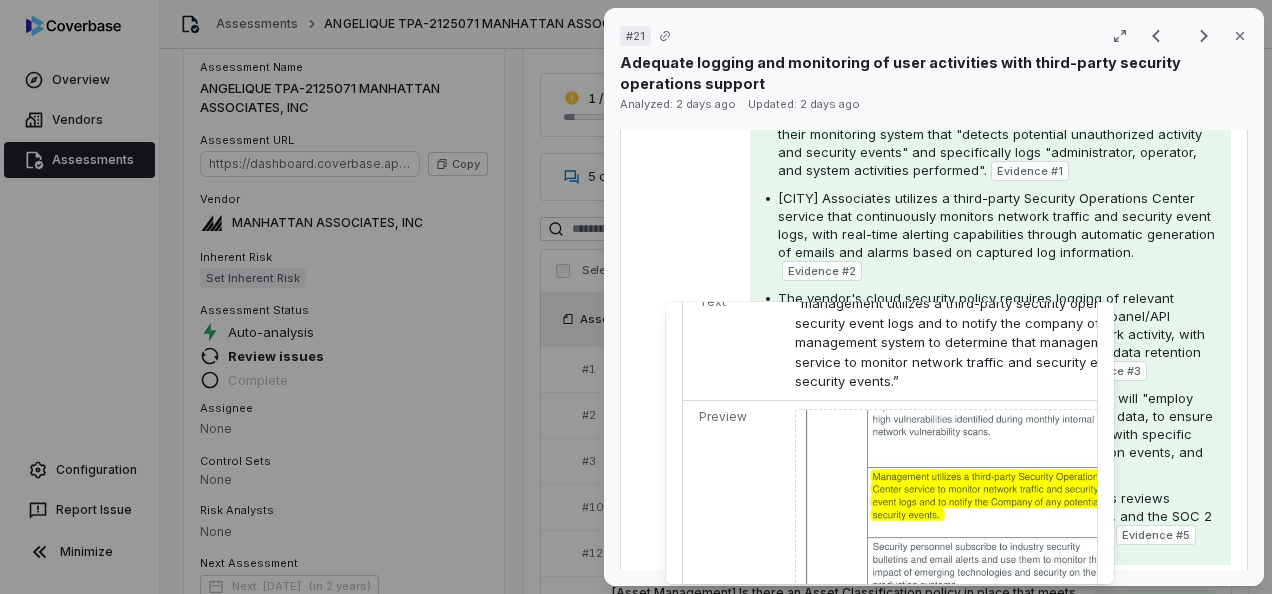 scroll, scrollTop: 100, scrollLeft: 0, axis: vertical 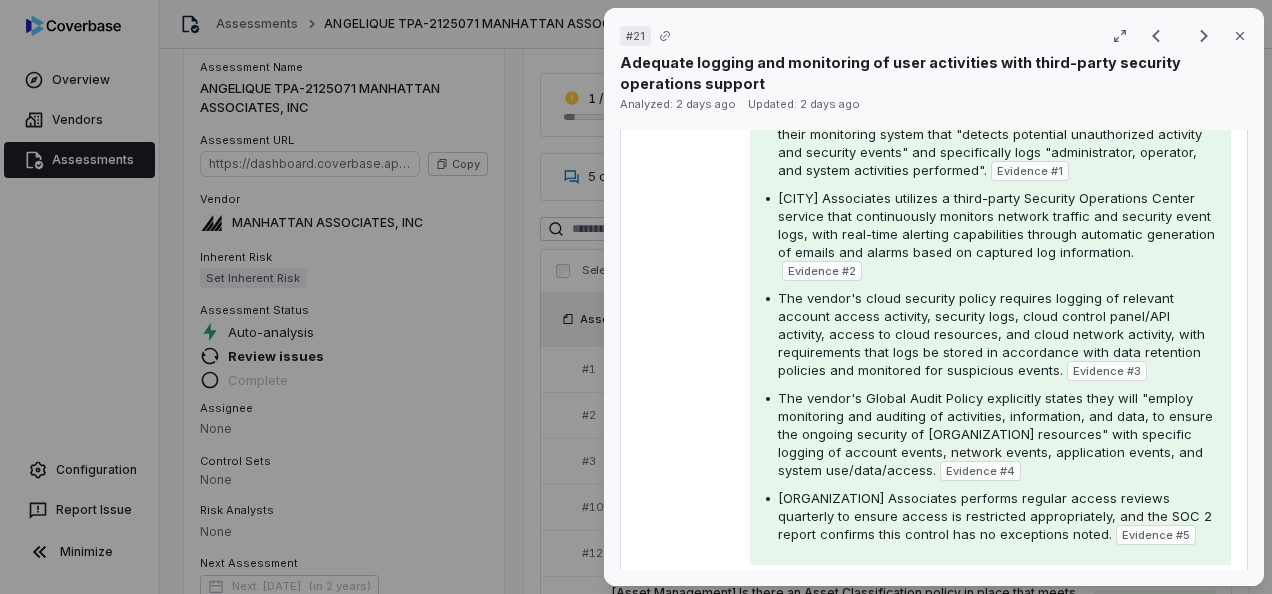click on "[CITY] Associates utilizes a third-party Security Operations Center service that continuously monitors network traffic and security event logs, with real-time alerting capabilities through automatic generation of emails and alarms based on captured log information." at bounding box center (996, 225) 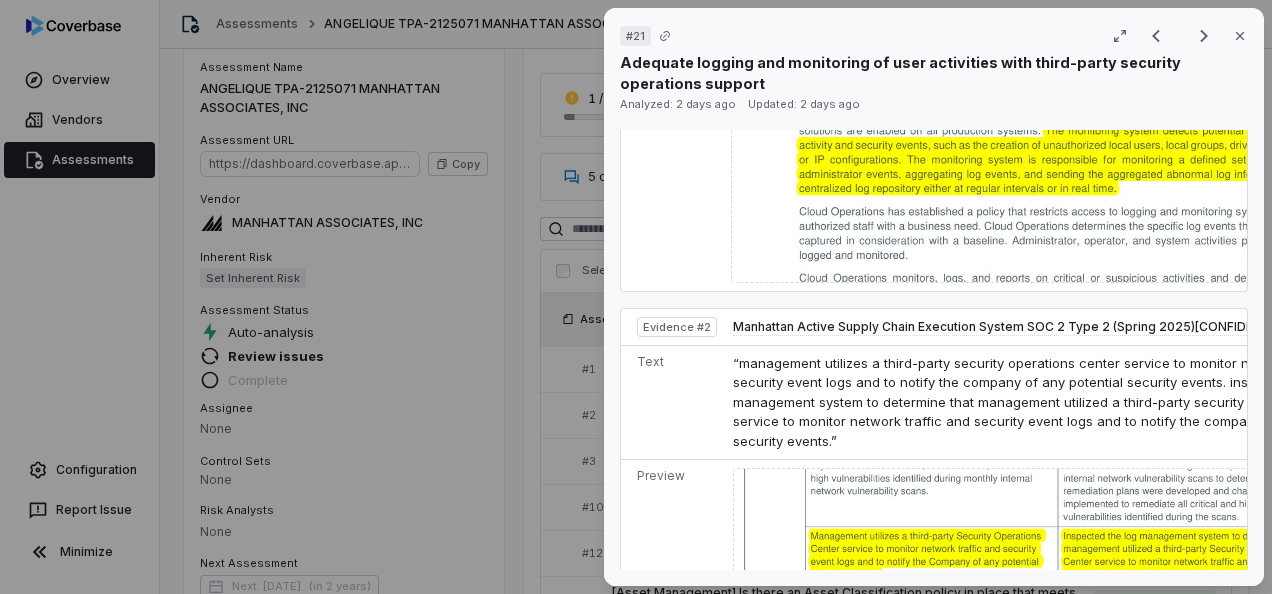 scroll, scrollTop: 1400, scrollLeft: 0, axis: vertical 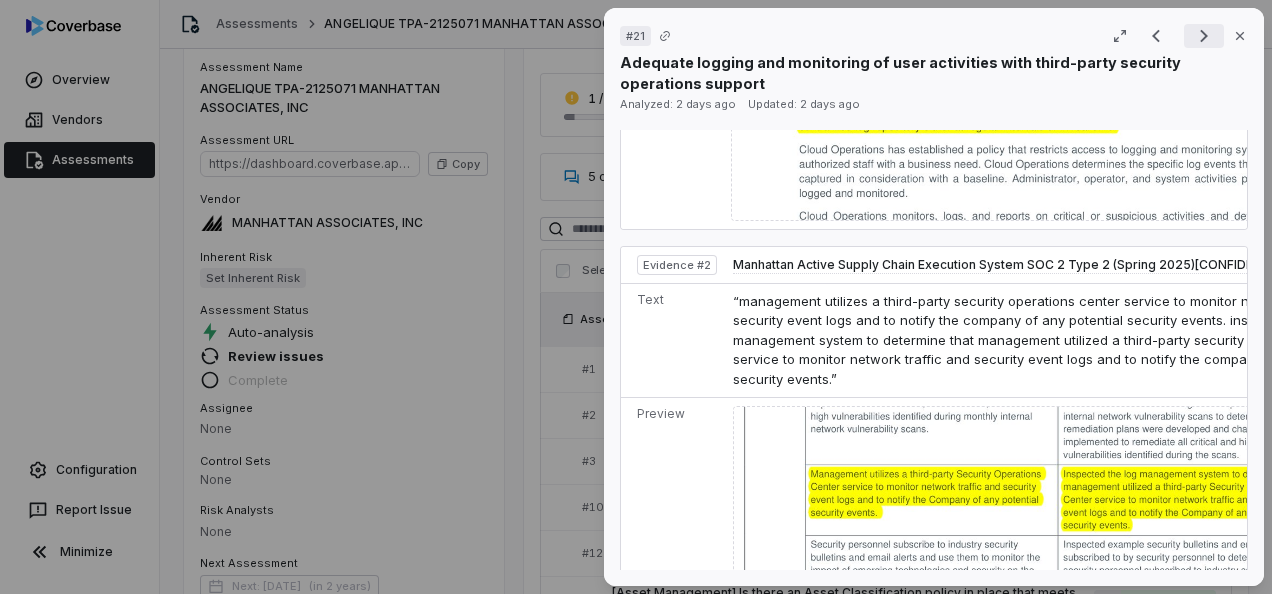click 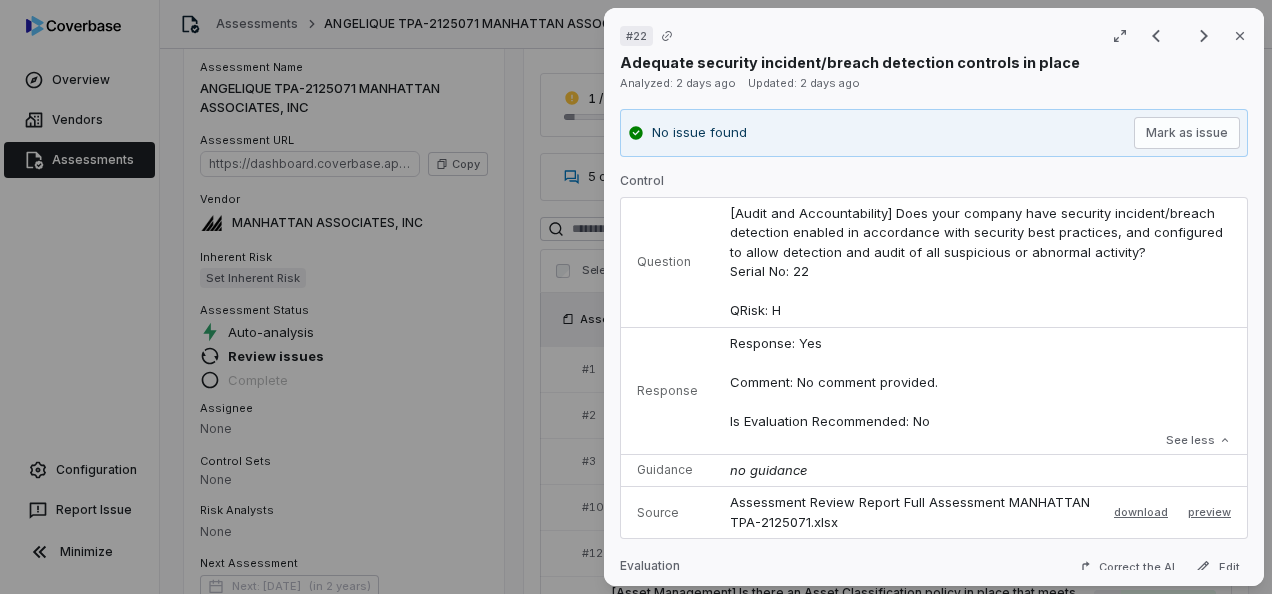 scroll, scrollTop: 0, scrollLeft: 0, axis: both 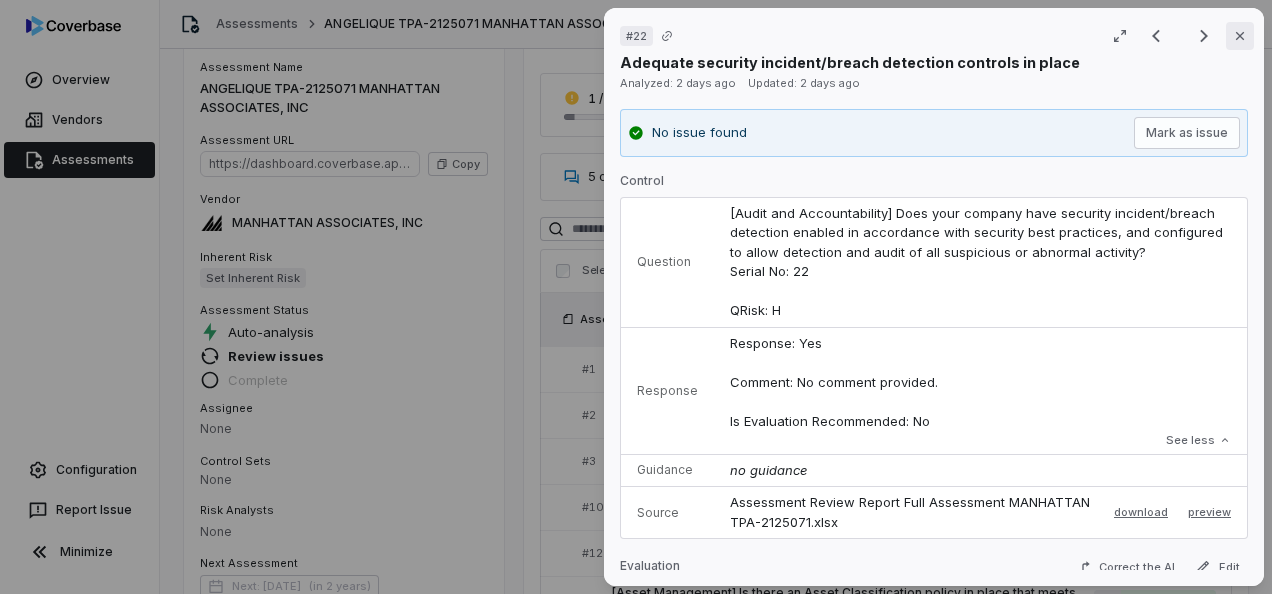 click 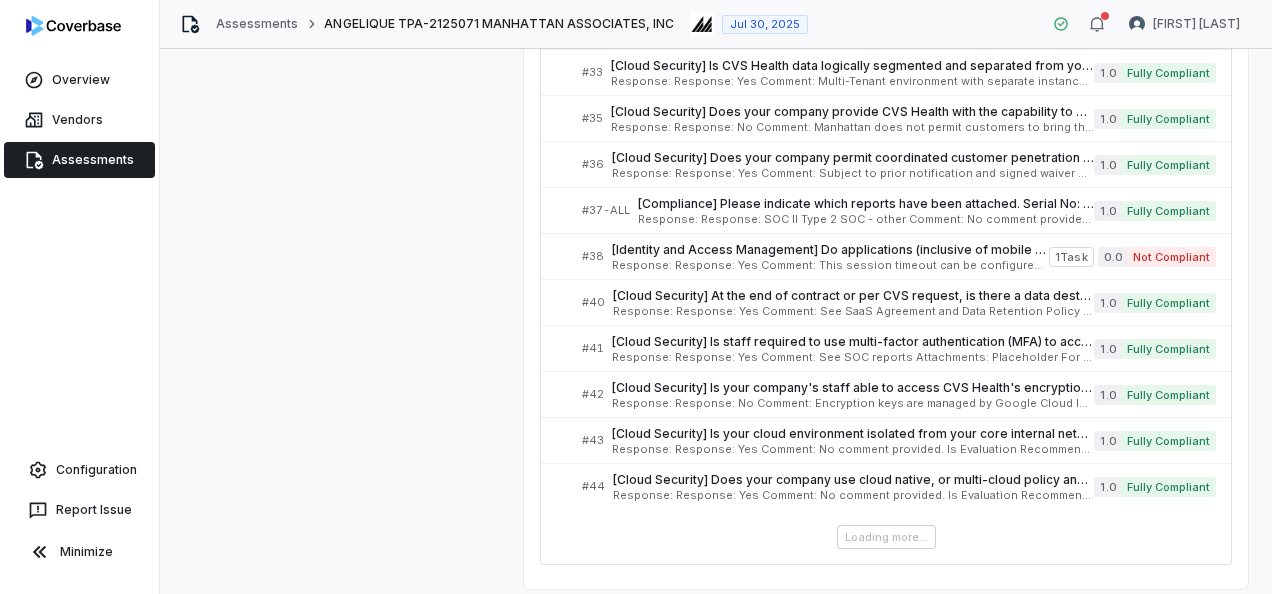 scroll, scrollTop: 1054, scrollLeft: 0, axis: vertical 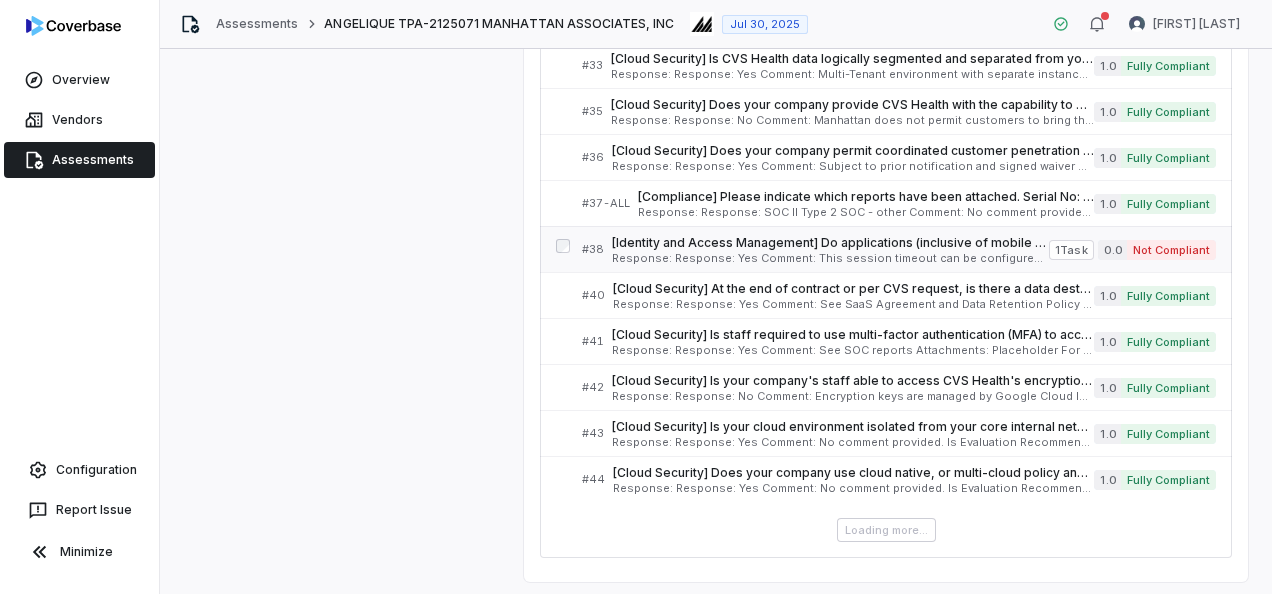click on "[Identity and Access Management] Do applications (inclusive of mobile apps) force an automatic session timeout after 15 minutes of inactivity? If yes, attach evidence of the configuration (acceptable evidence can include configuration screen print or policy that outlines session timeout requirements).
If no, explain why this isn't in place in the comments section.
Serial No: 38
QRisk: C" at bounding box center [830, 243] 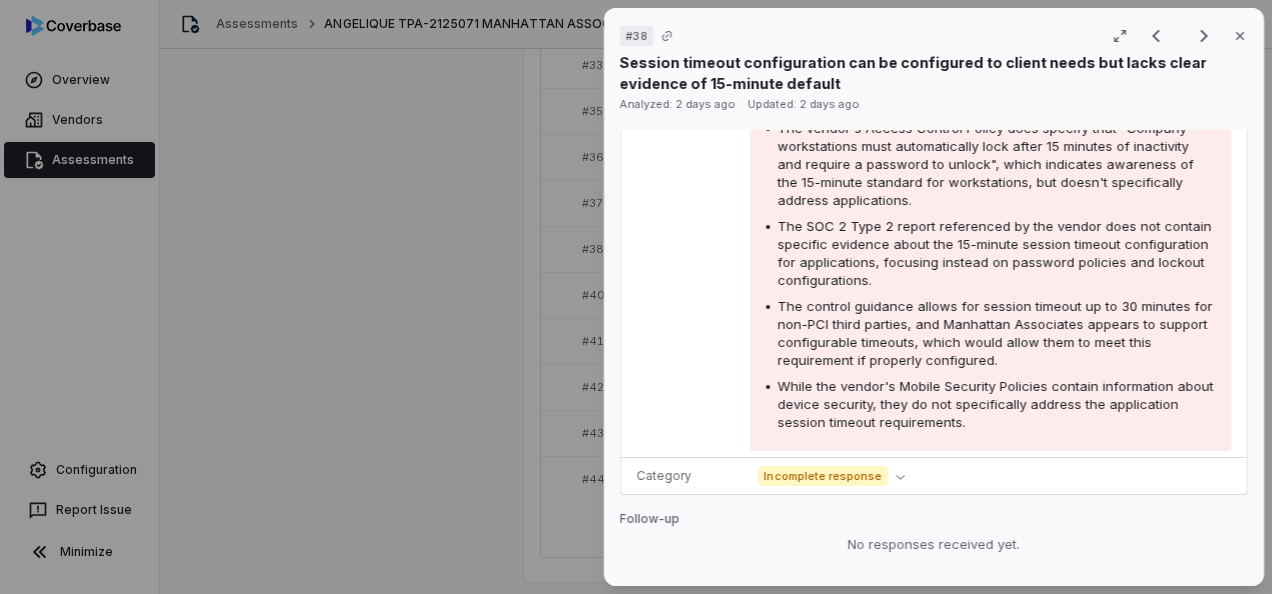 scroll, scrollTop: 600, scrollLeft: 0, axis: vertical 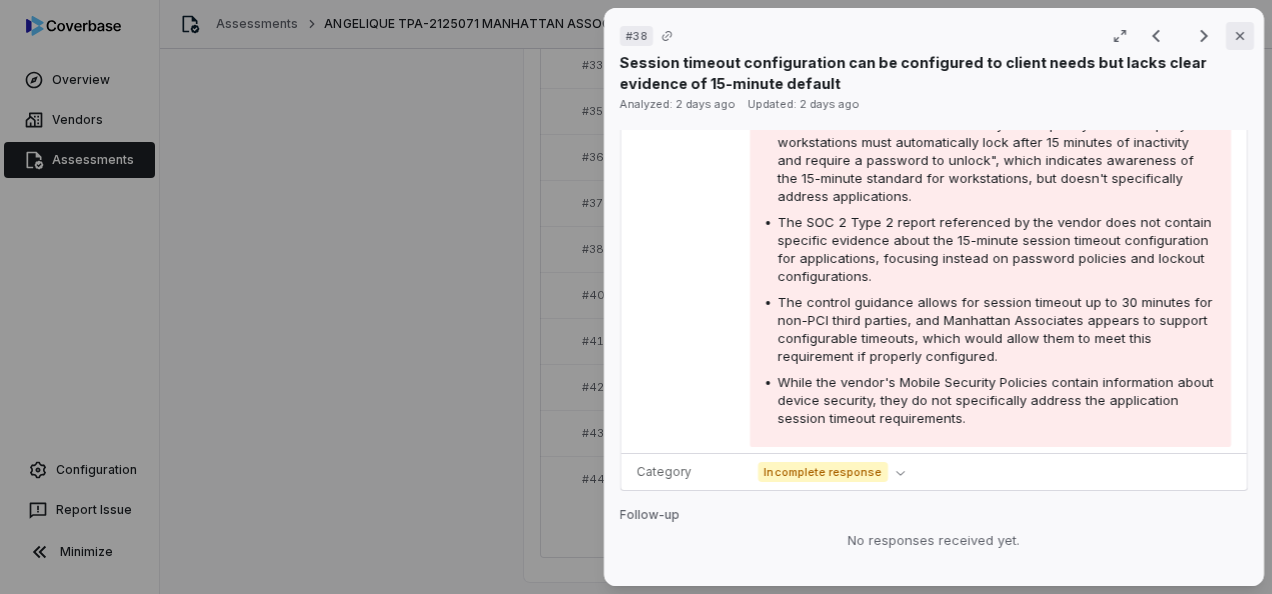 click 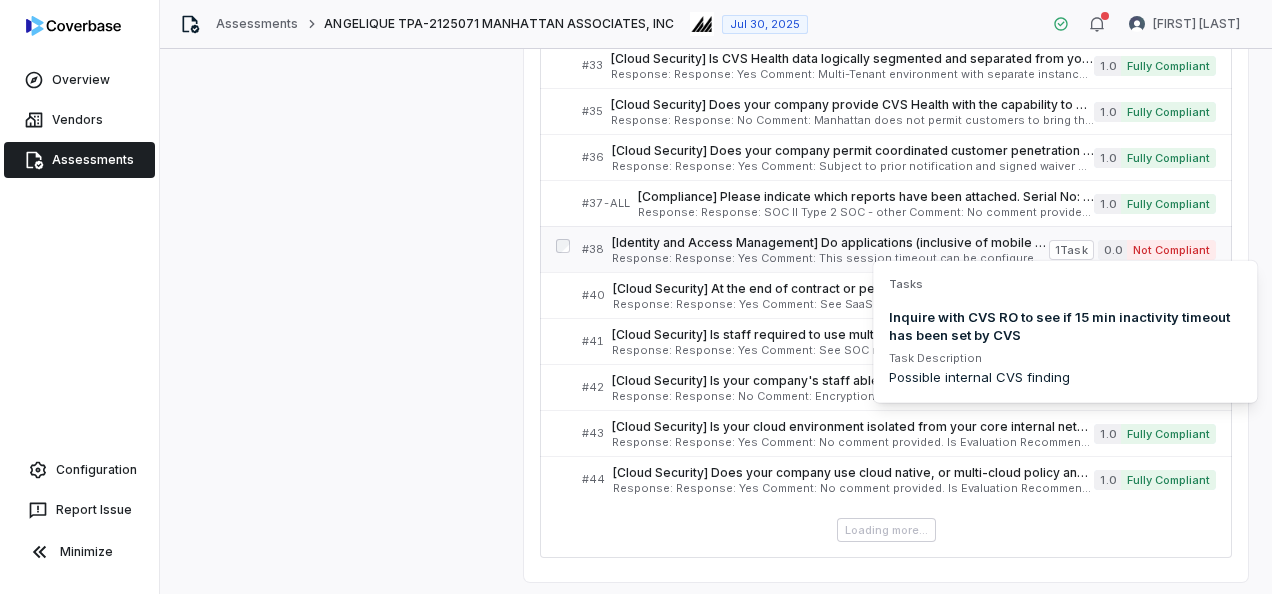 click on "1  Task" at bounding box center [1071, 250] 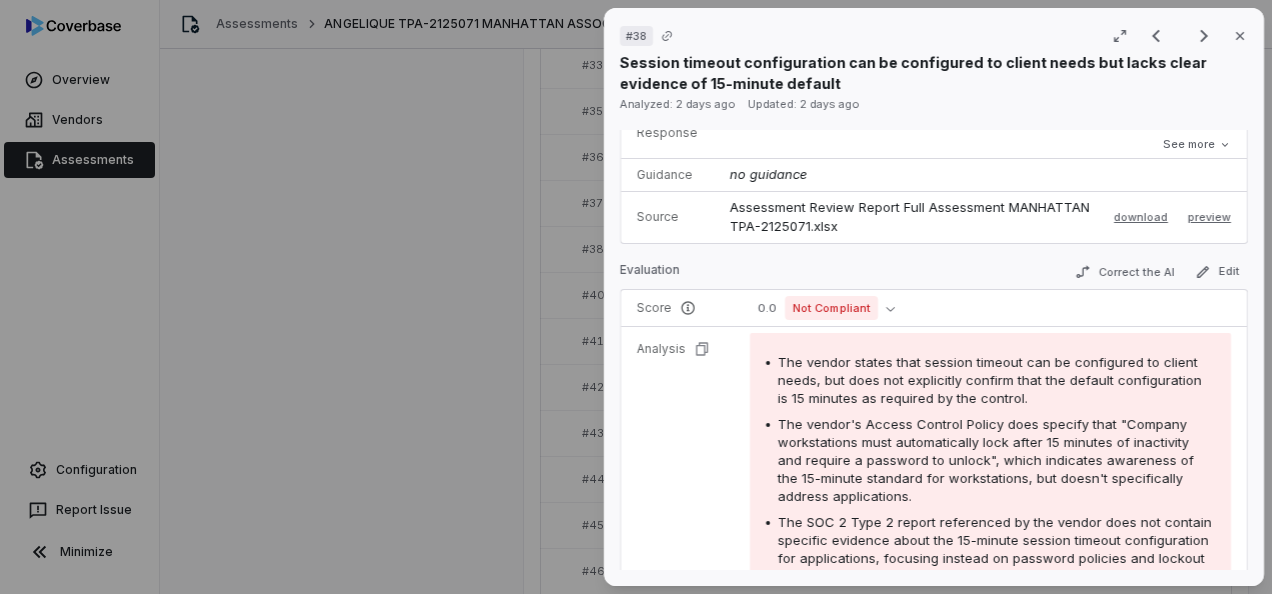scroll, scrollTop: 0, scrollLeft: 0, axis: both 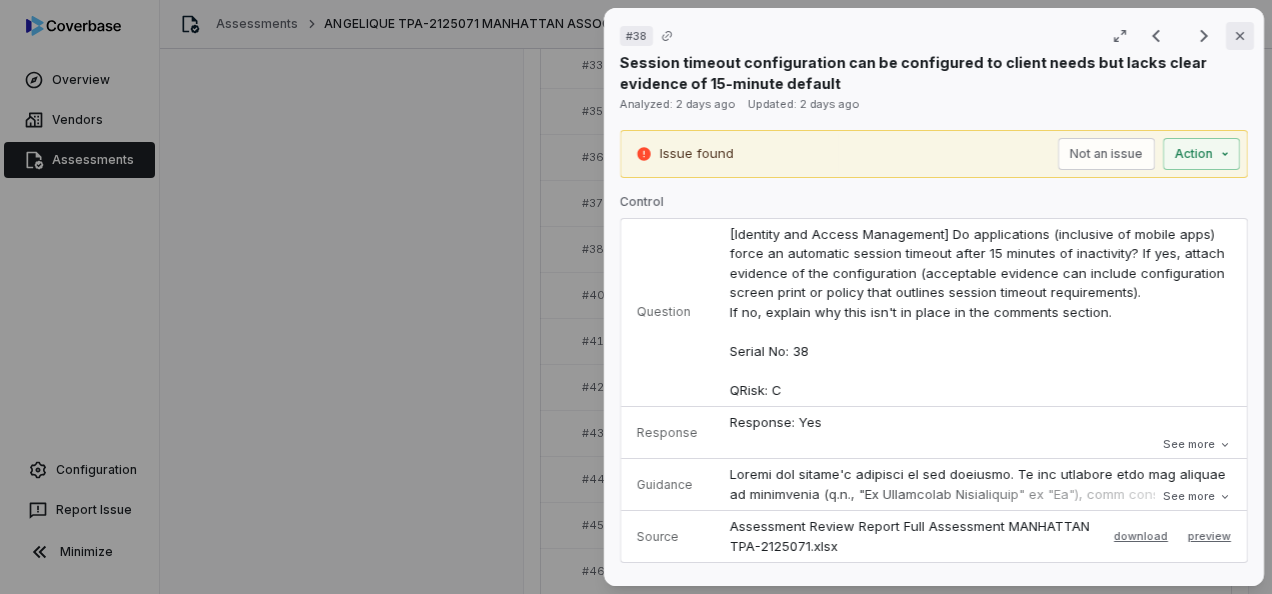 click 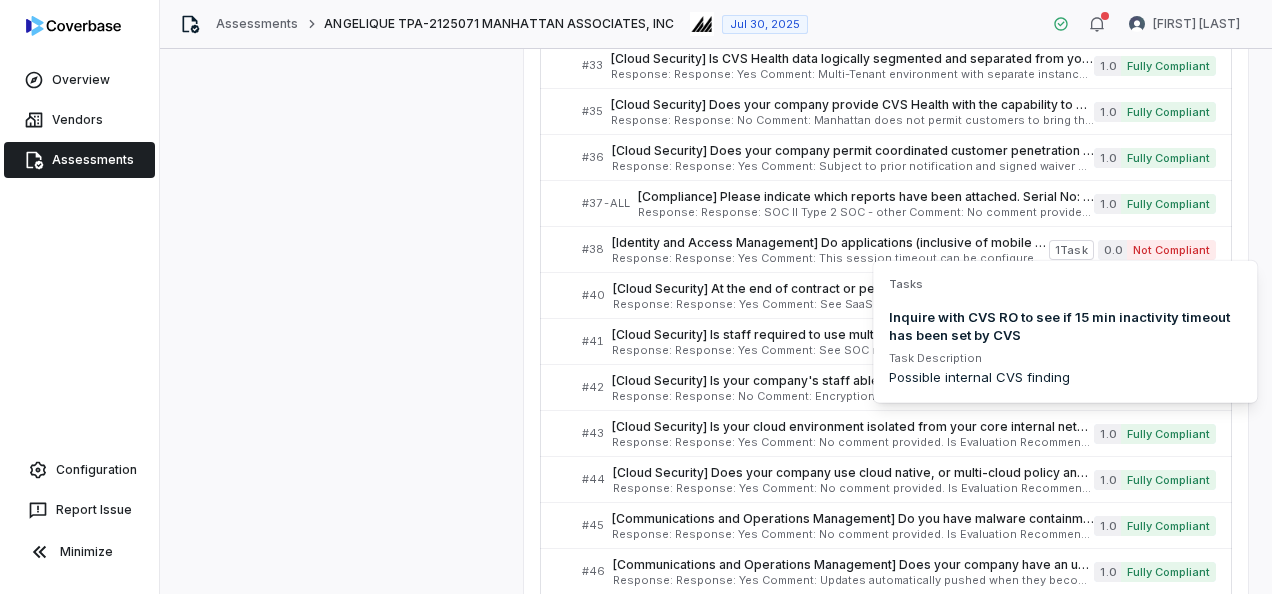 click on "Inquire with CVS RO to see if 15 min inactivity timeout has been set by CVS Task Description Possible internal CVS finding" at bounding box center (1065, 347) 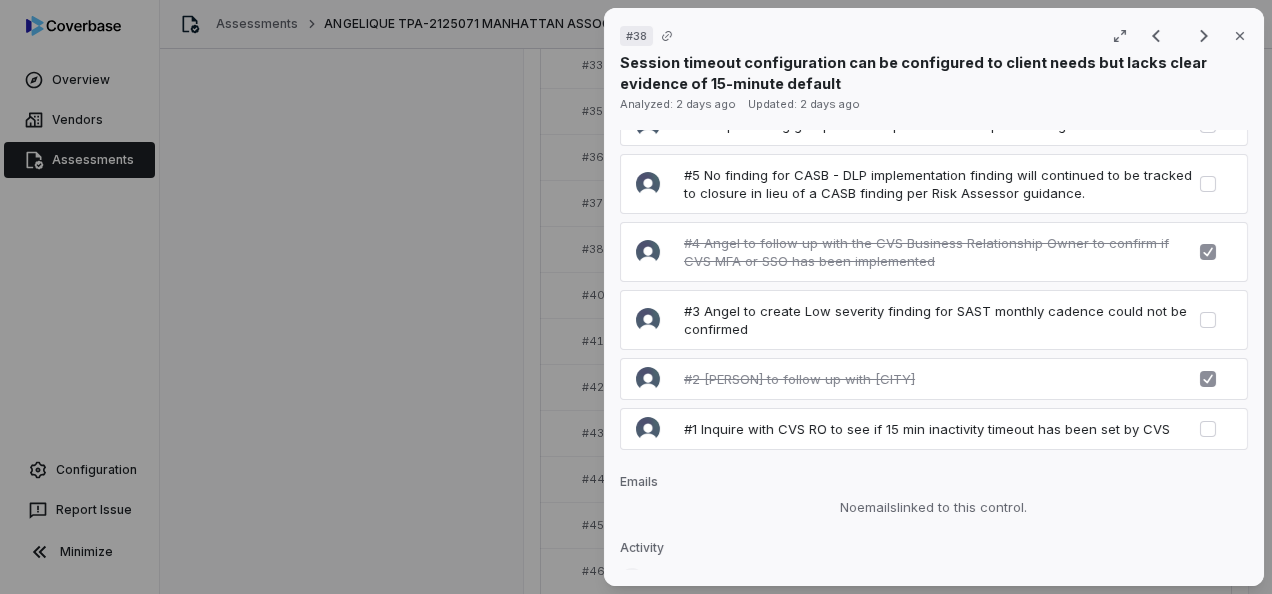 scroll, scrollTop: 2300, scrollLeft: 0, axis: vertical 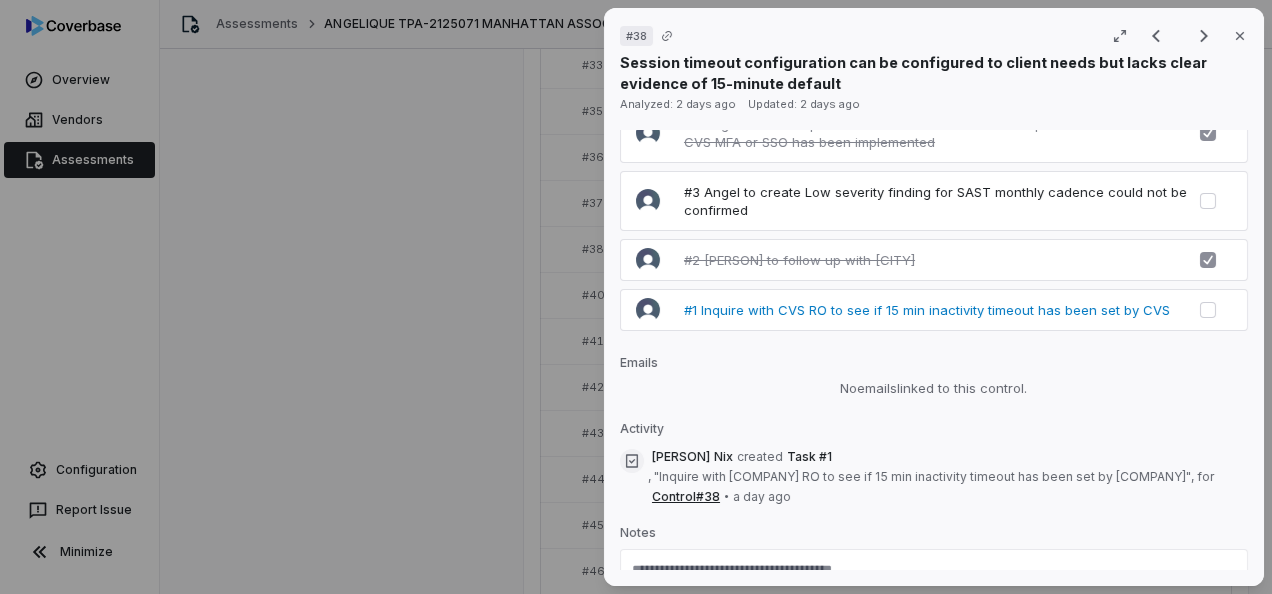 click on "#1 Inquire with CVS RO to see if 15 min inactivity timeout has been set by CVS" at bounding box center (927, 310) 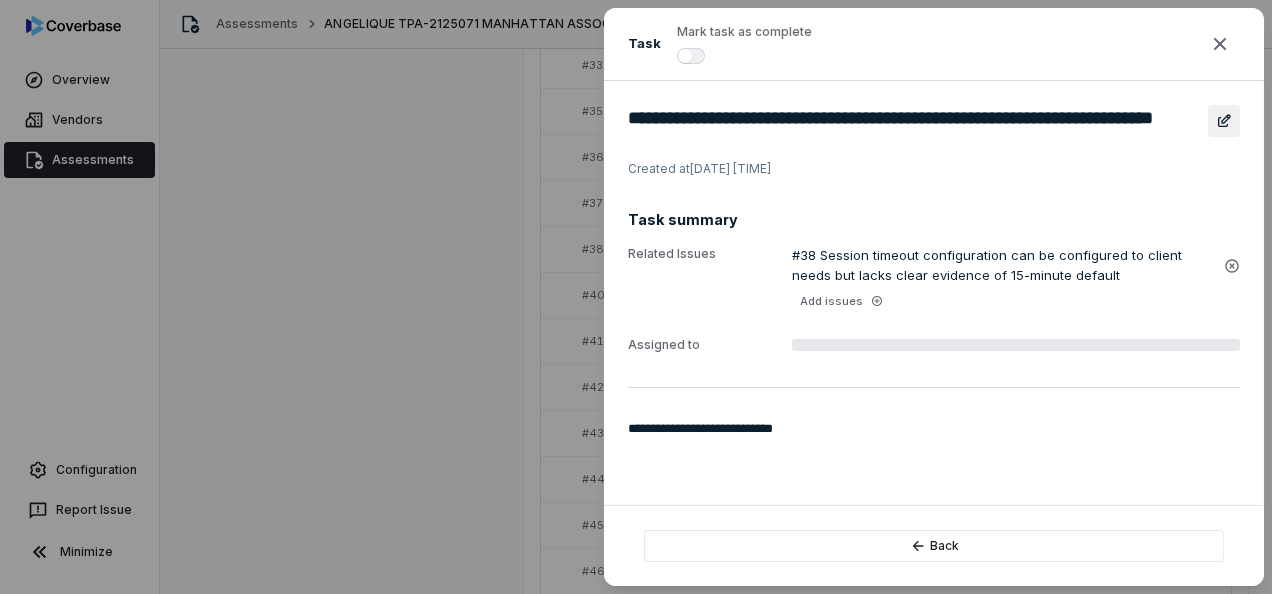 click 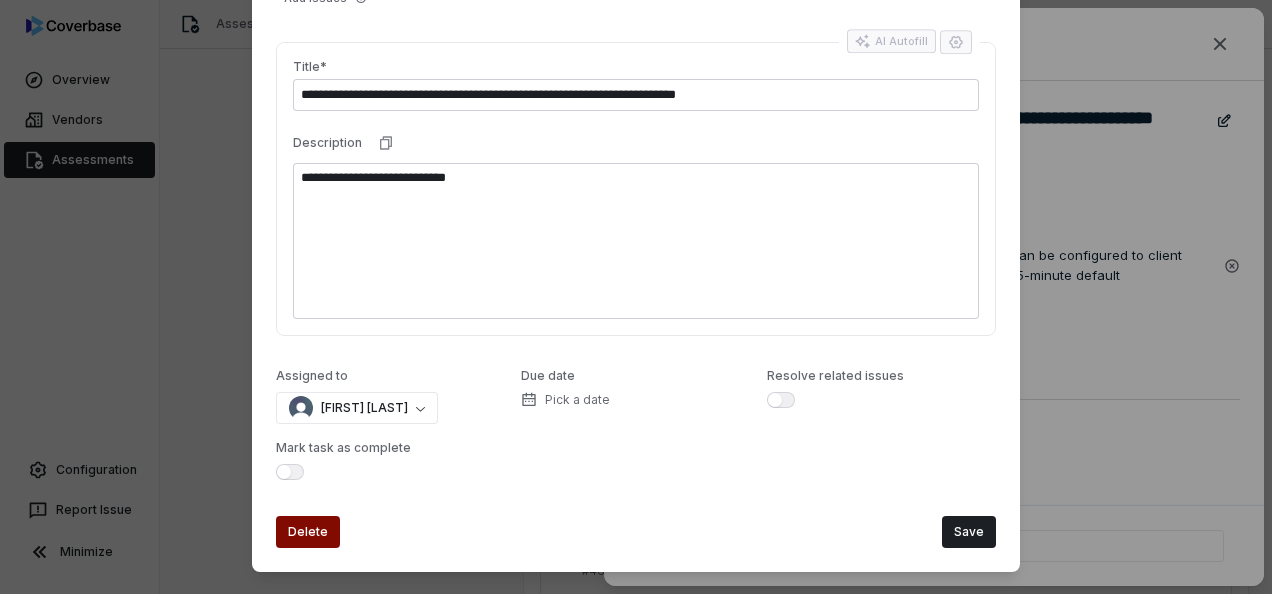 scroll, scrollTop: 160, scrollLeft: 0, axis: vertical 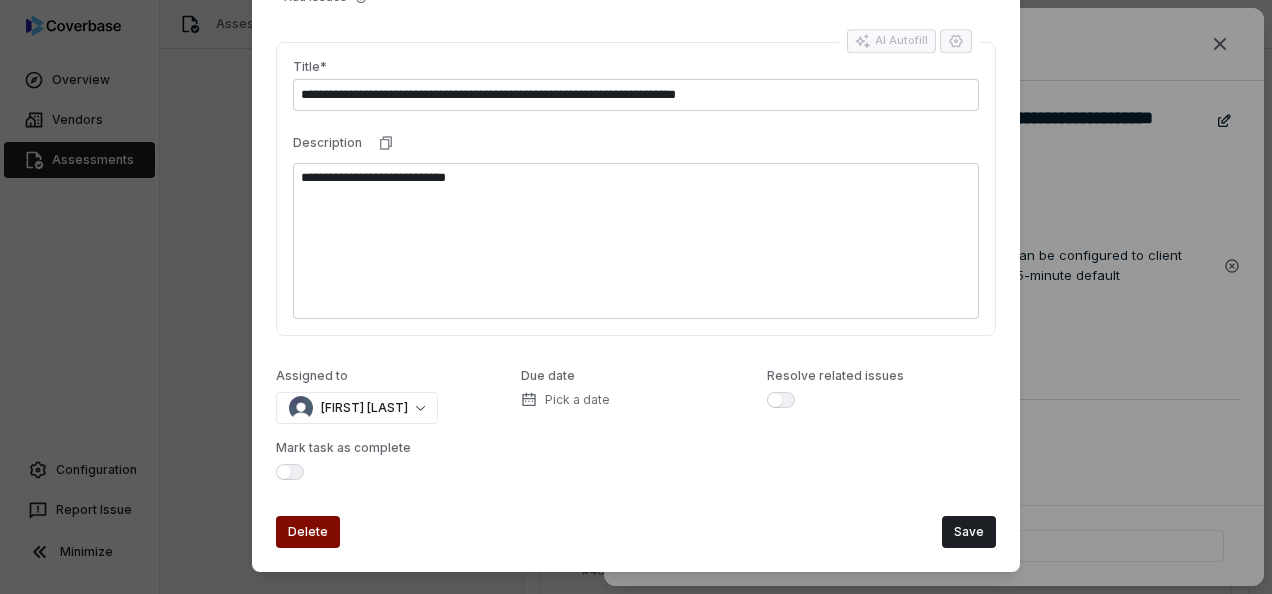 click at bounding box center (284, 472) 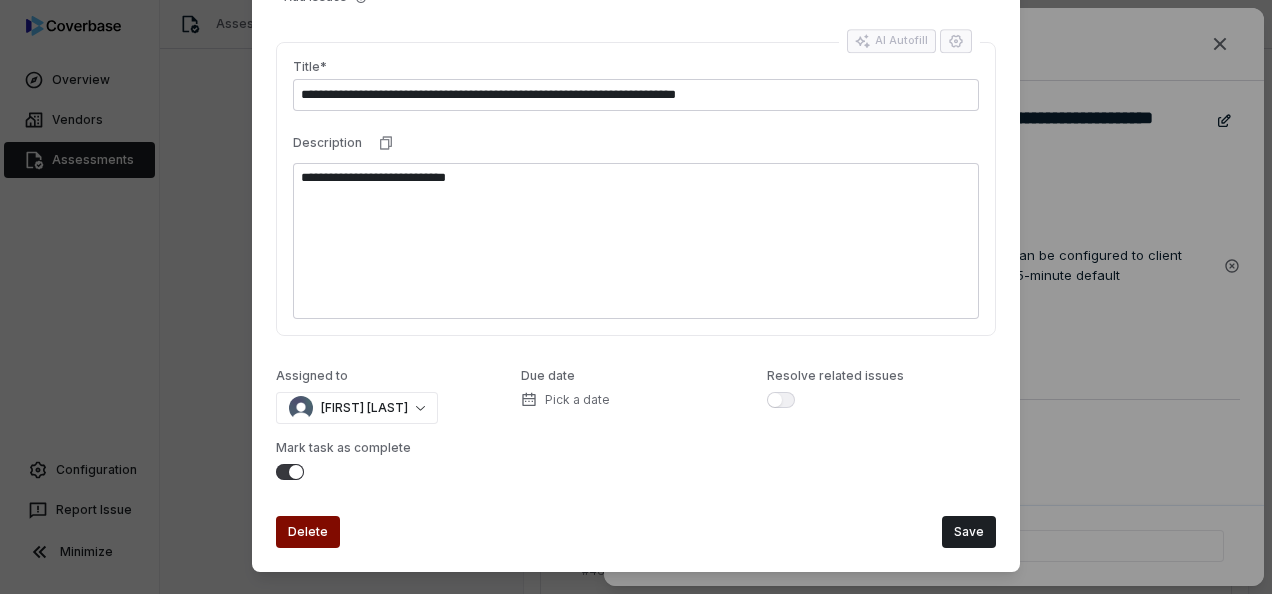 click at bounding box center [781, 400] 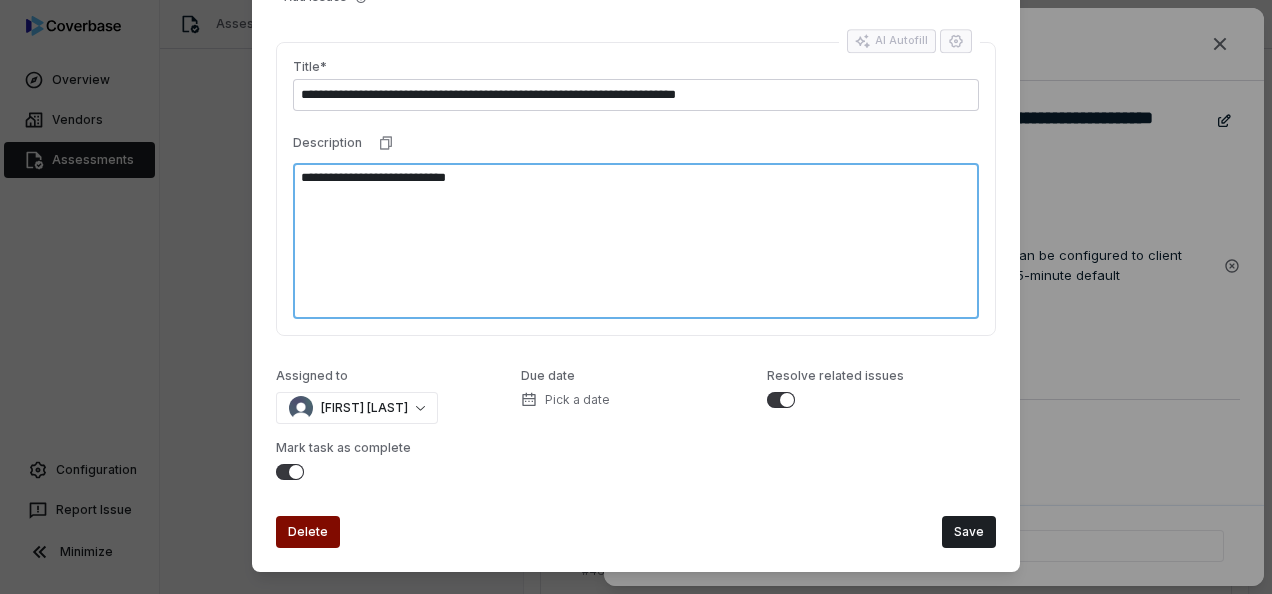 click on "**********" at bounding box center (636, 241) 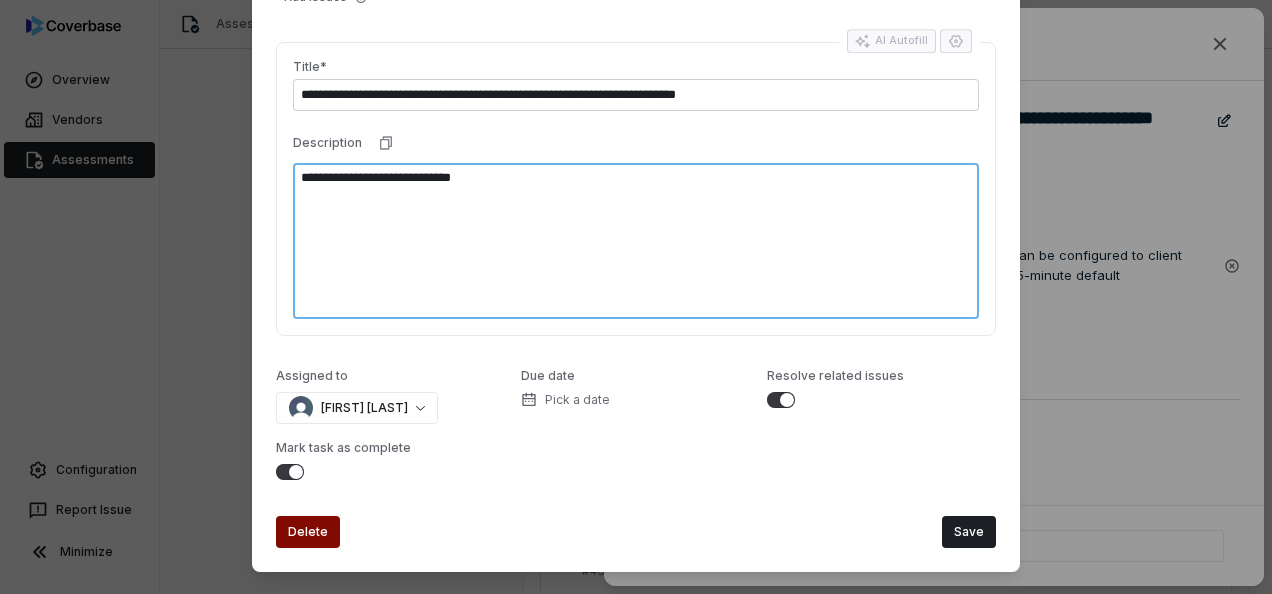 type on "*" 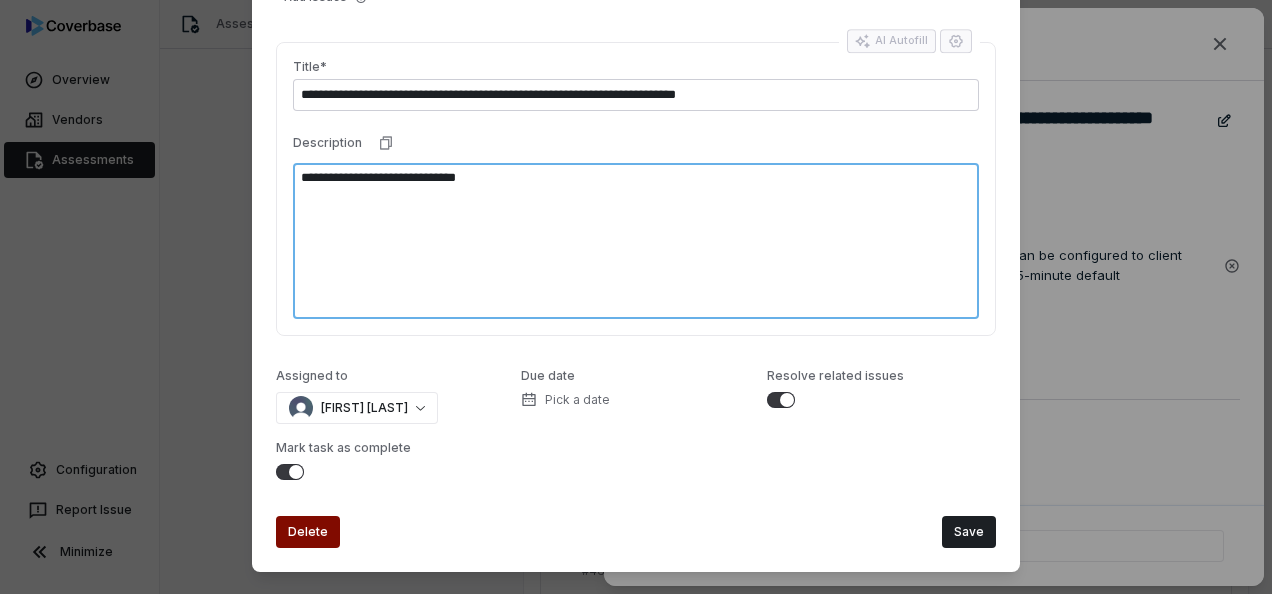 type on "*" 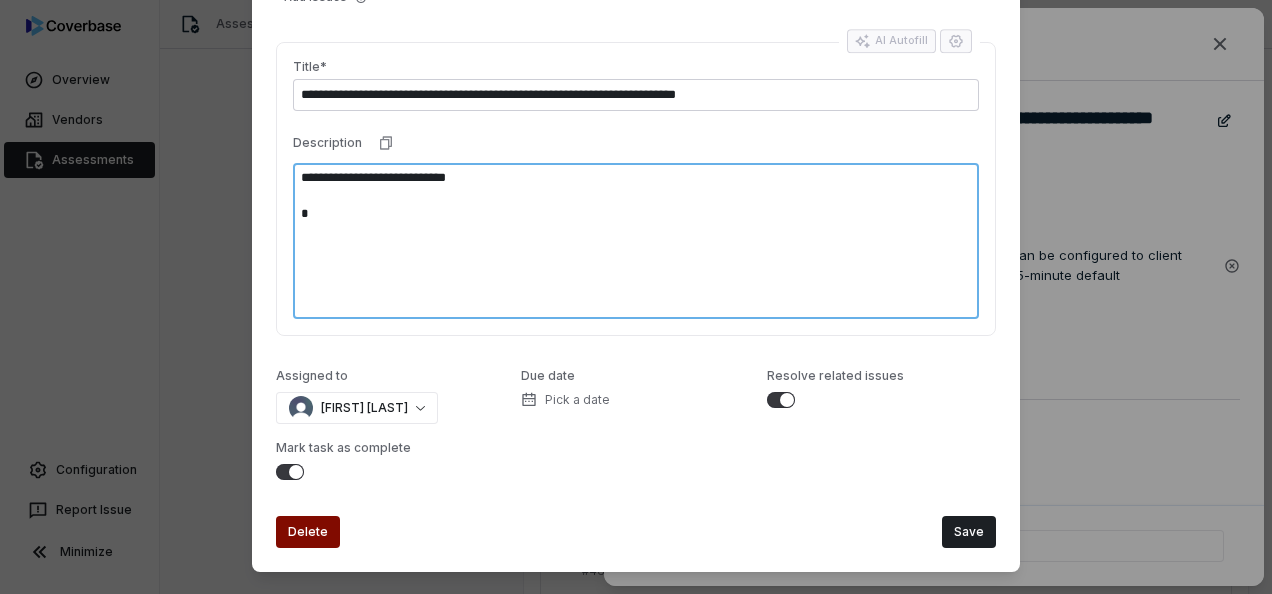 type on "*" 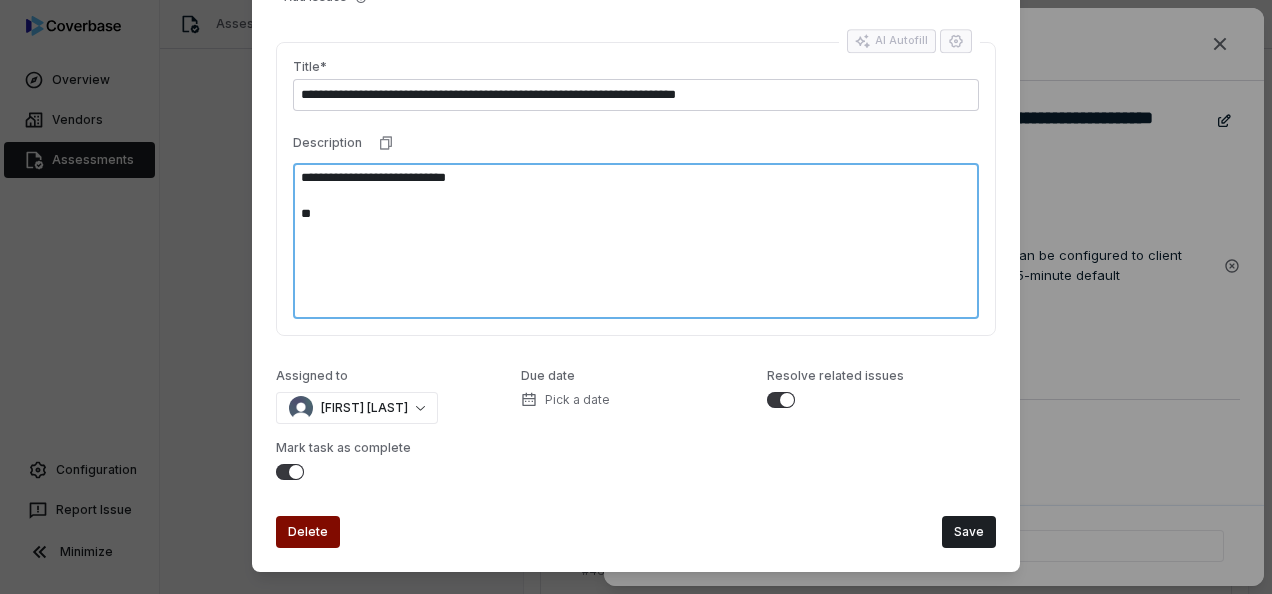 type on "*" 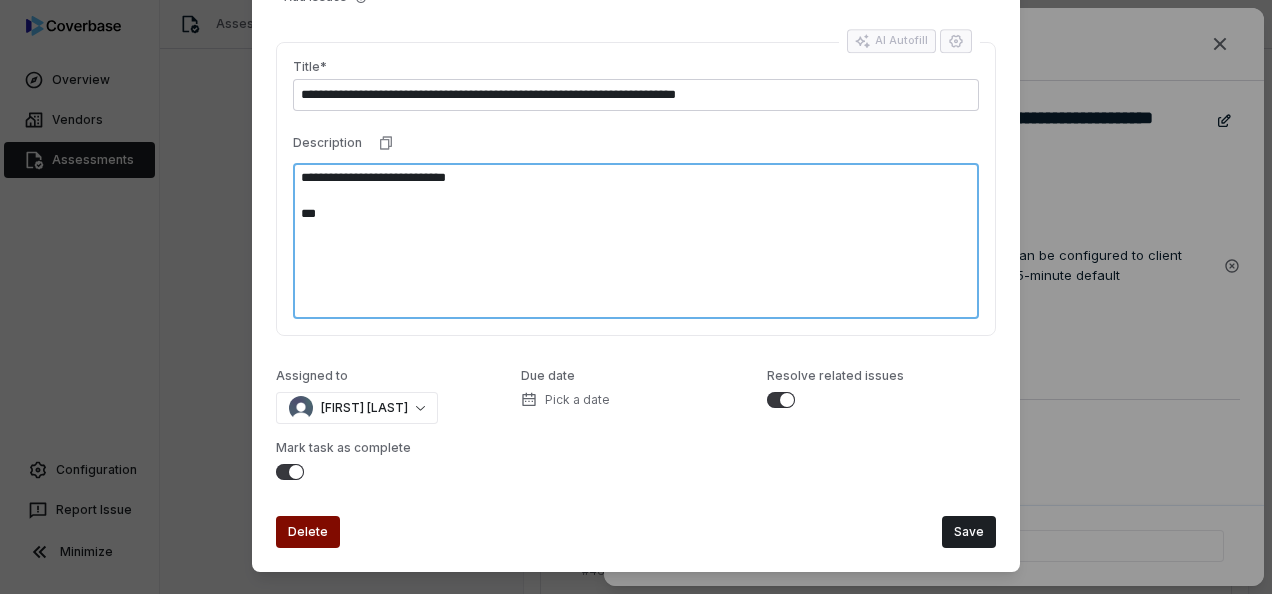 type on "*" 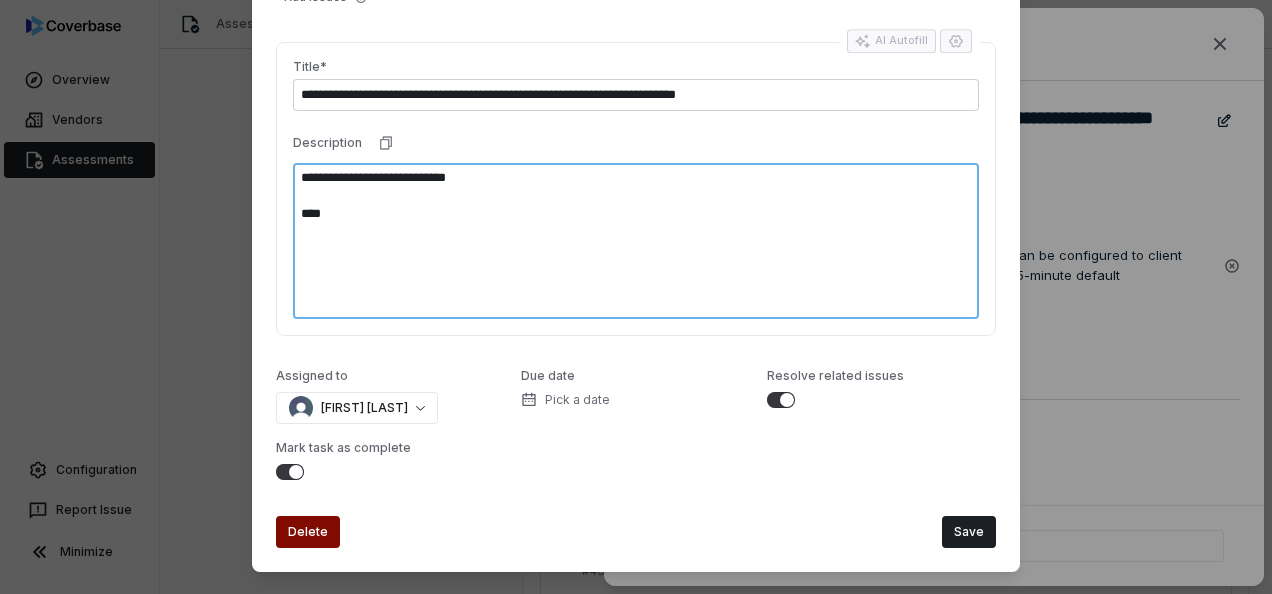 type on "*" 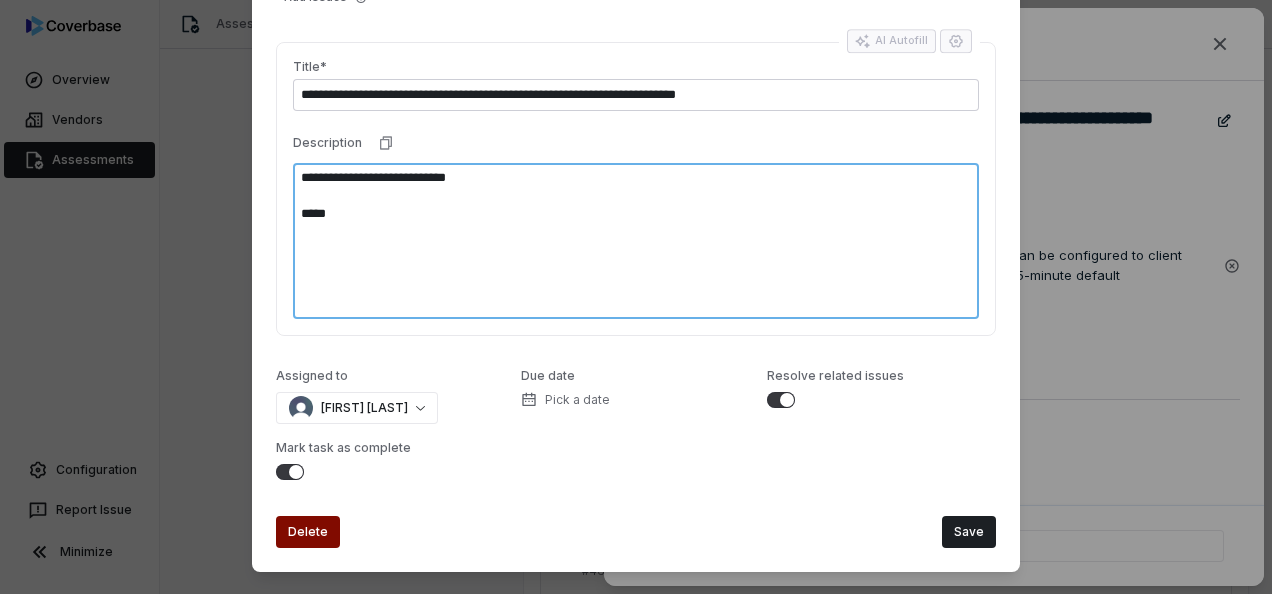type on "*" 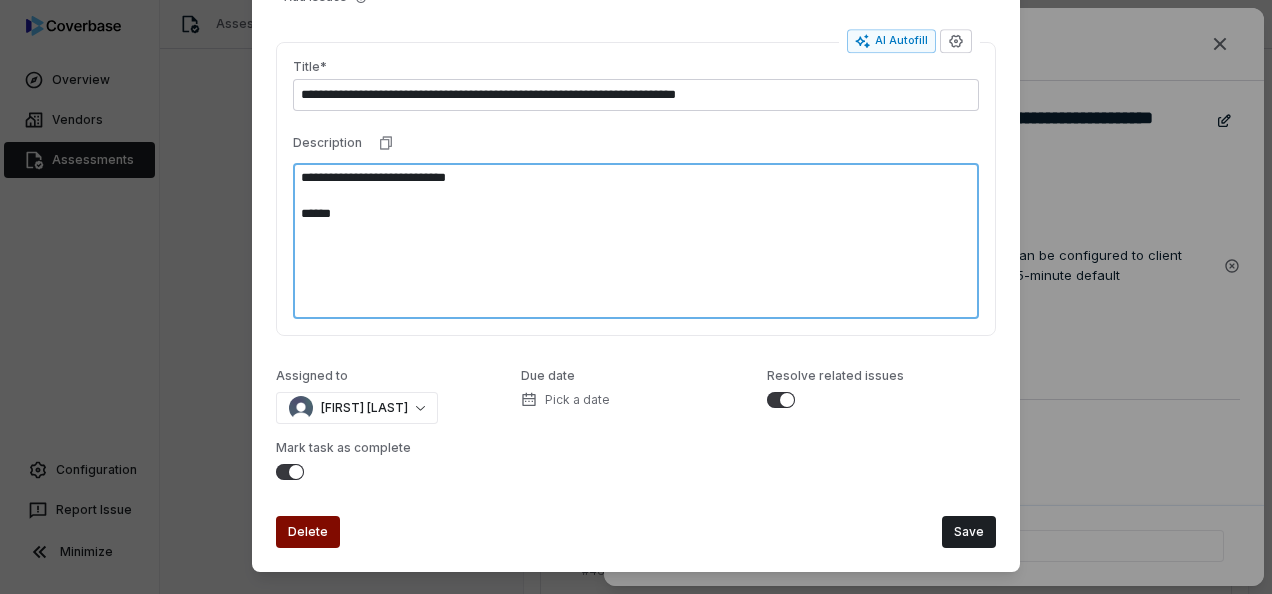 type on "*" 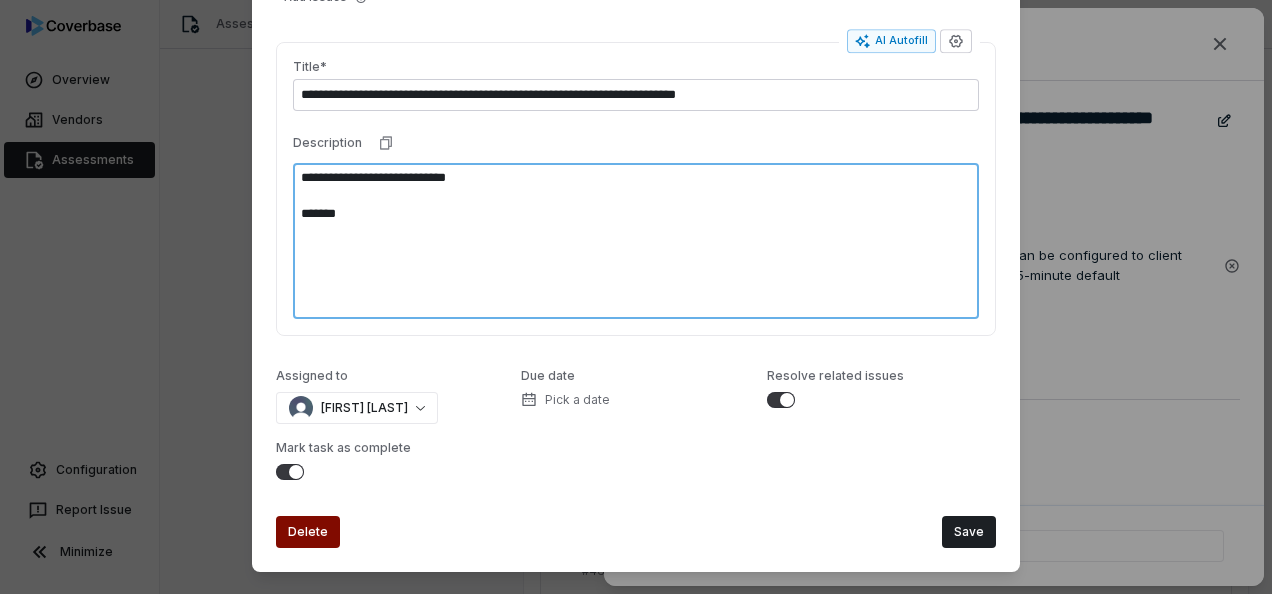 type on "*" 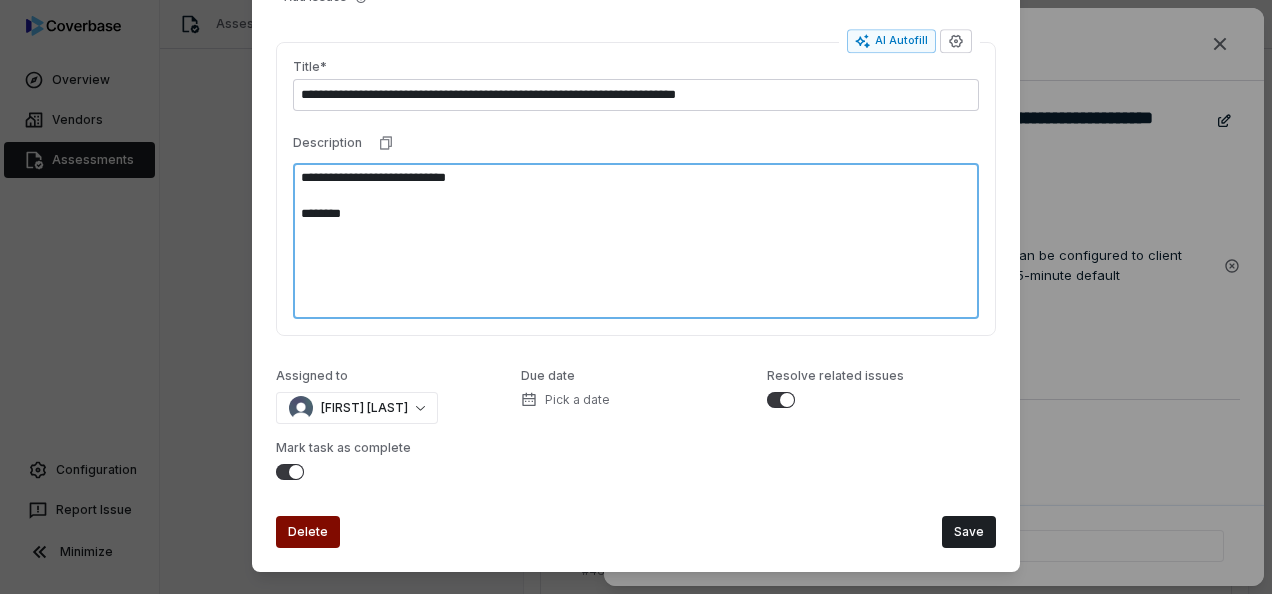 type on "*" 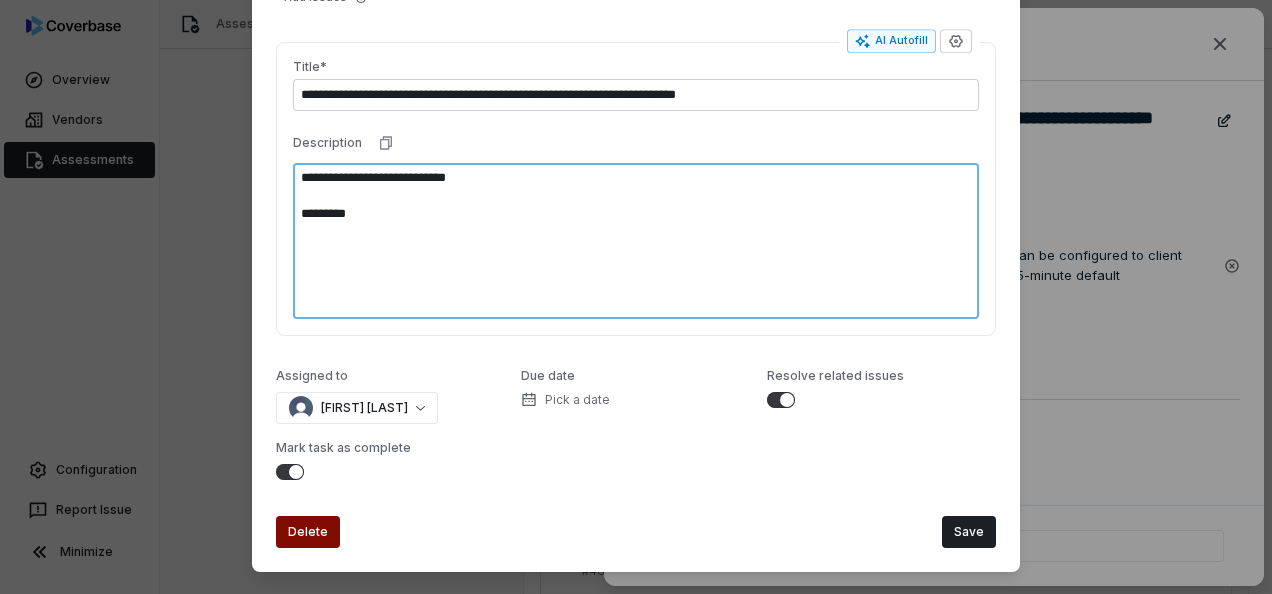 type on "*" 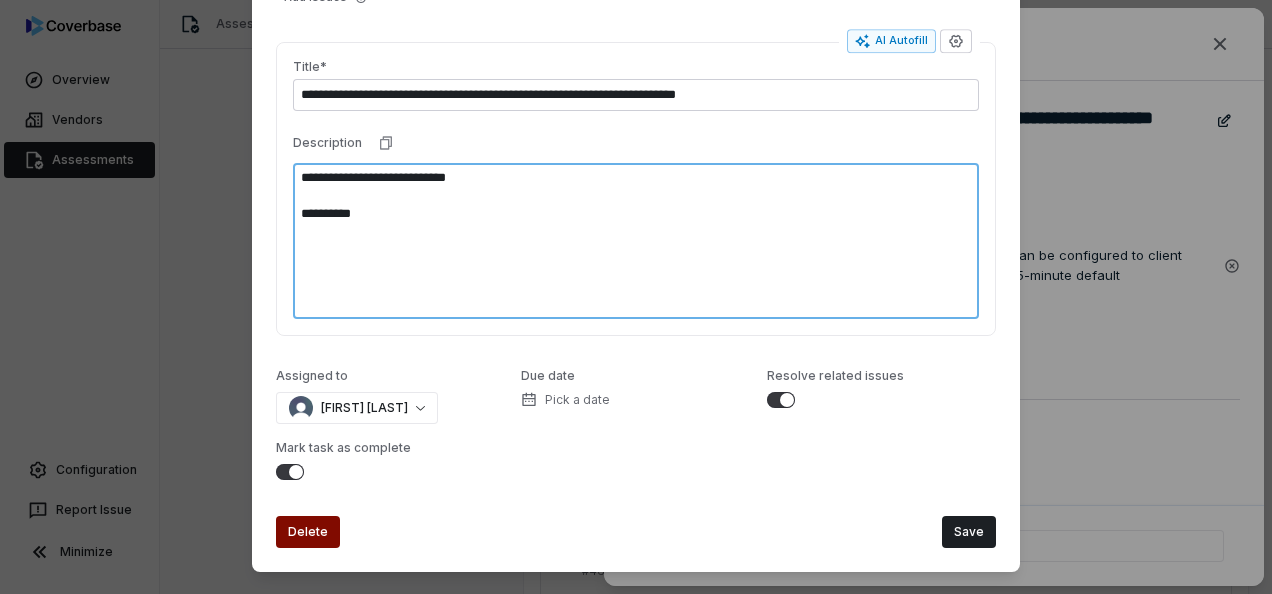 type on "*" 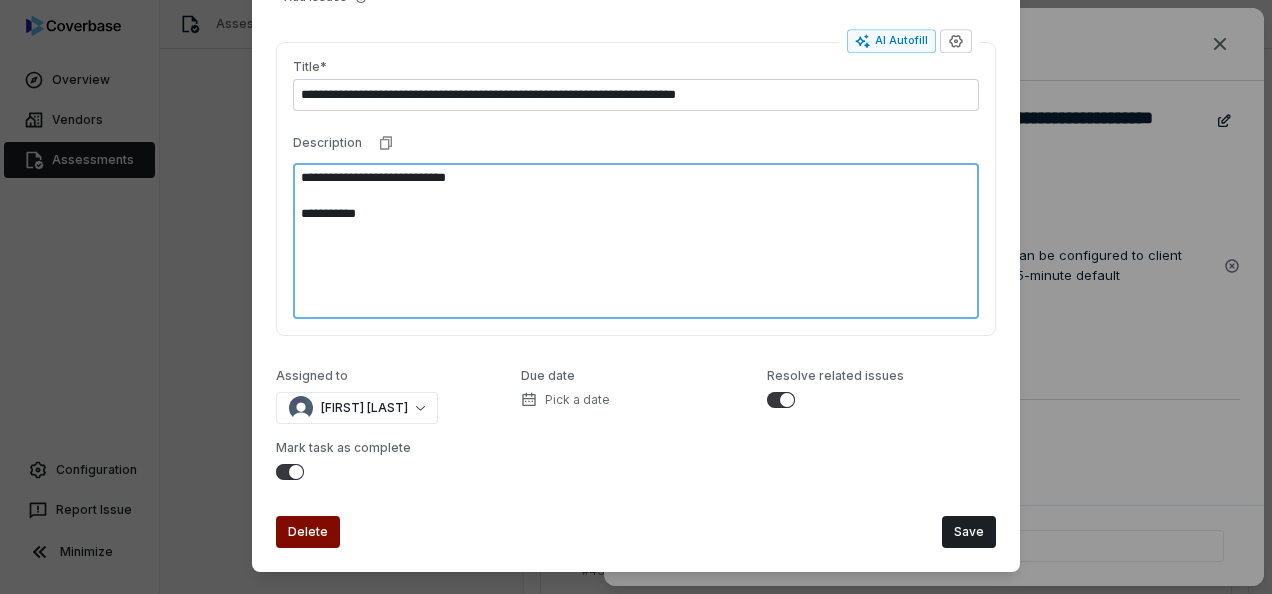 type on "*" 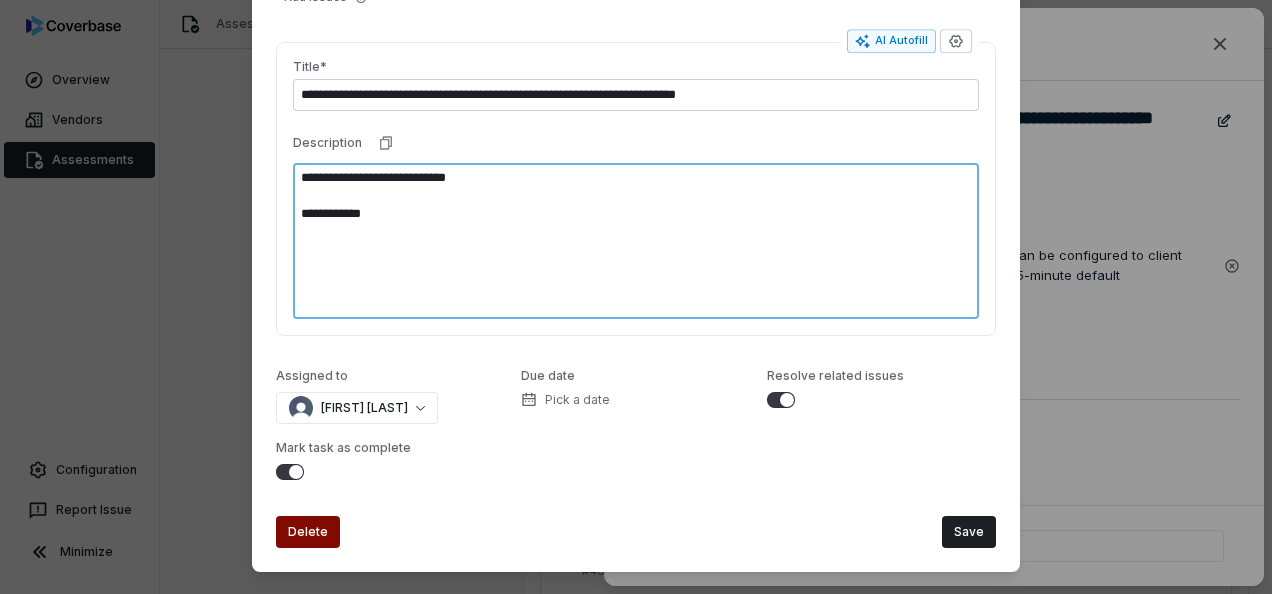 type on "*" 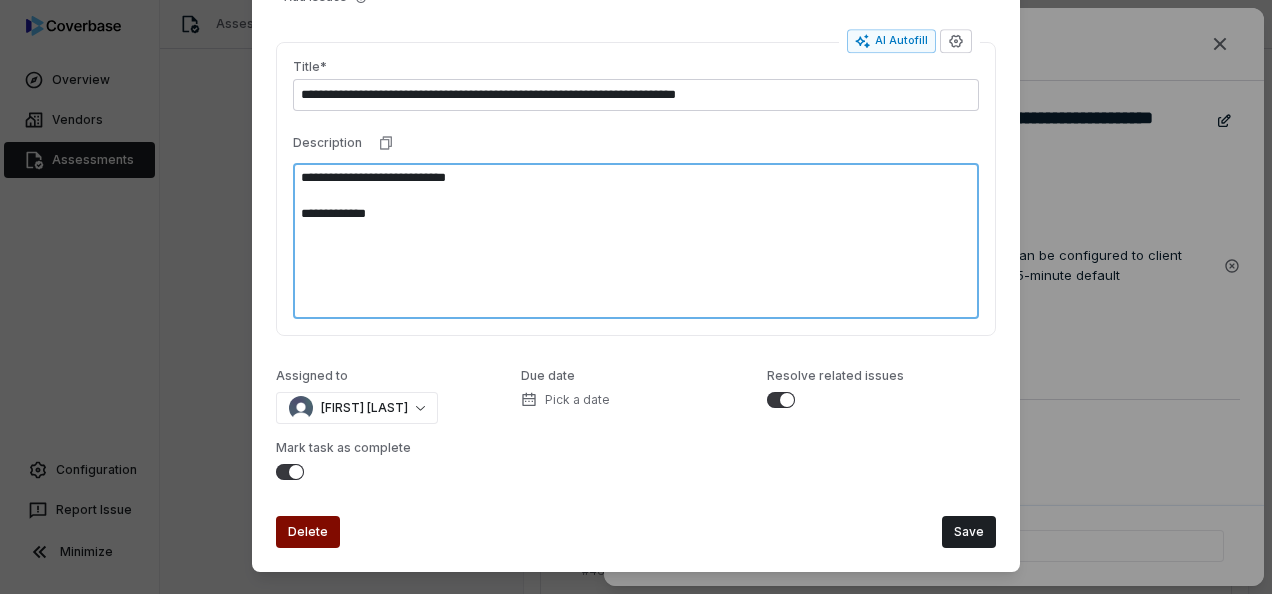 type on "*" 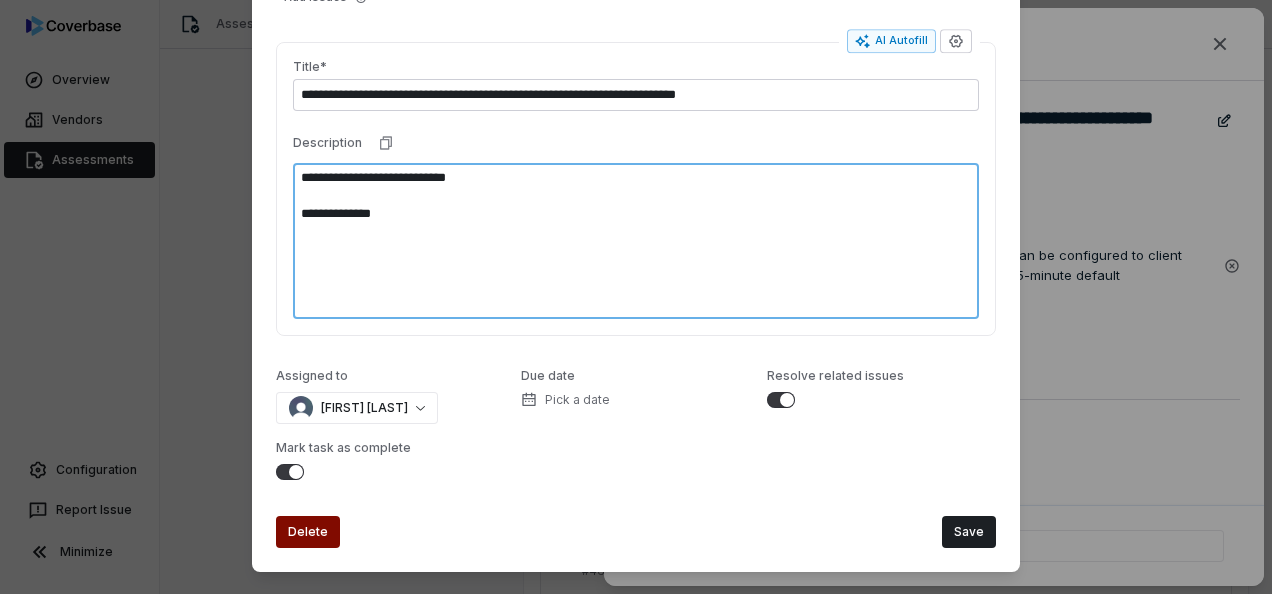 type on "*" 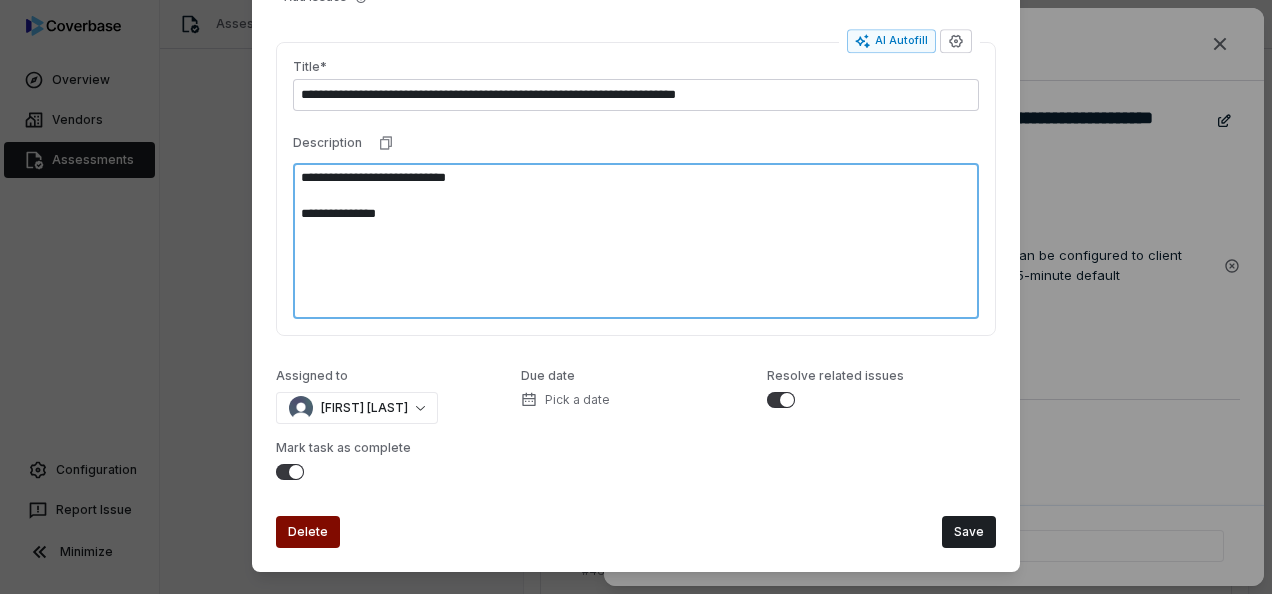 type on "*" 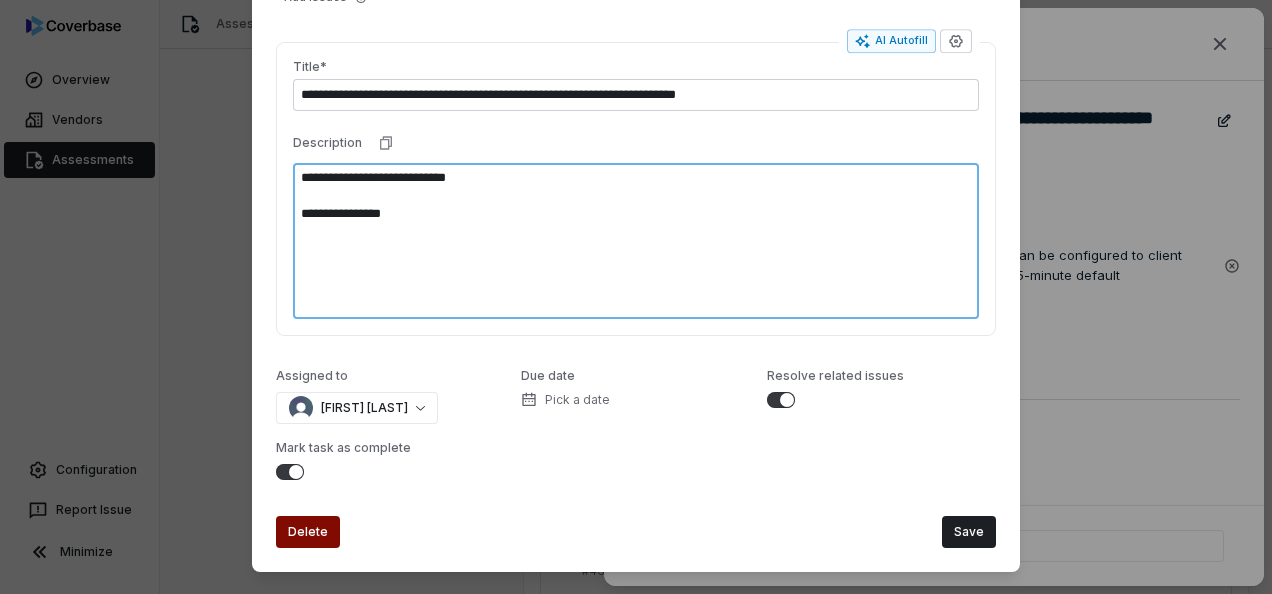type on "*" 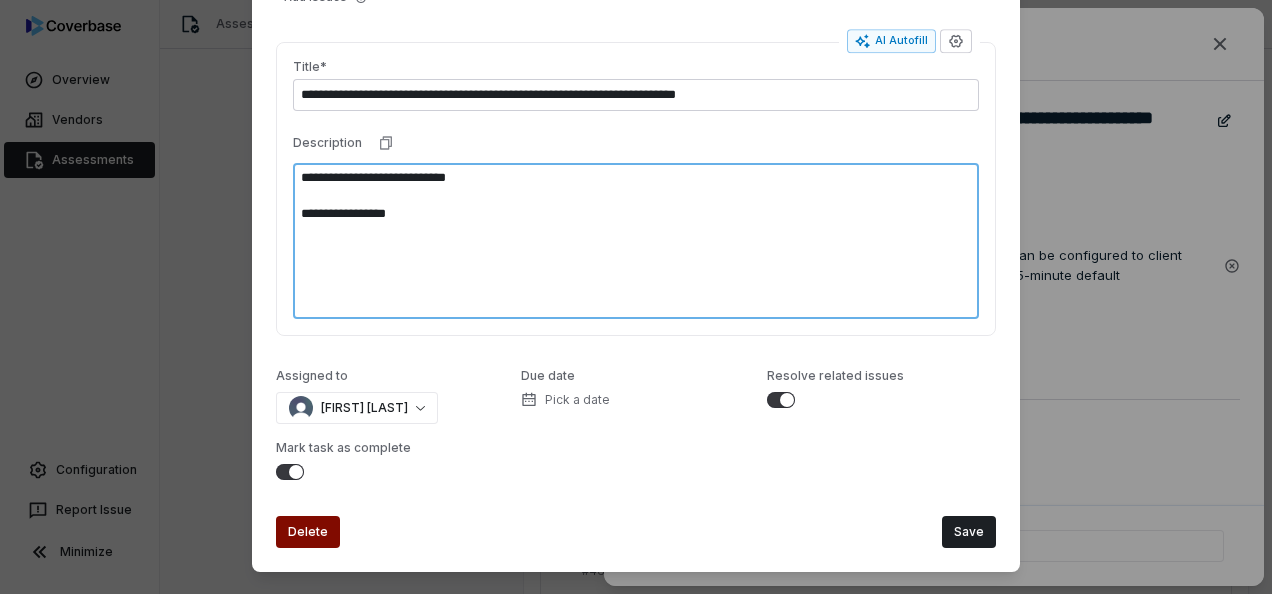 type on "**********" 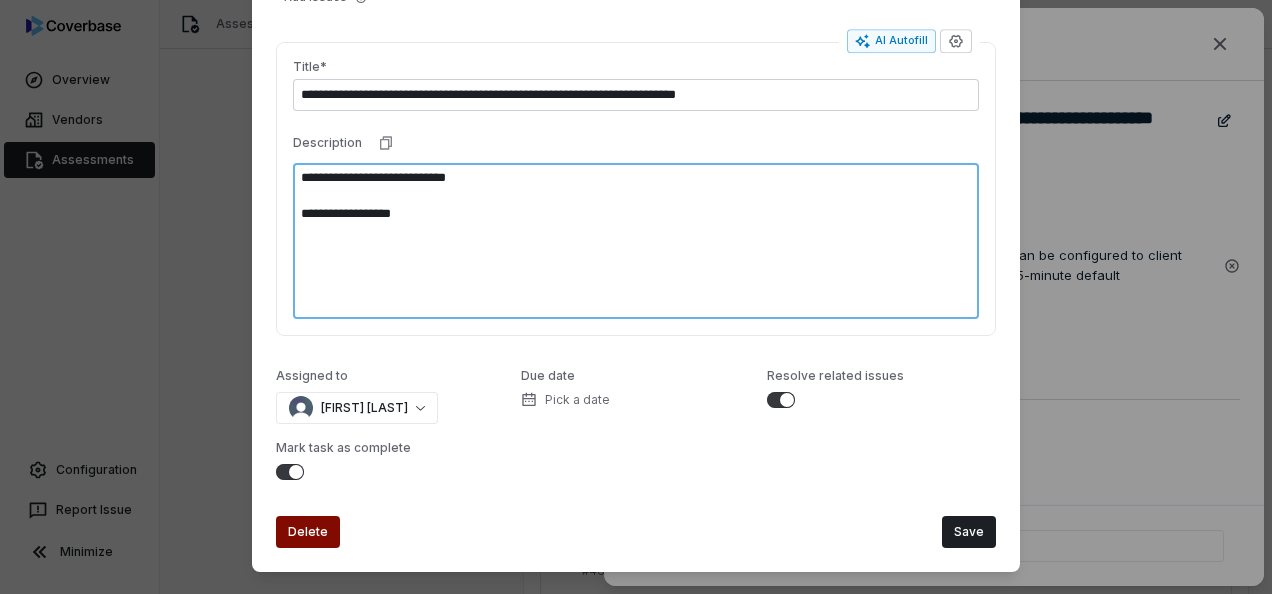 type on "*" 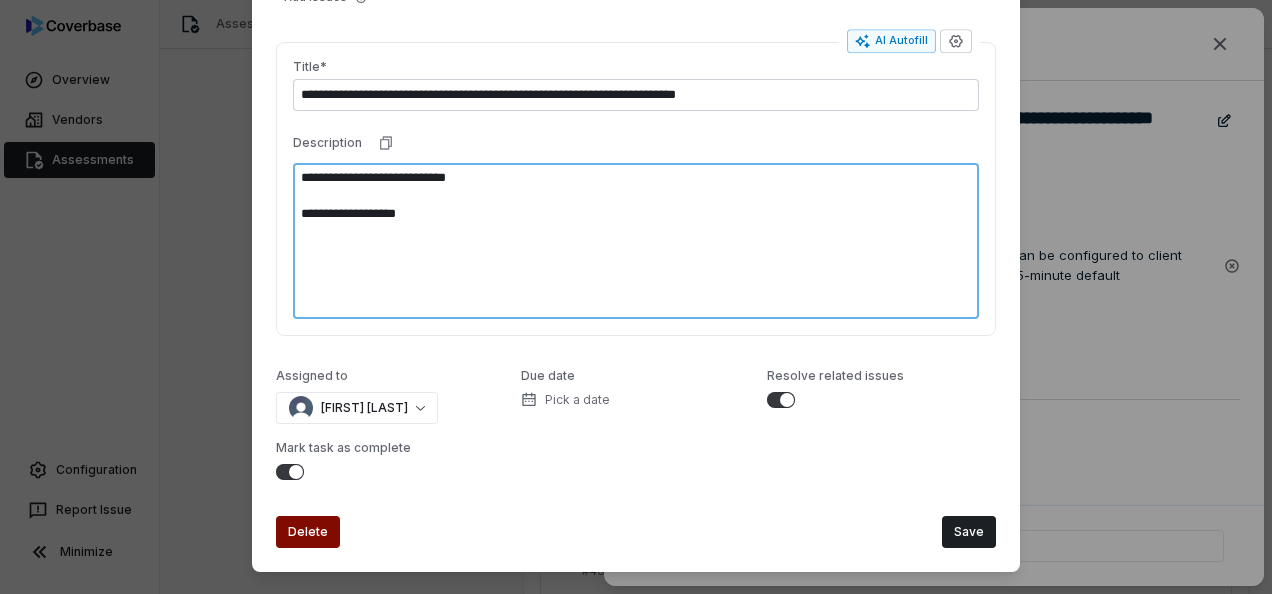type on "*" 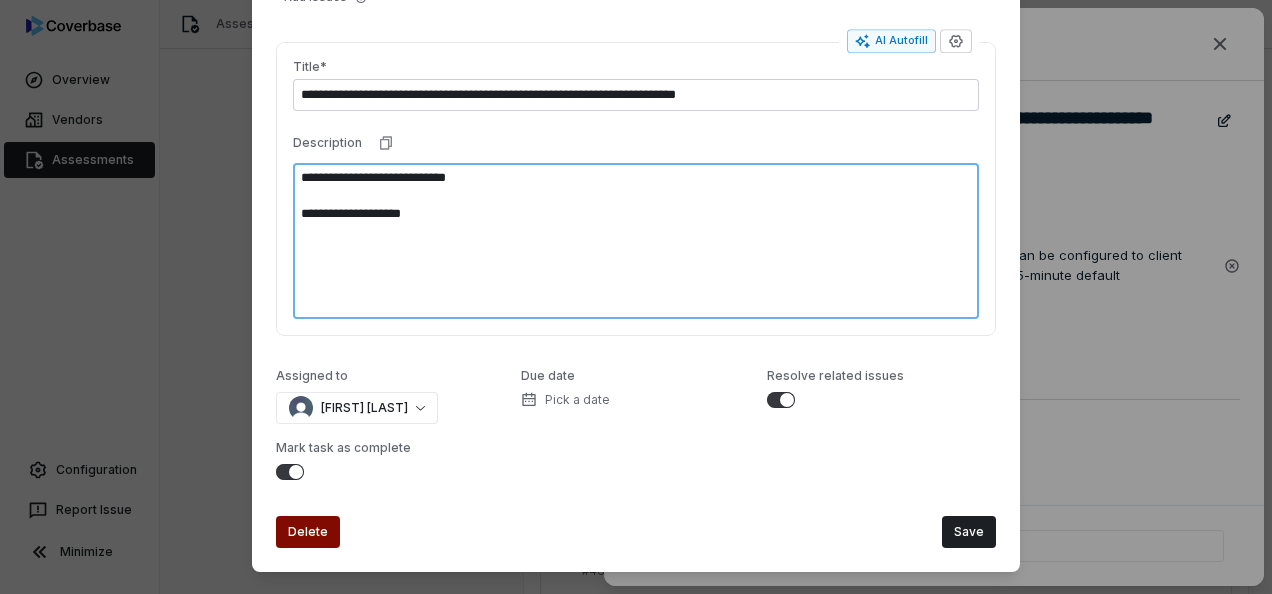 type on "*" 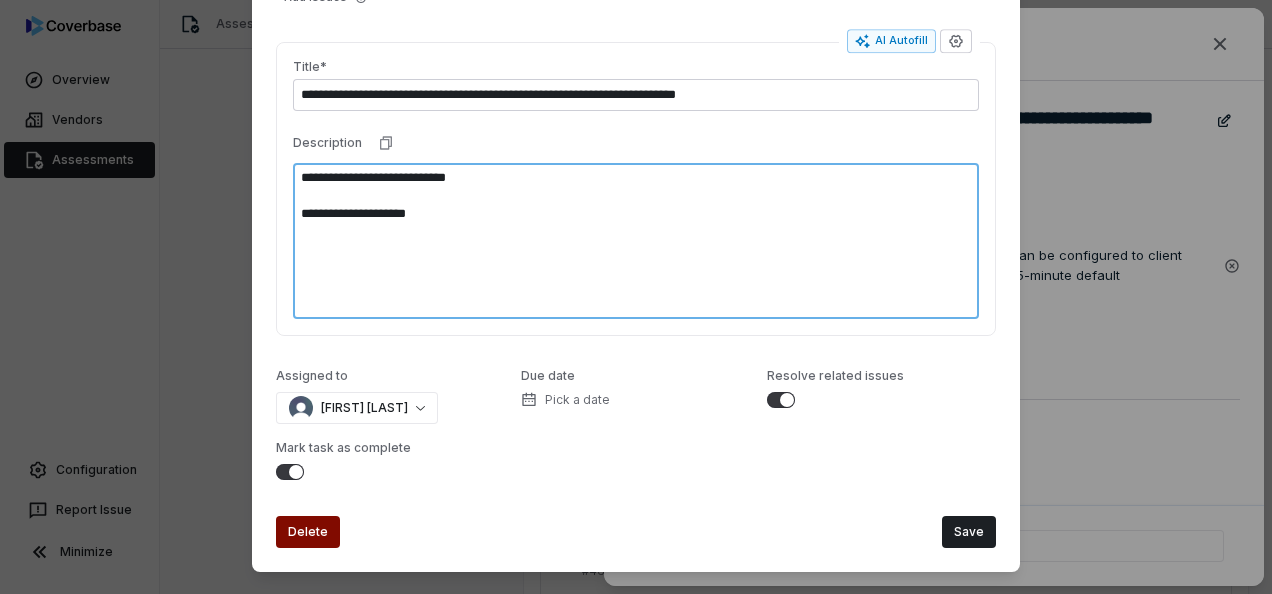 type on "*" 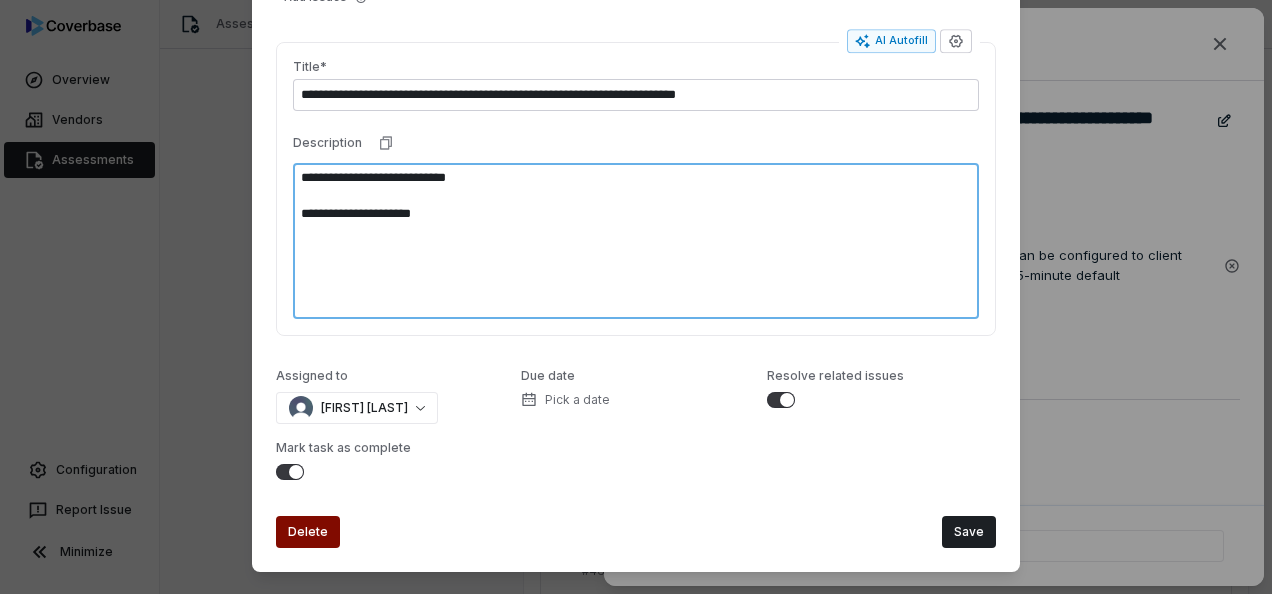 type on "*" 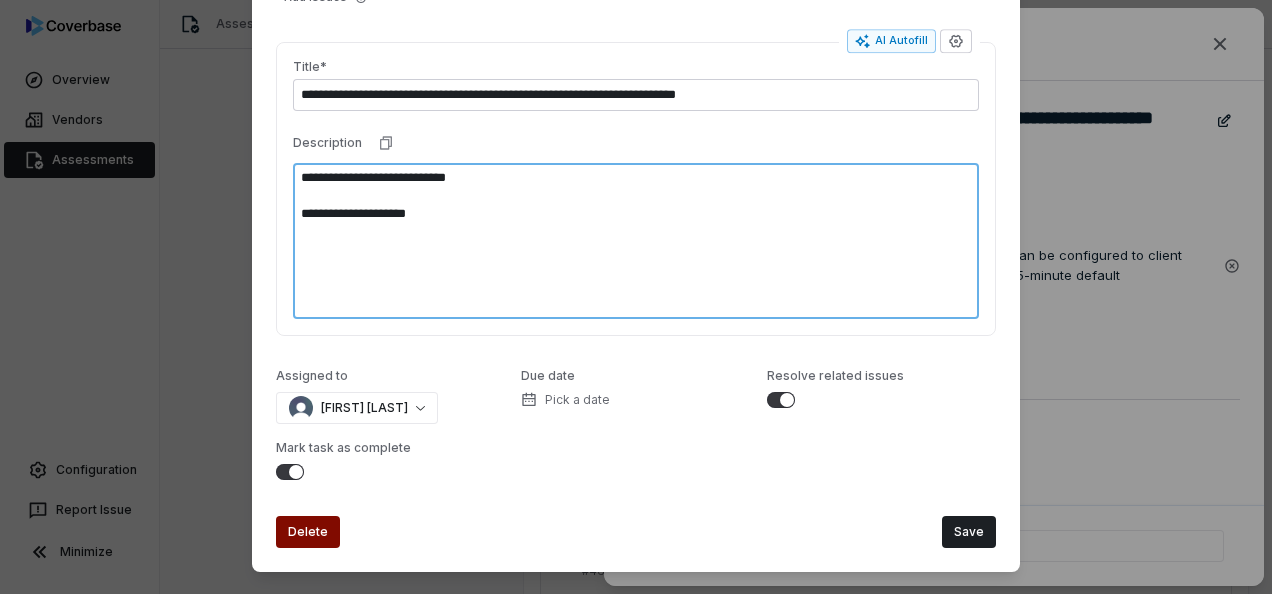 type on "*" 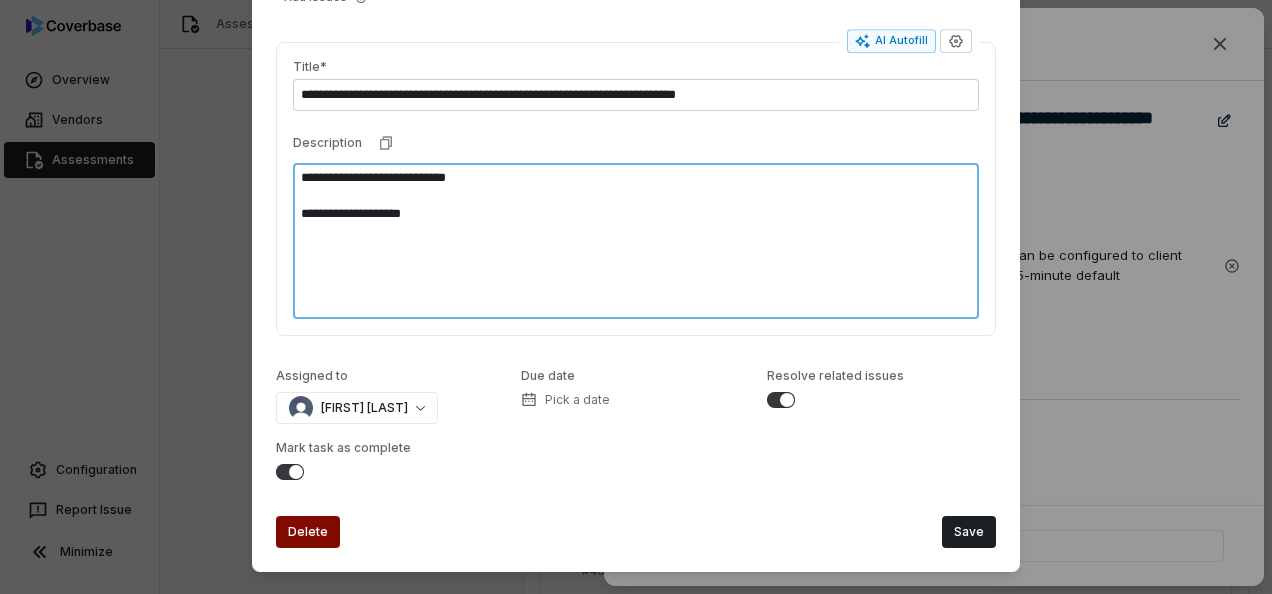 type on "*" 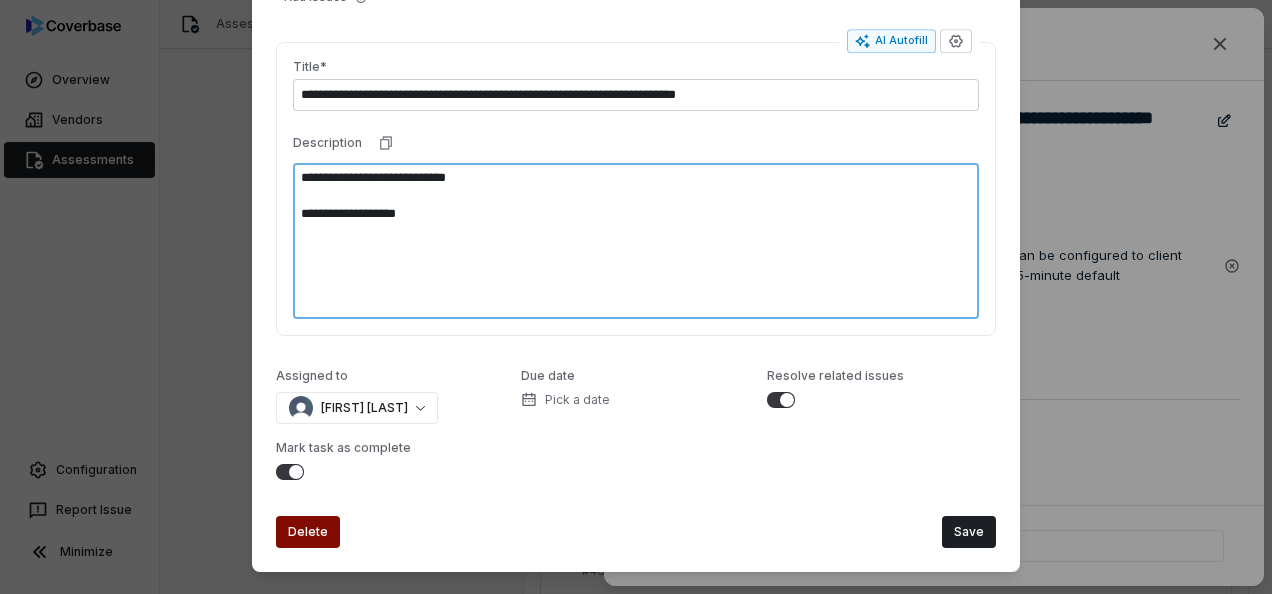 type on "*" 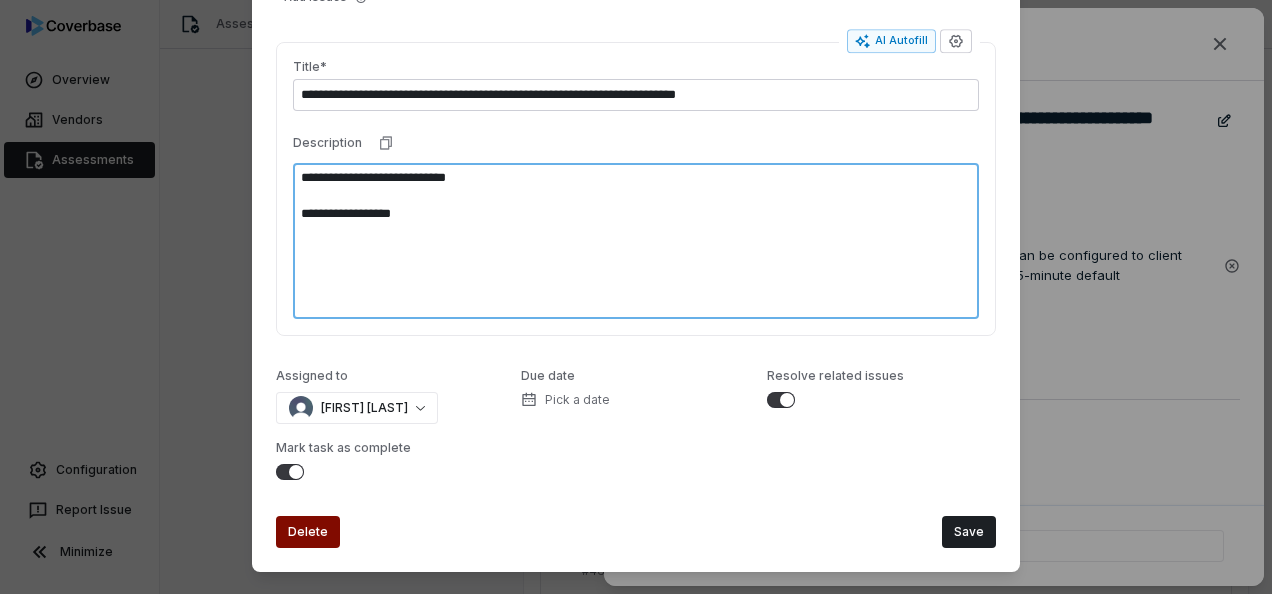 type on "*" 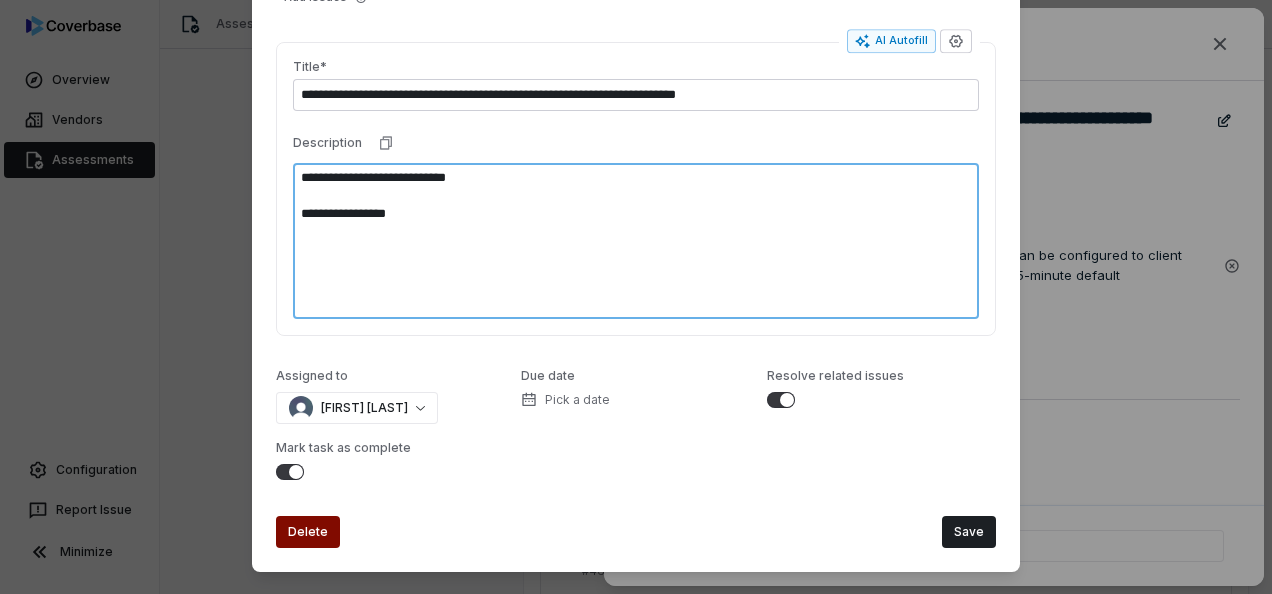 type on "*" 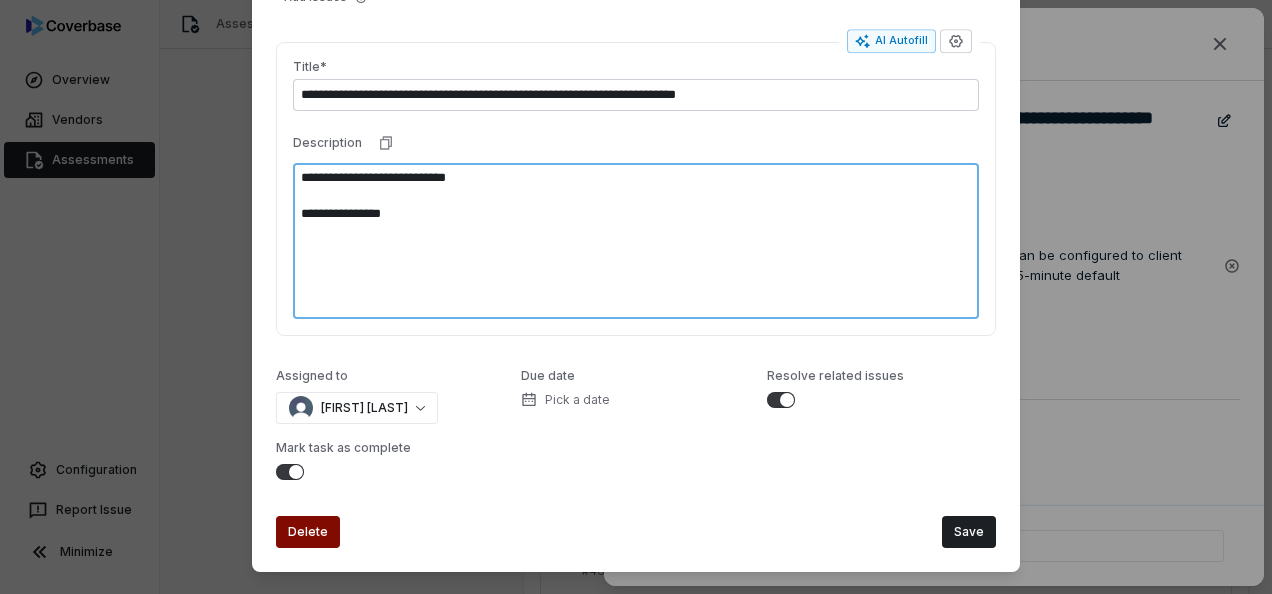 type on "*" 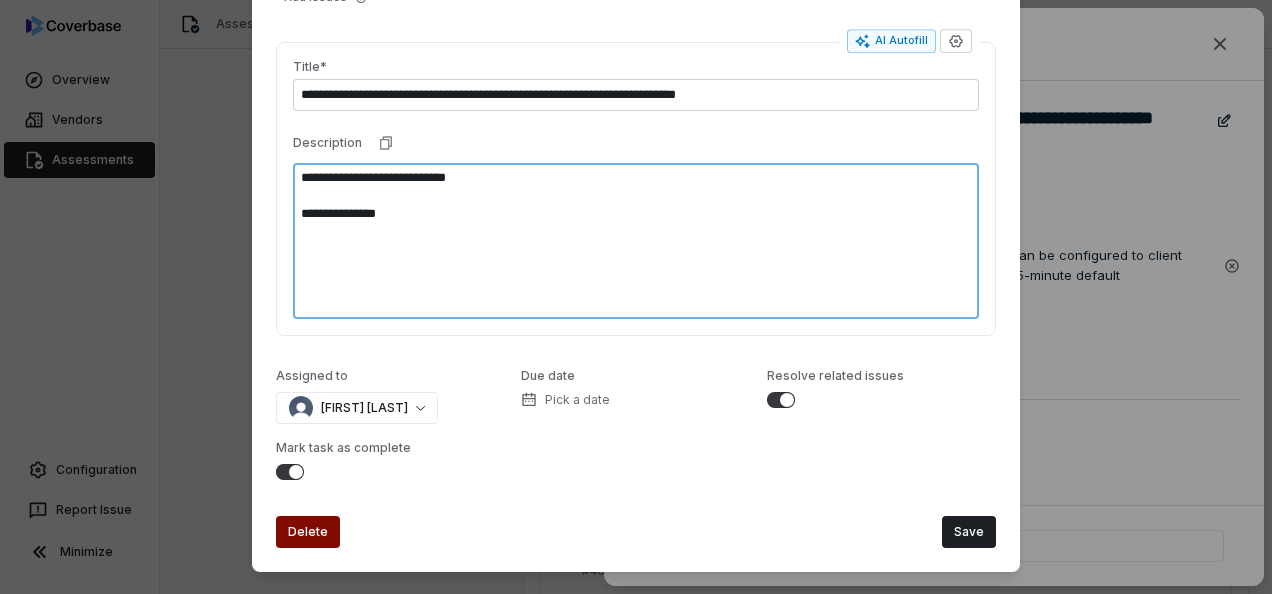 type on "*" 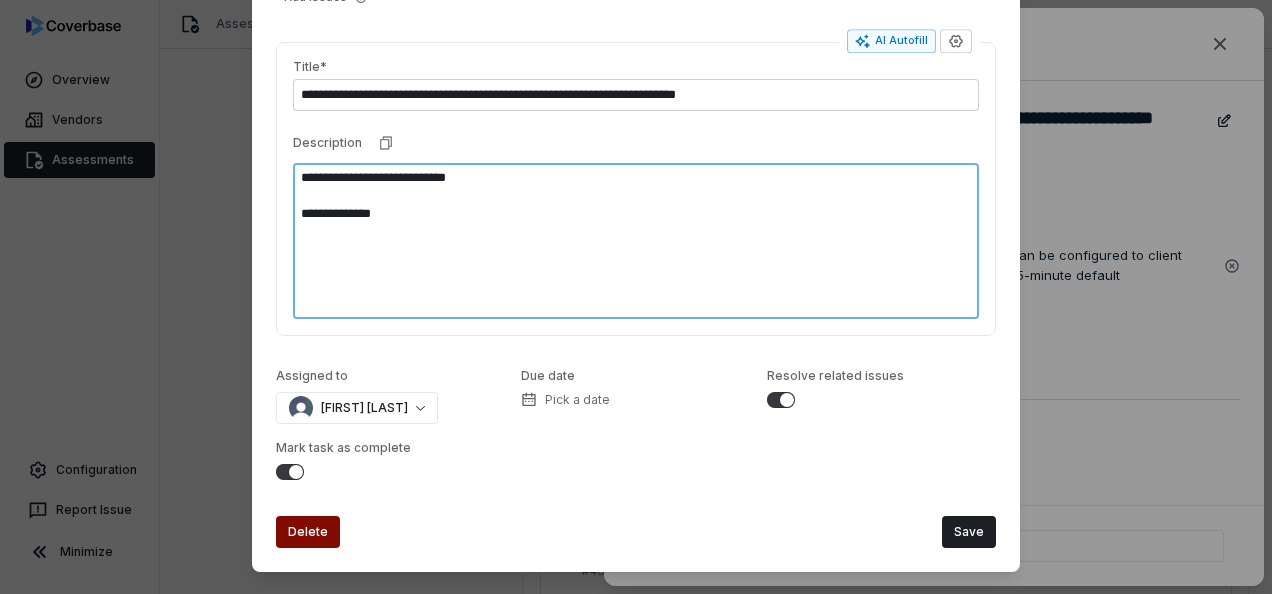 type on "*" 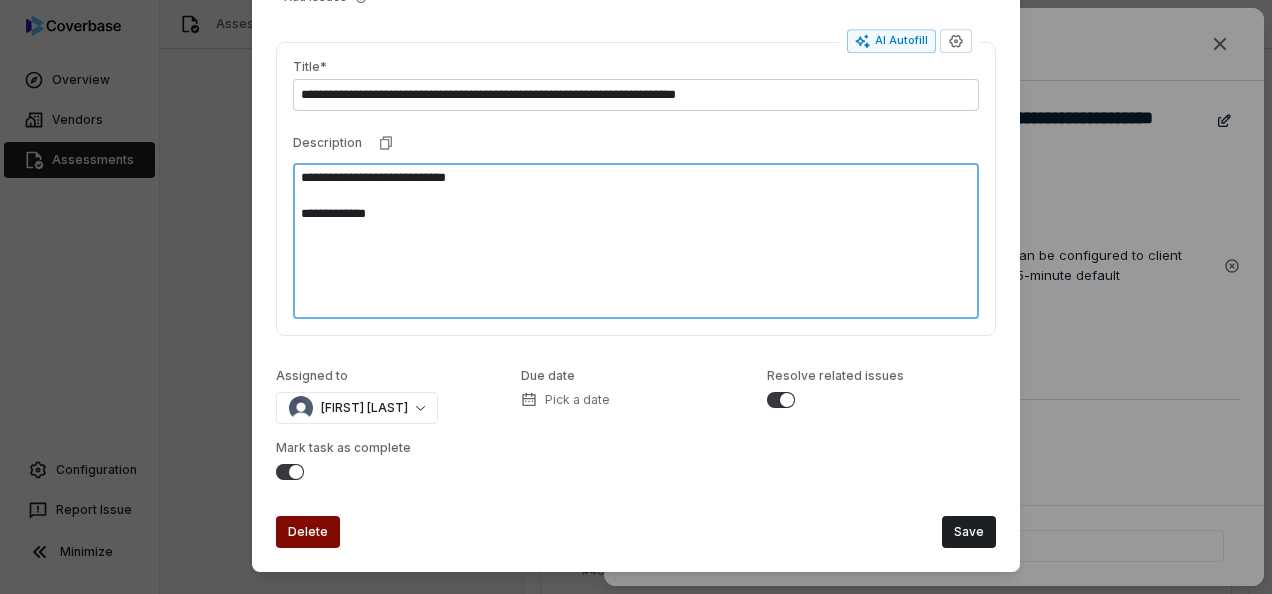 type on "*" 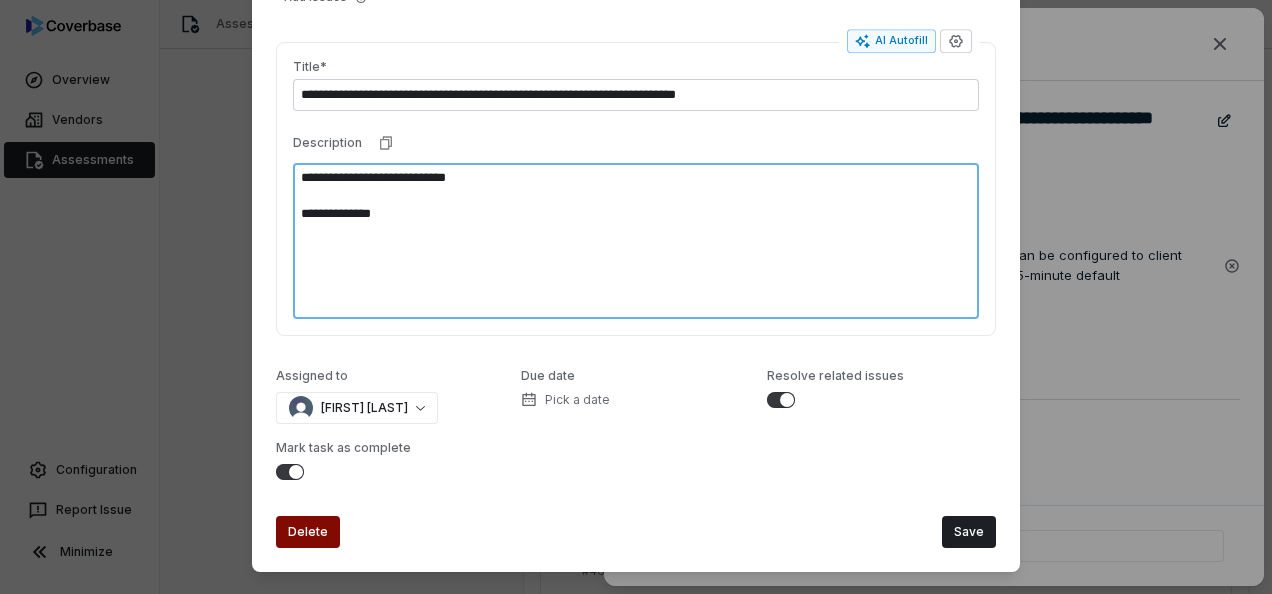 type on "*" 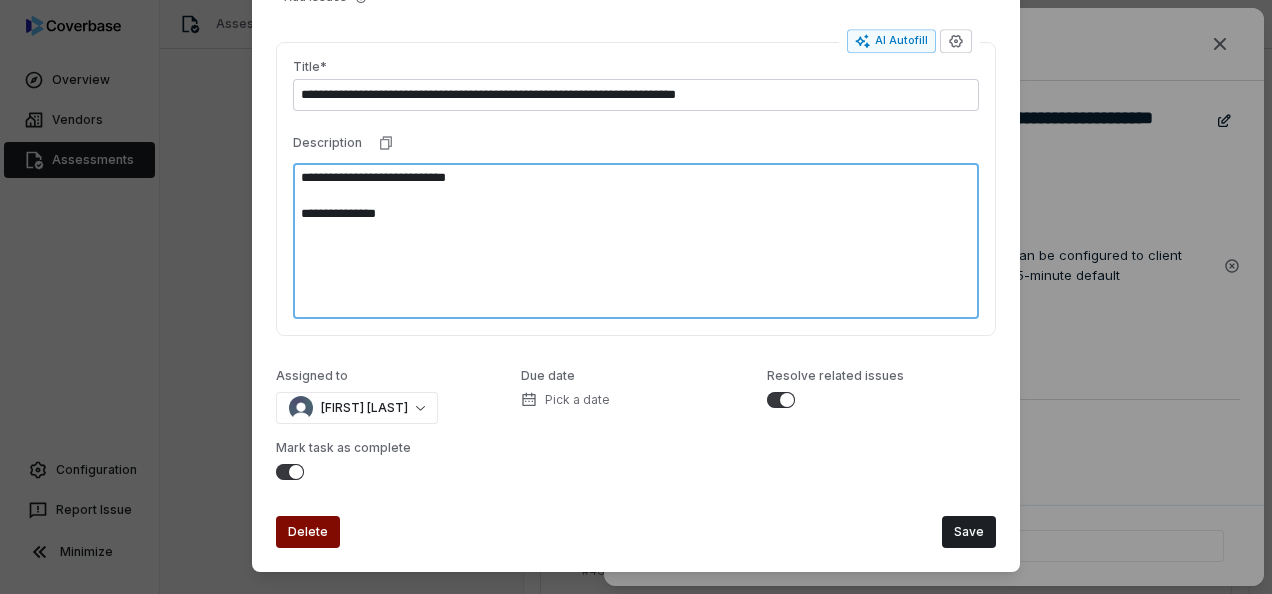 type on "*" 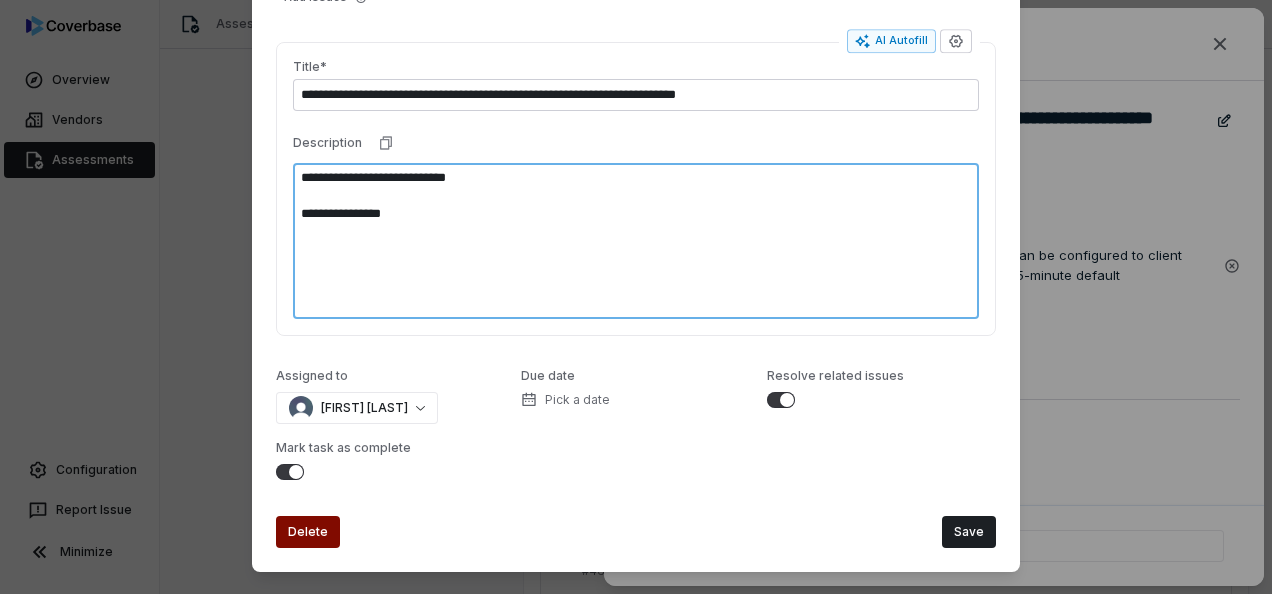 type on "*" 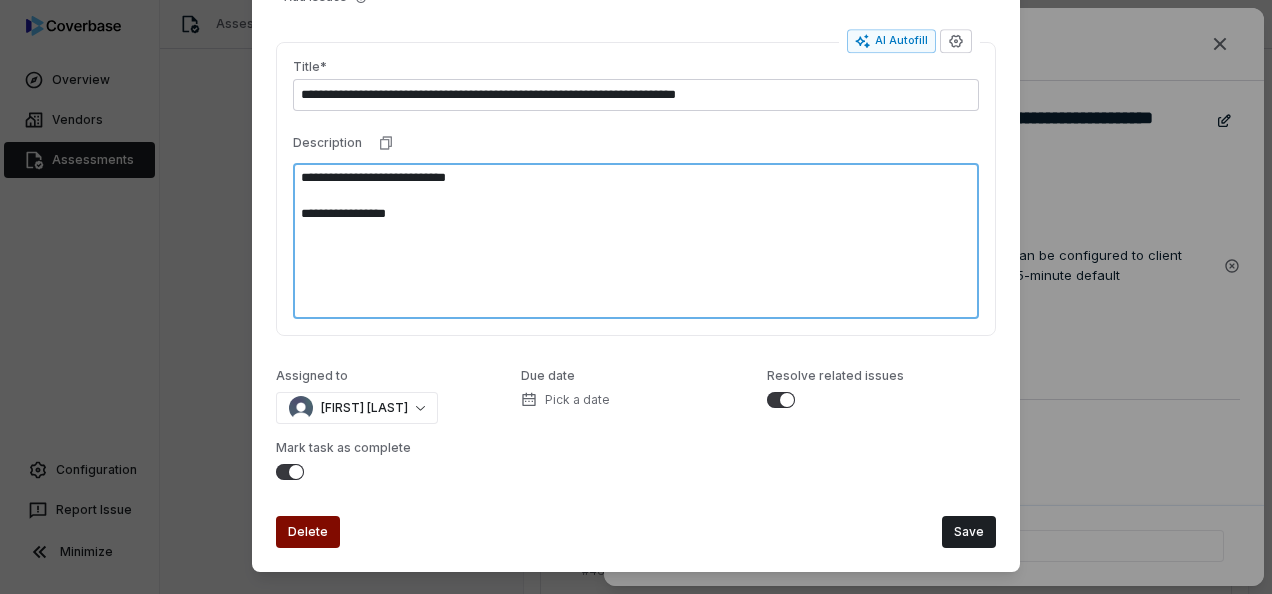 type on "*" 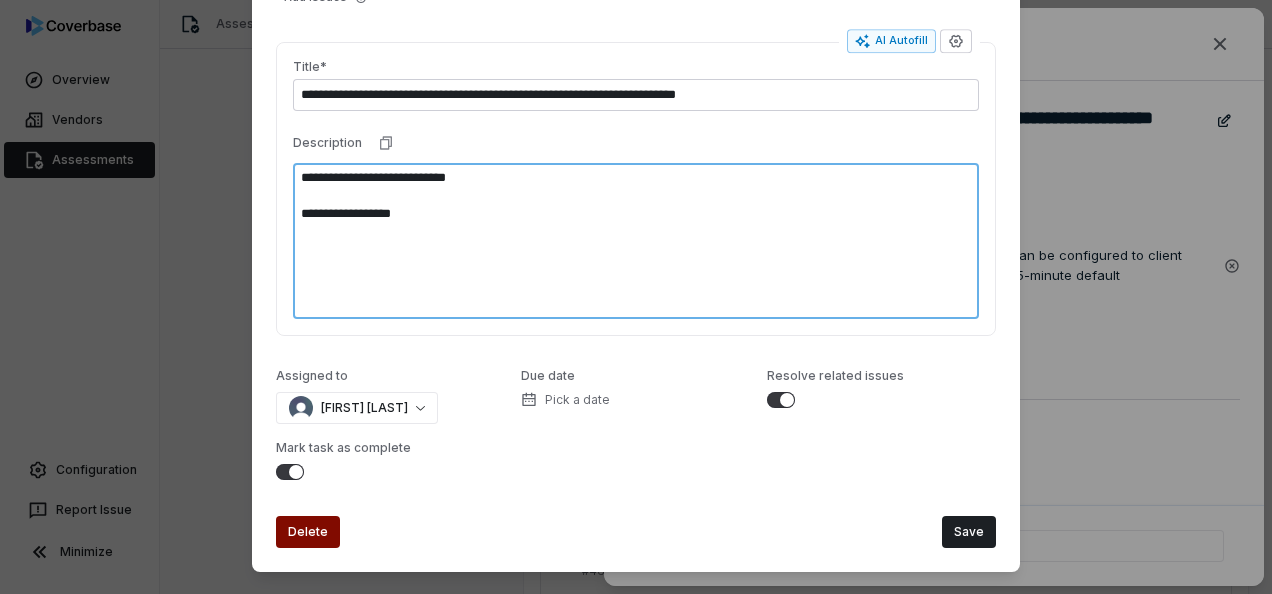 type on "*" 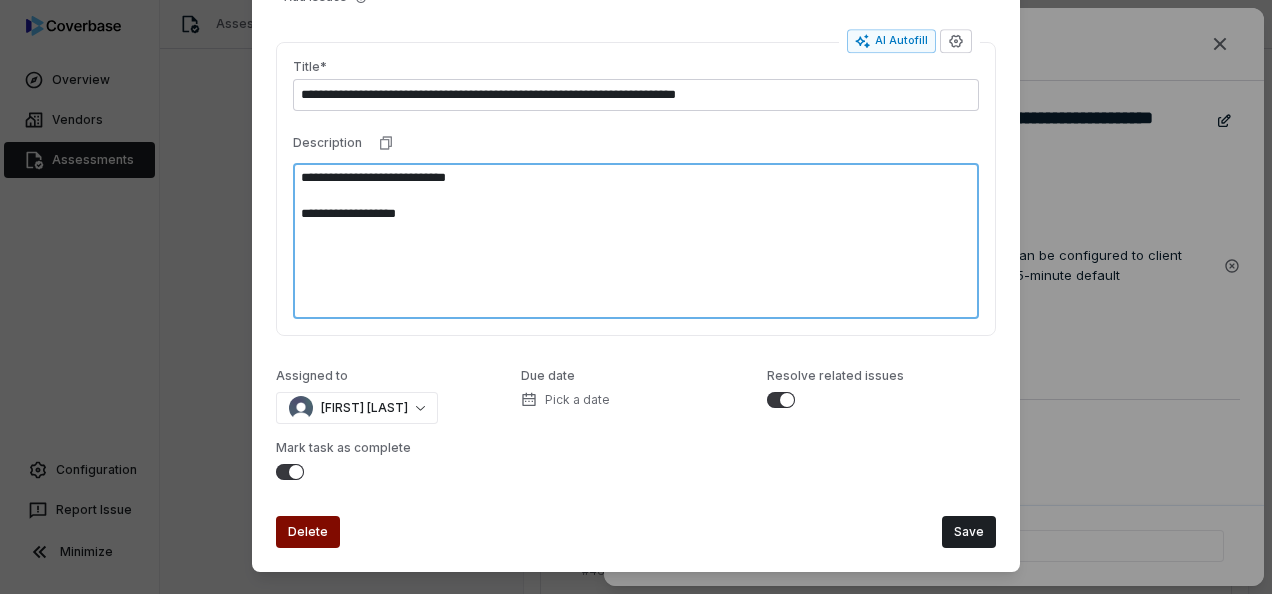 type on "*" 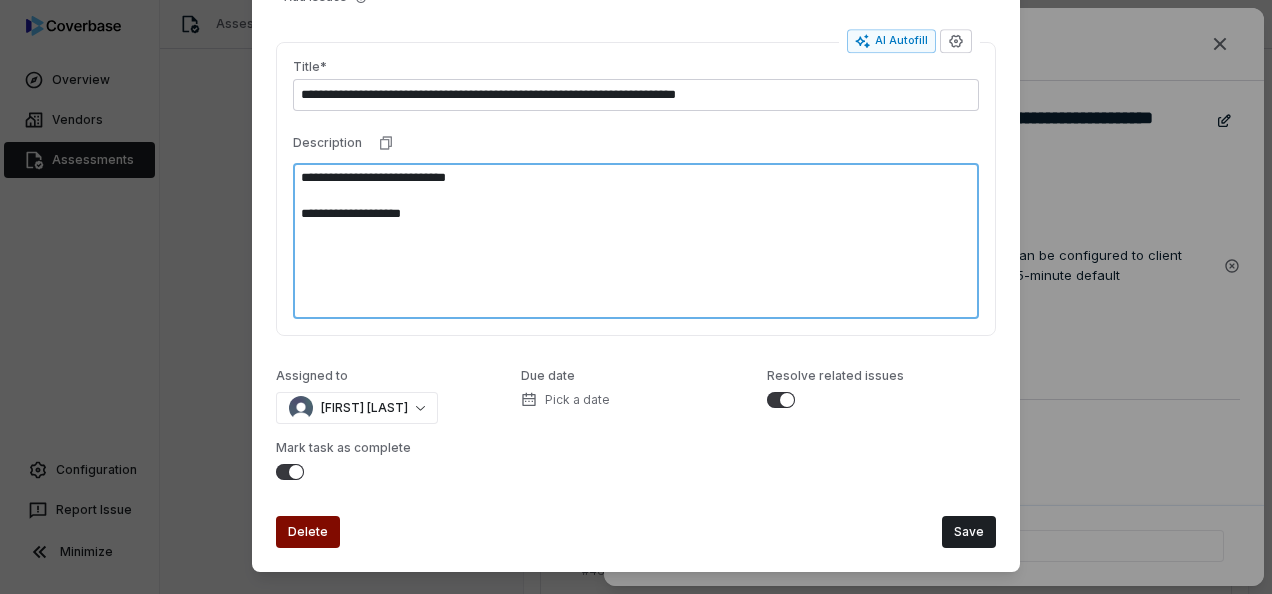 type on "*" 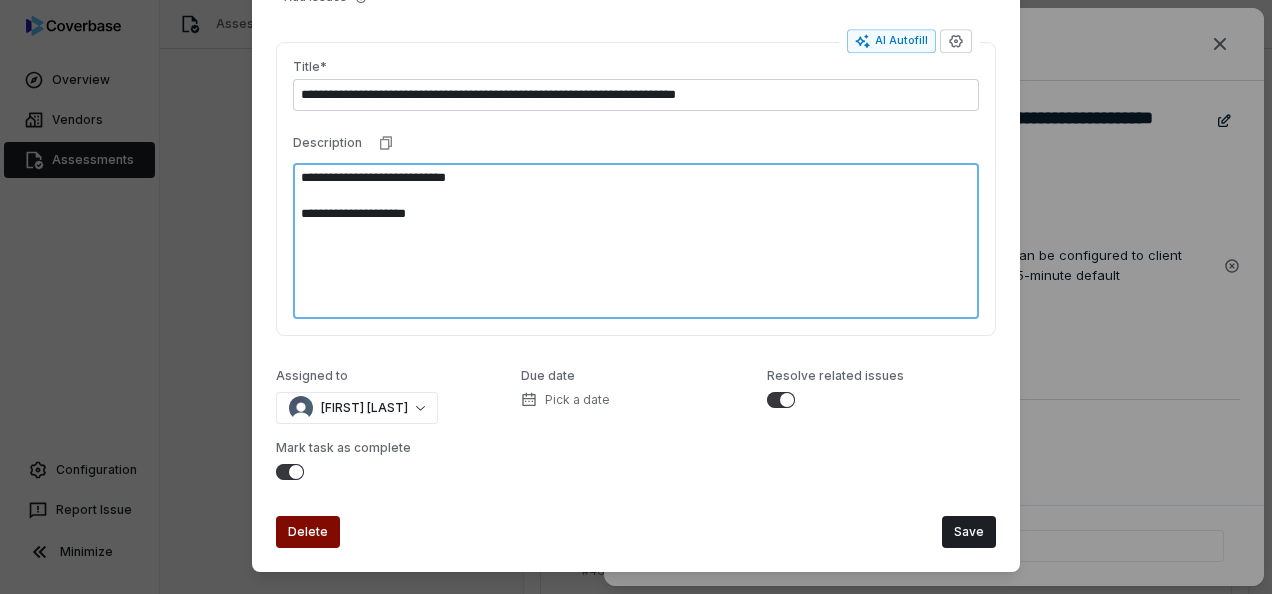 type on "*" 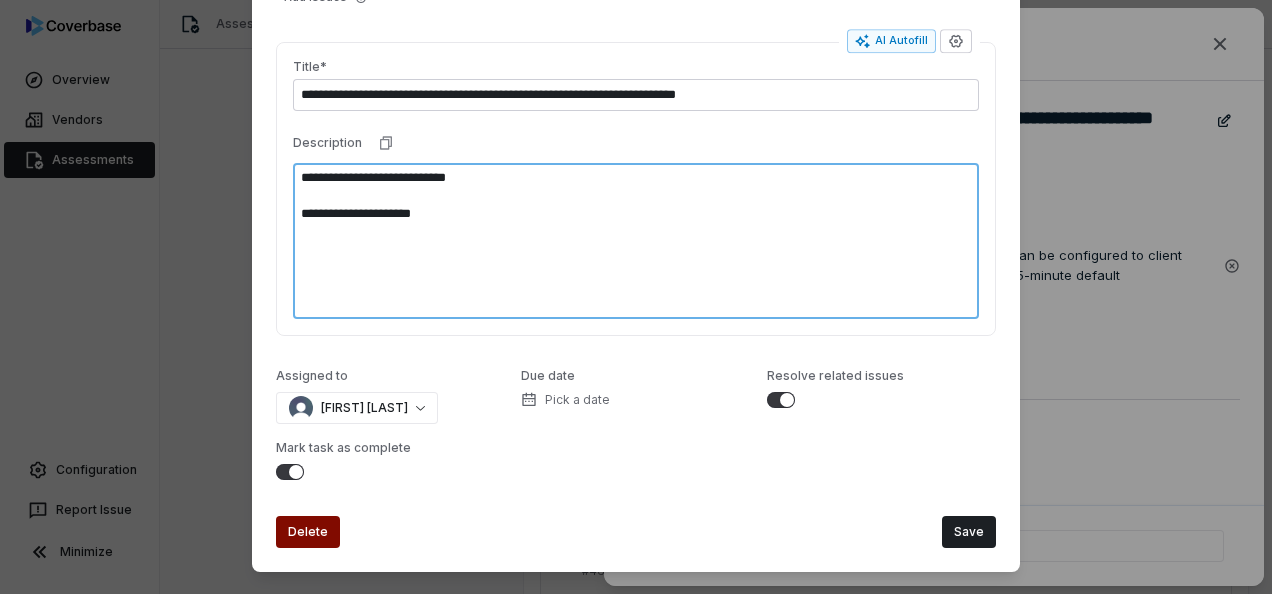 type on "*" 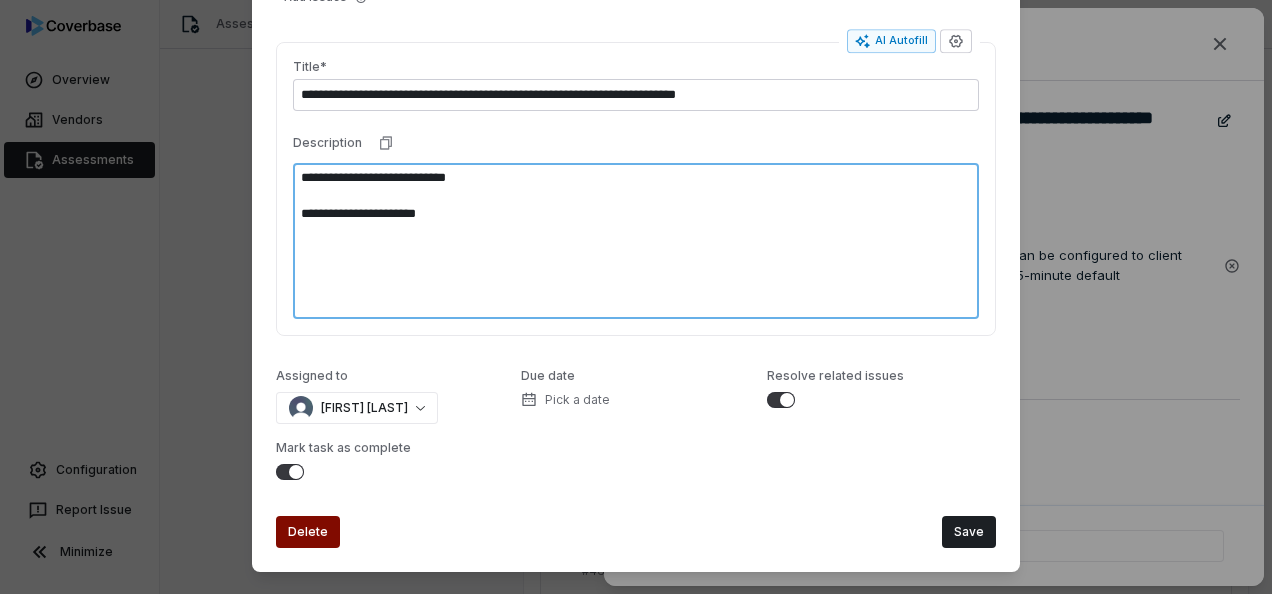 type on "*" 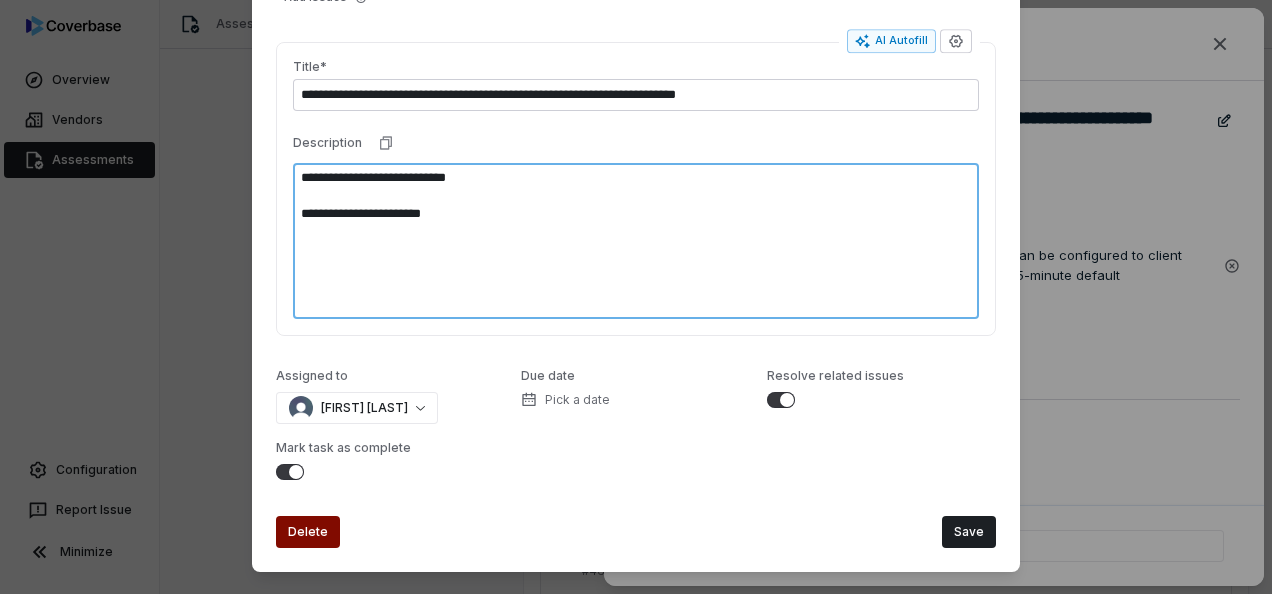 type on "*" 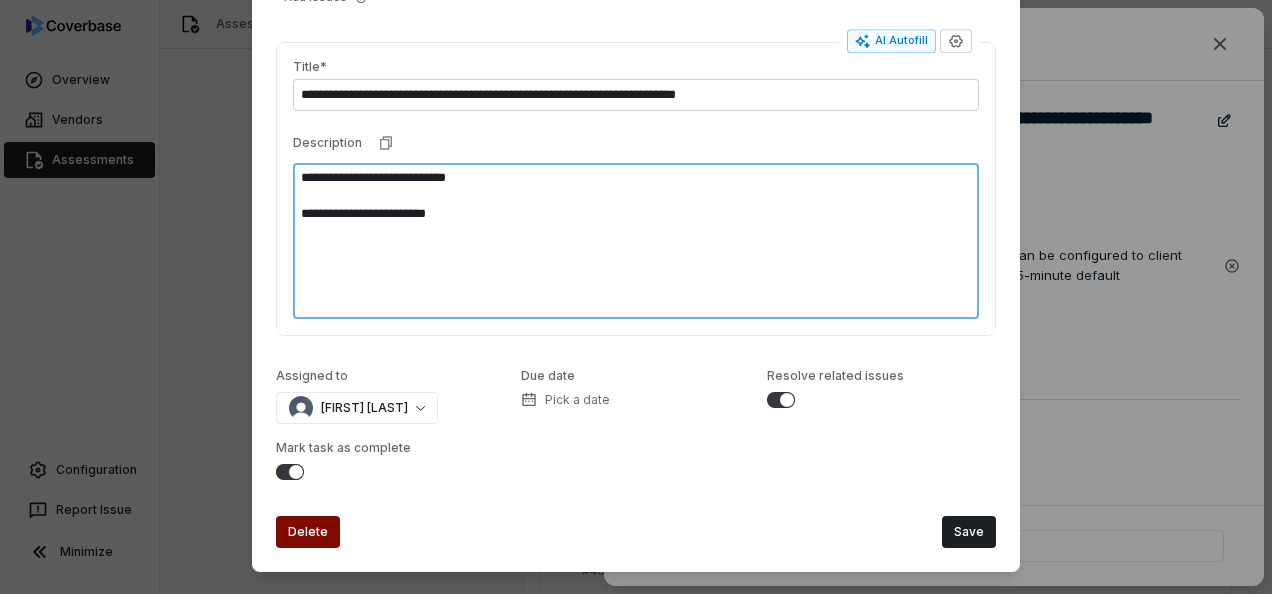 type on "*" 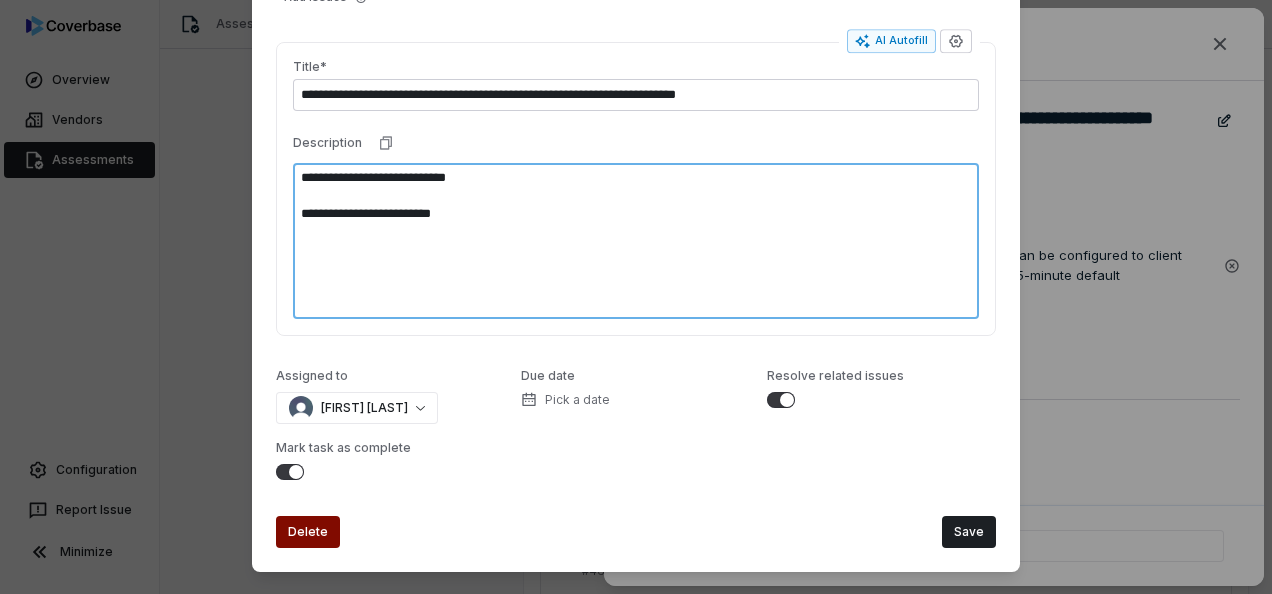 type on "*" 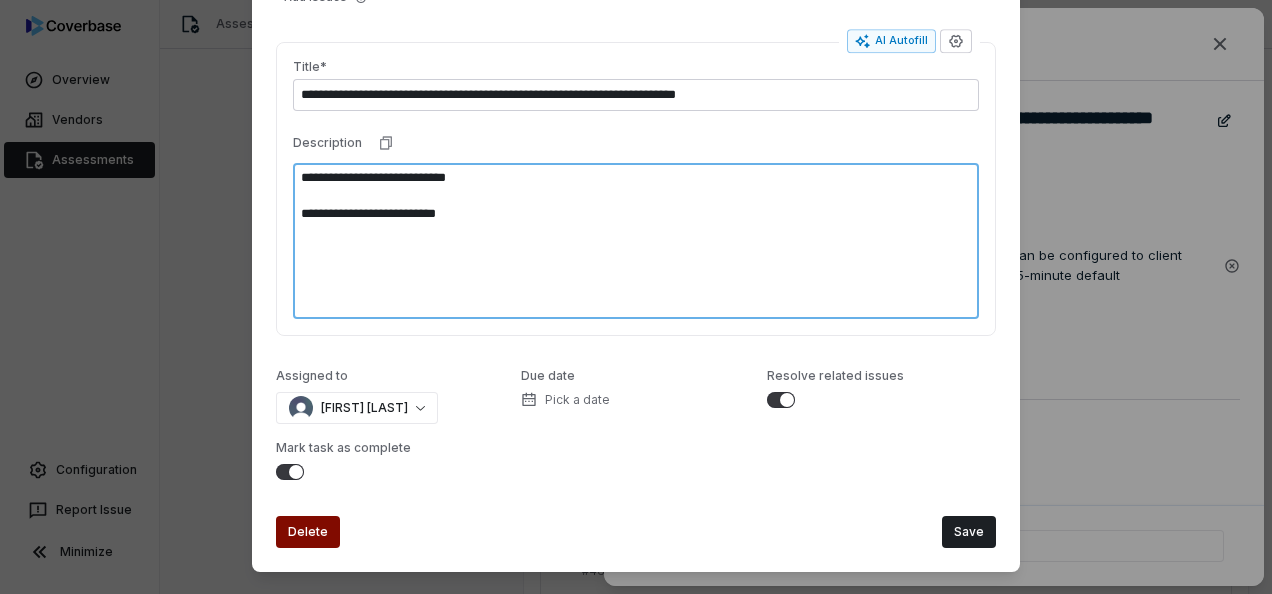 type on "*" 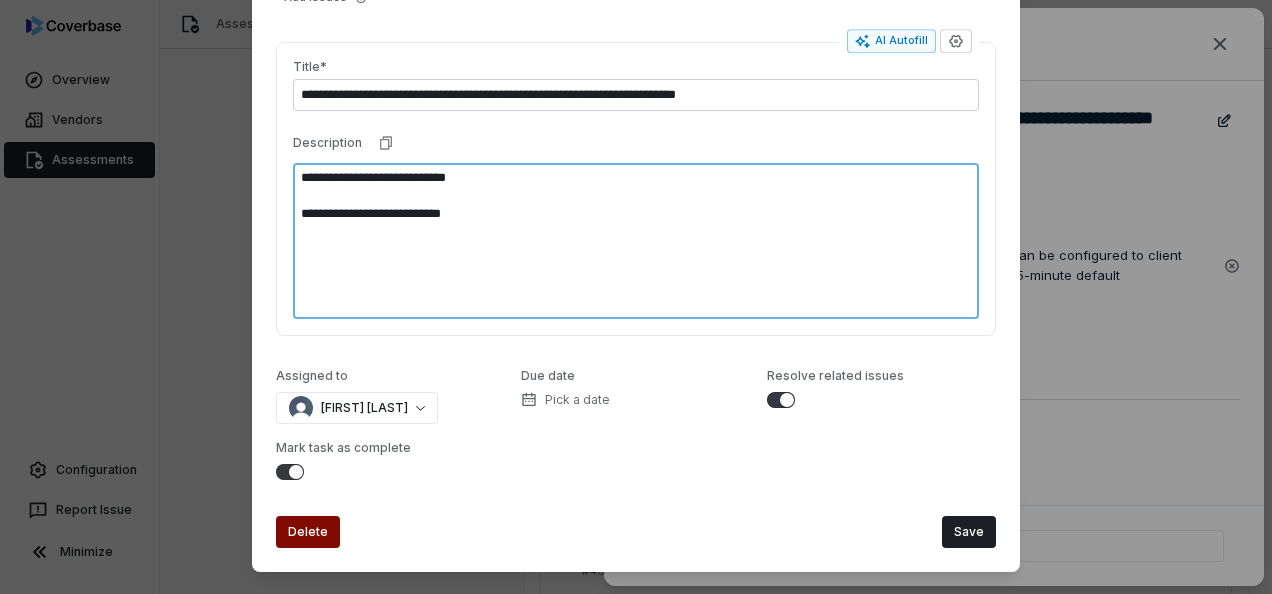 type on "*" 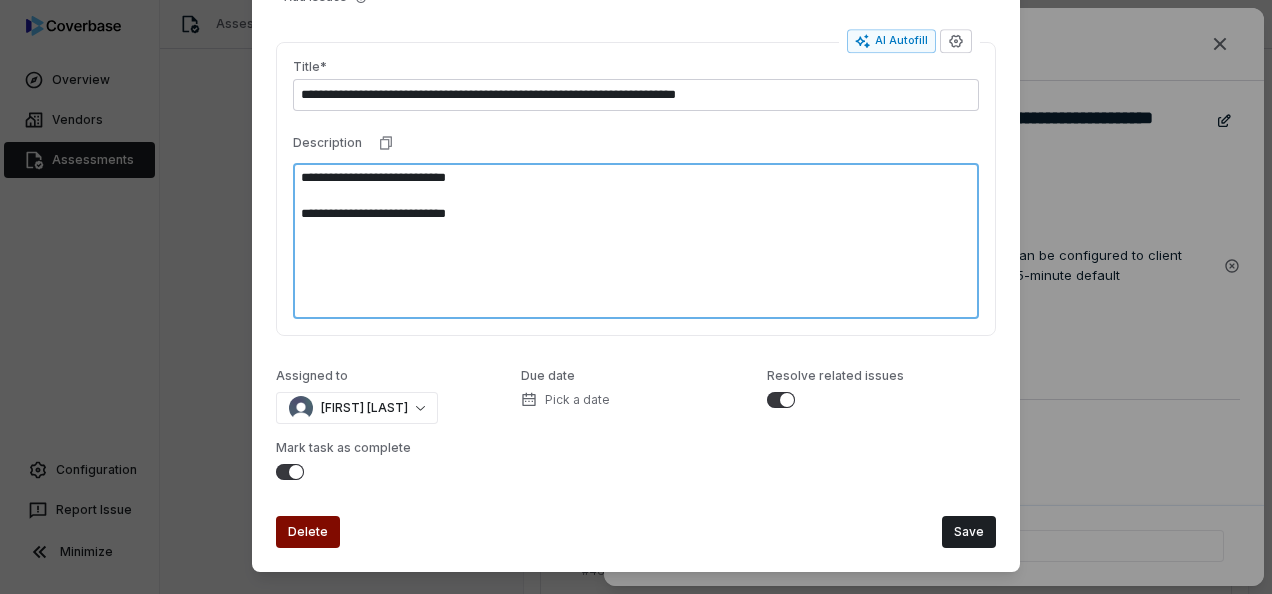 type on "*" 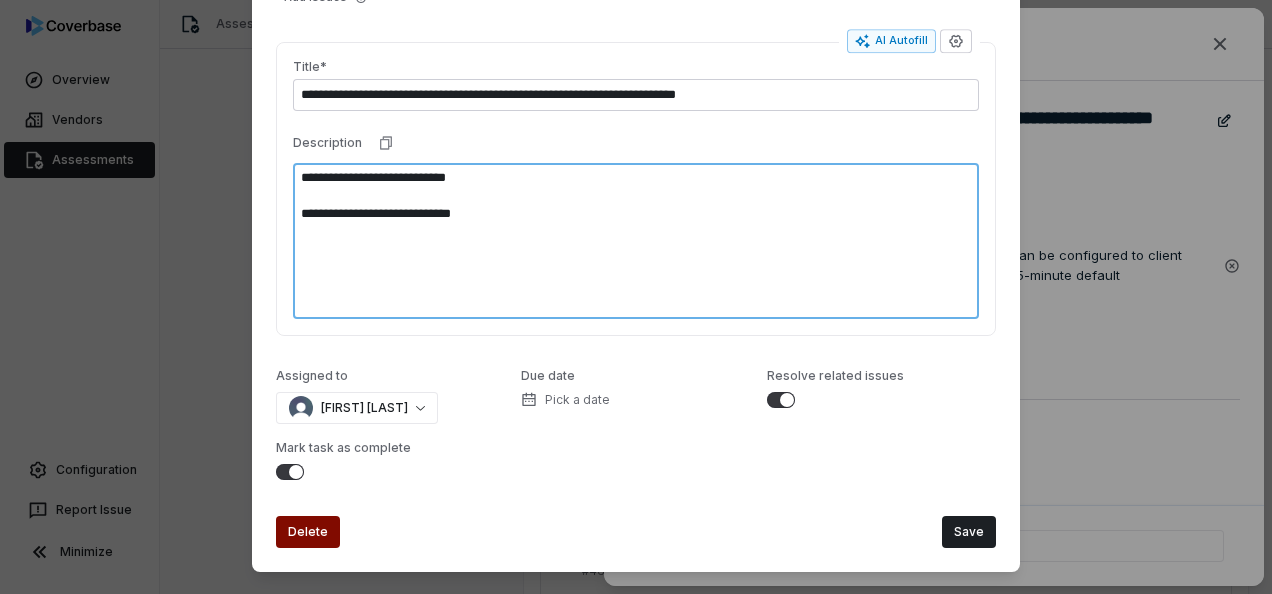 type on "*" 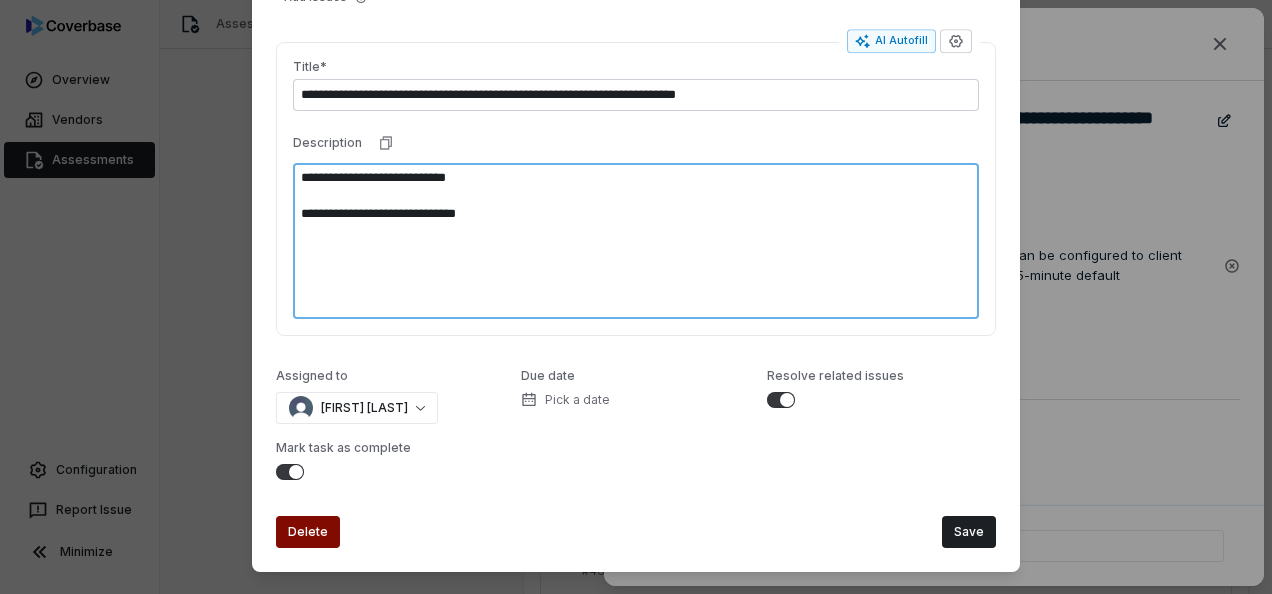 type on "*" 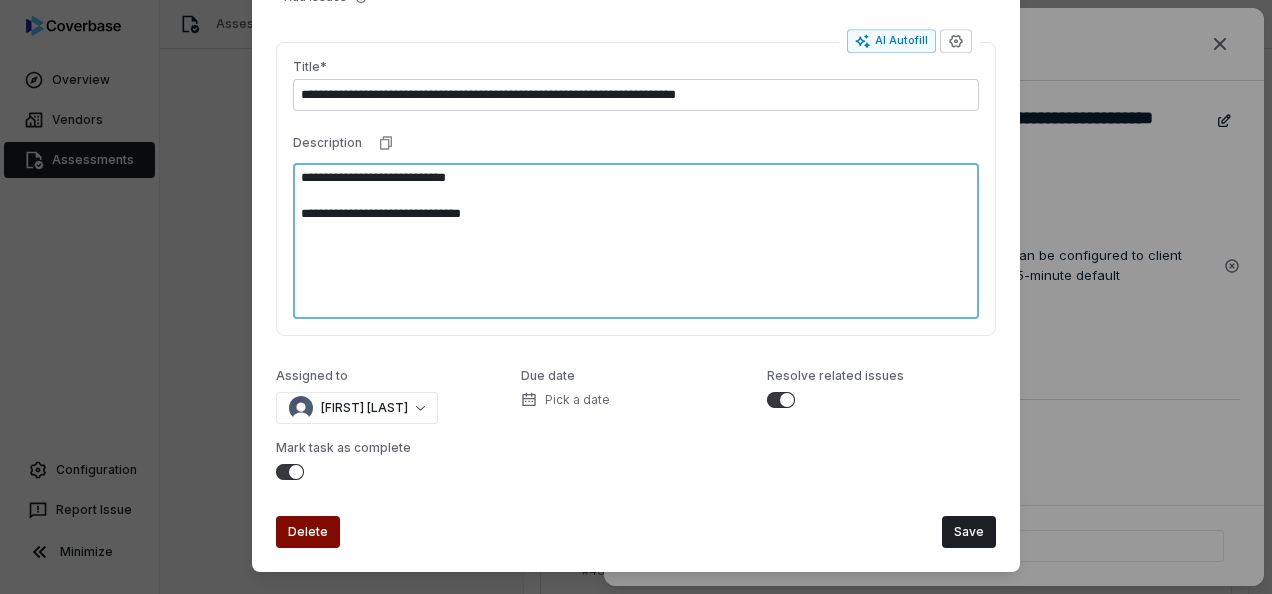 type on "*" 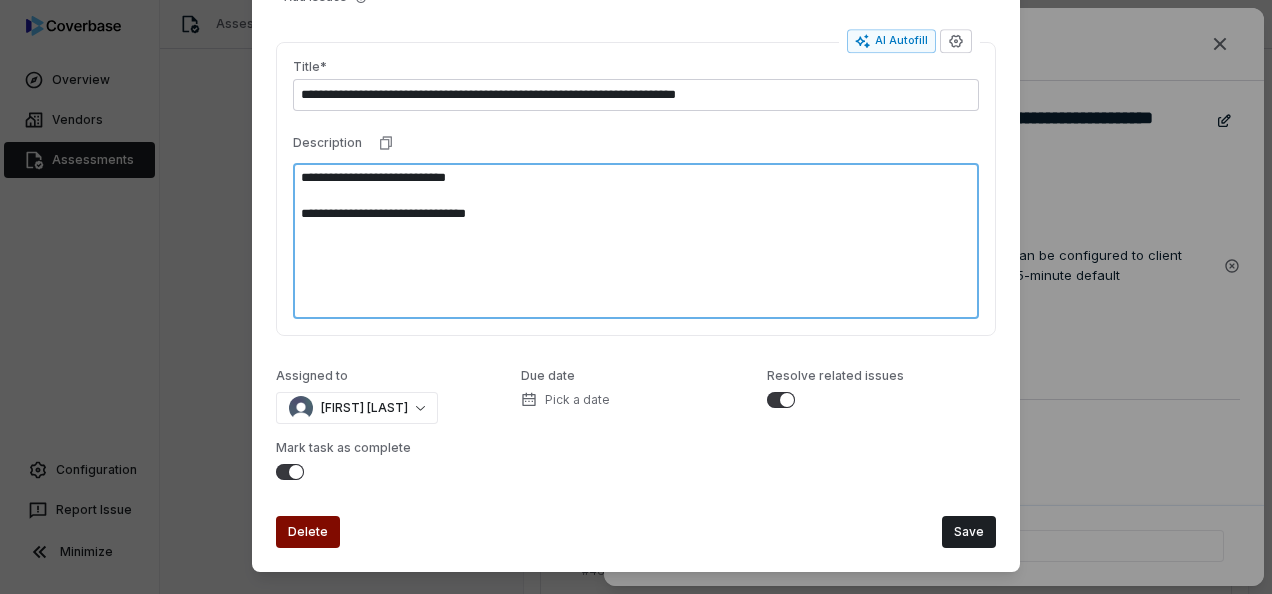 type on "*" 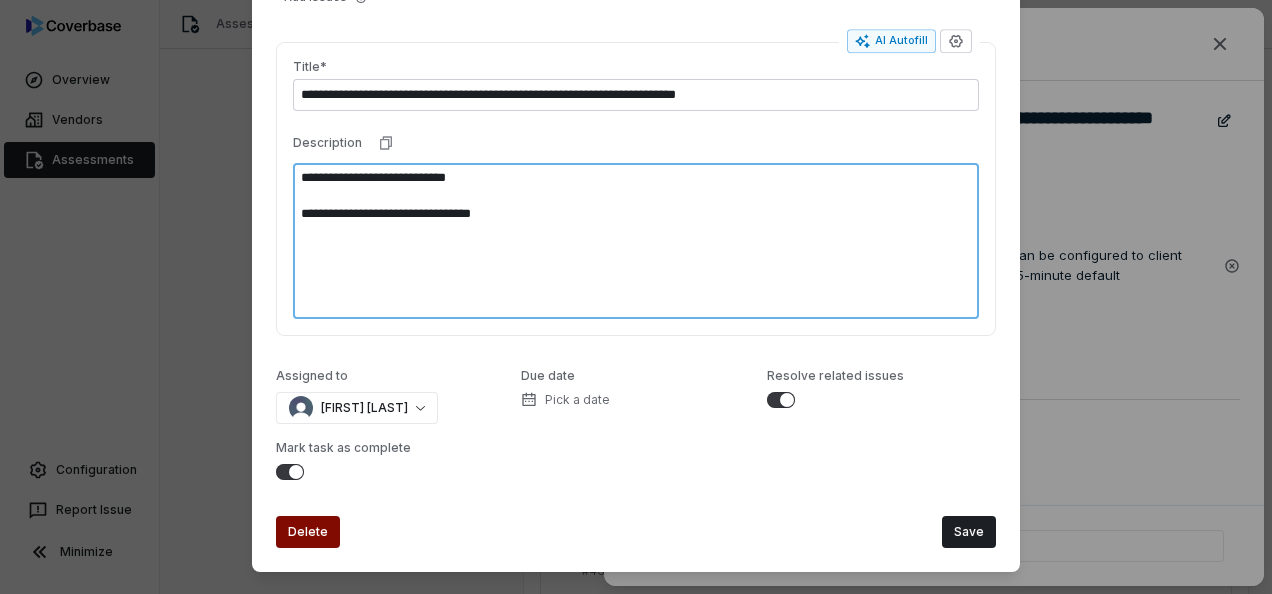 type on "*" 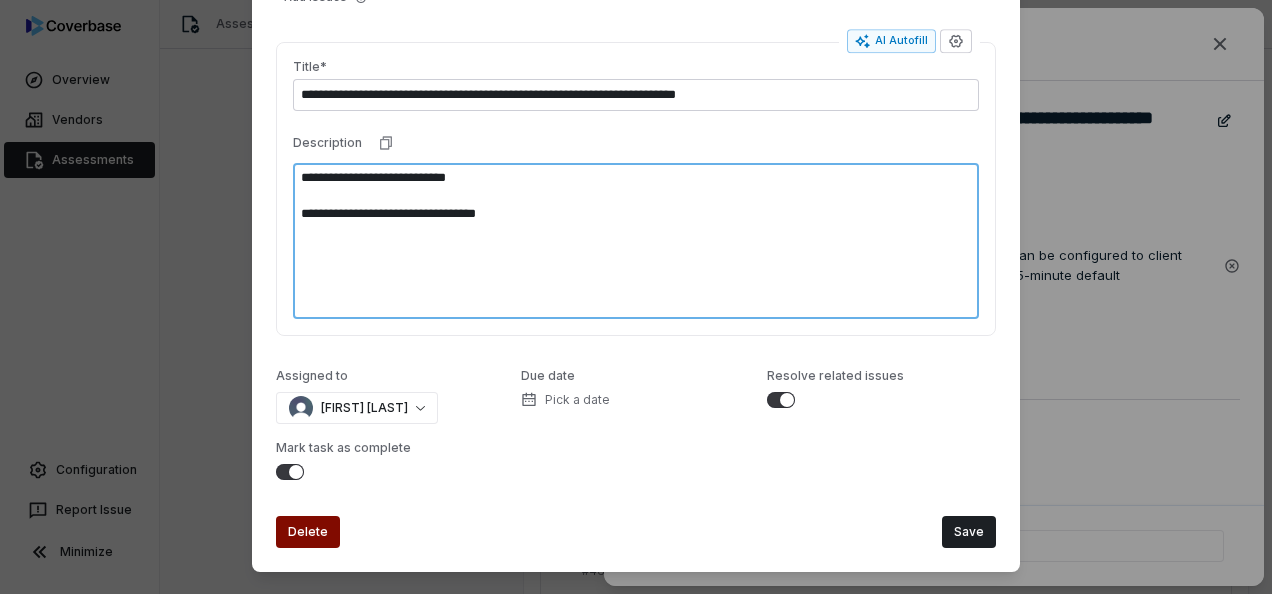 type on "*" 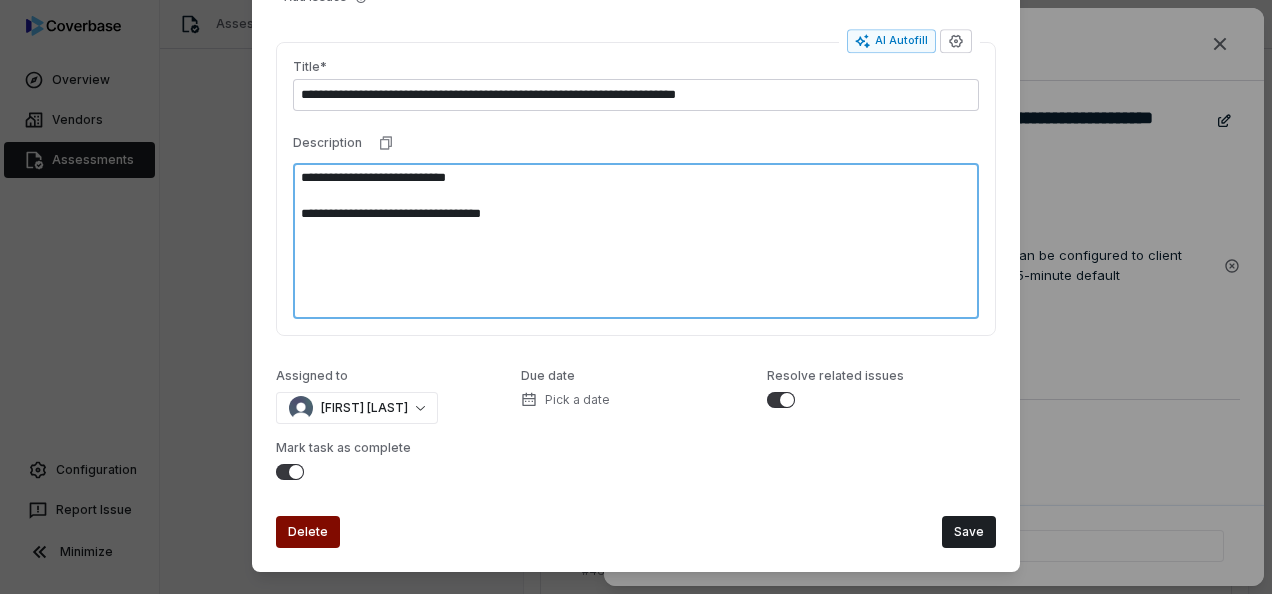 type on "*" 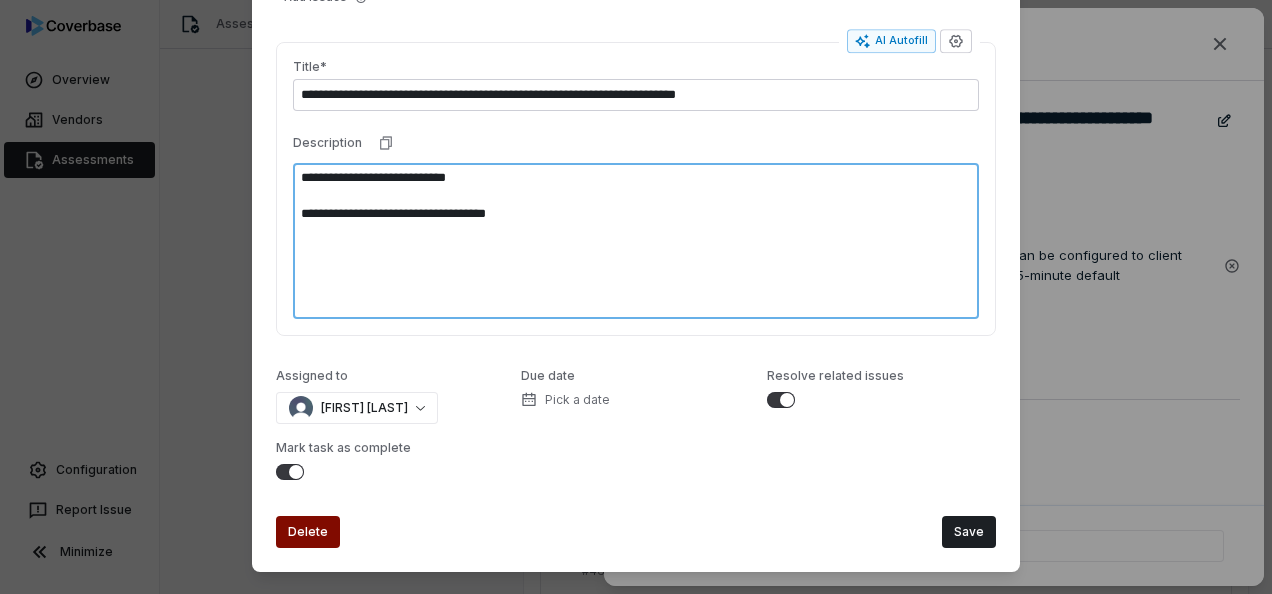 type on "*" 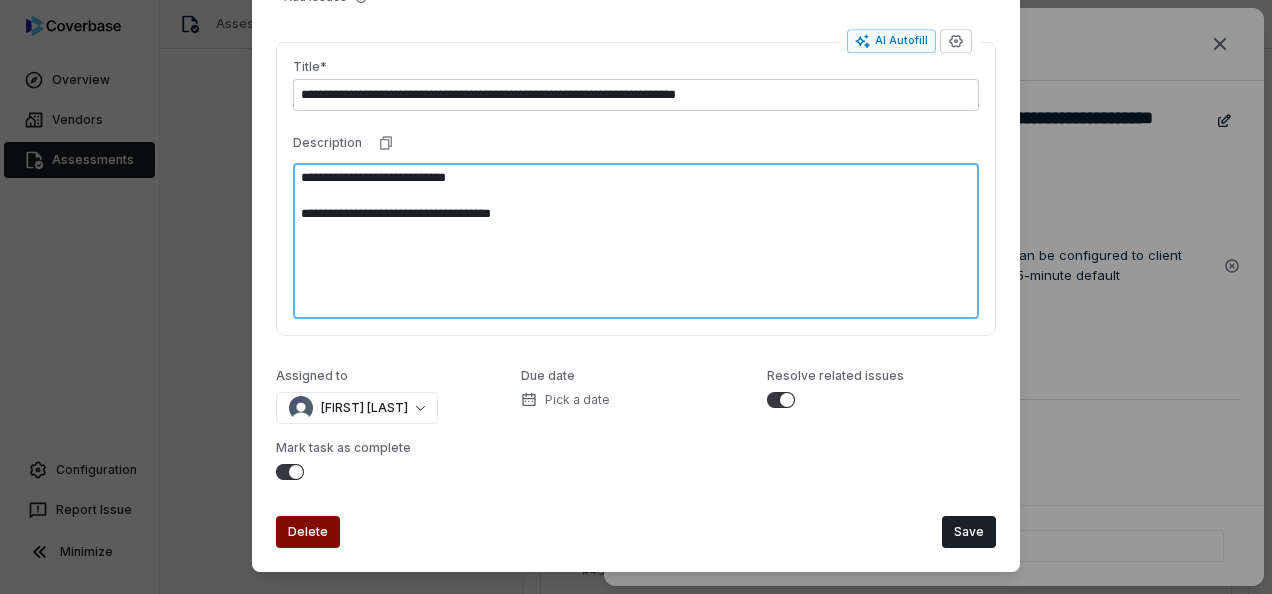 type on "*" 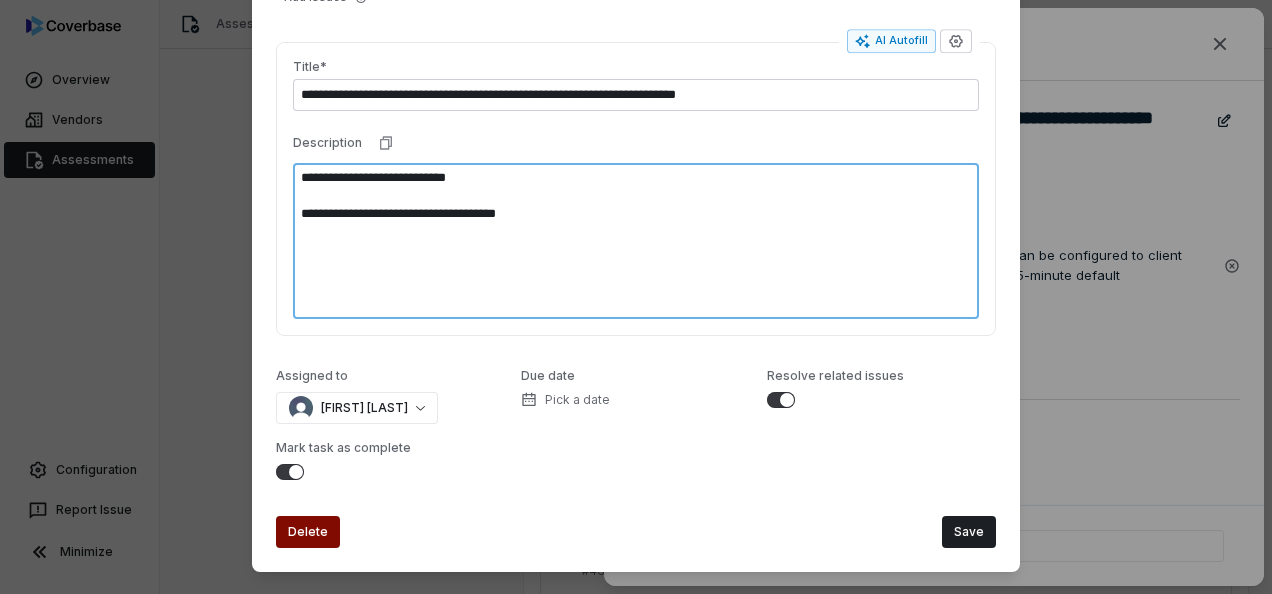 type on "*" 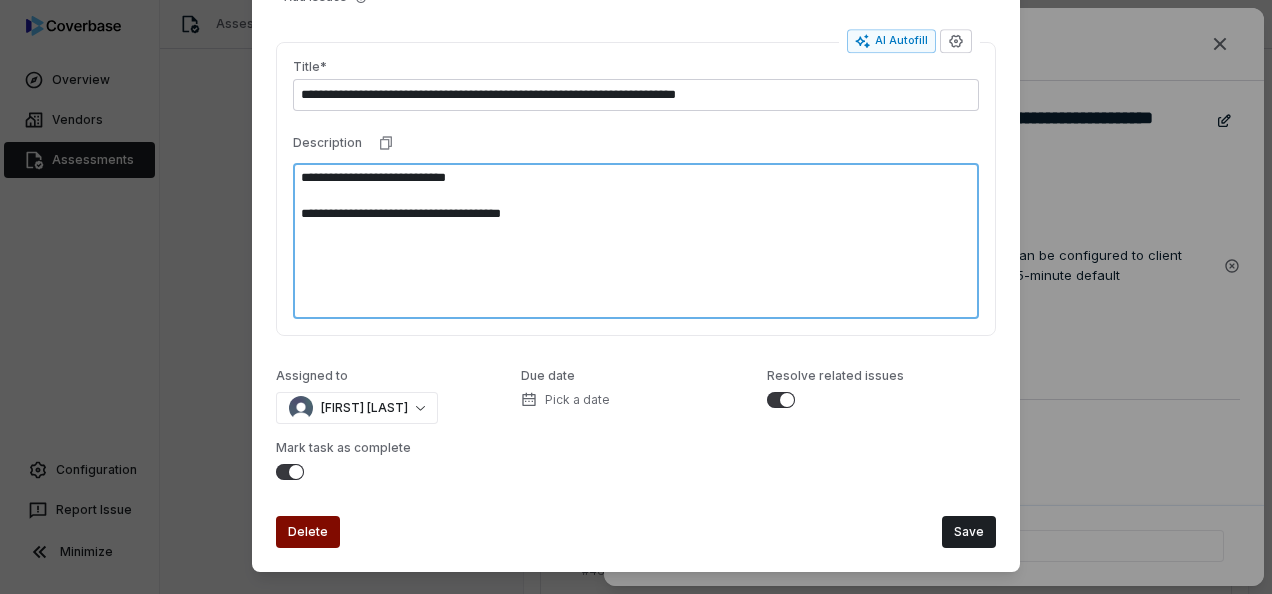 type on "*" 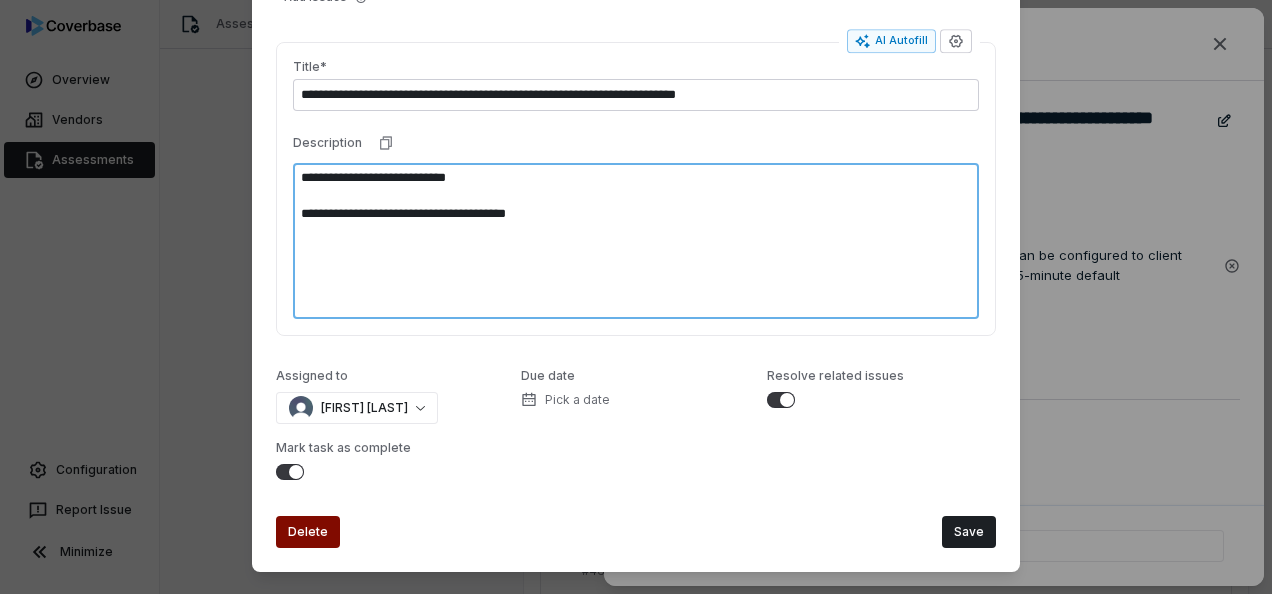 type on "*" 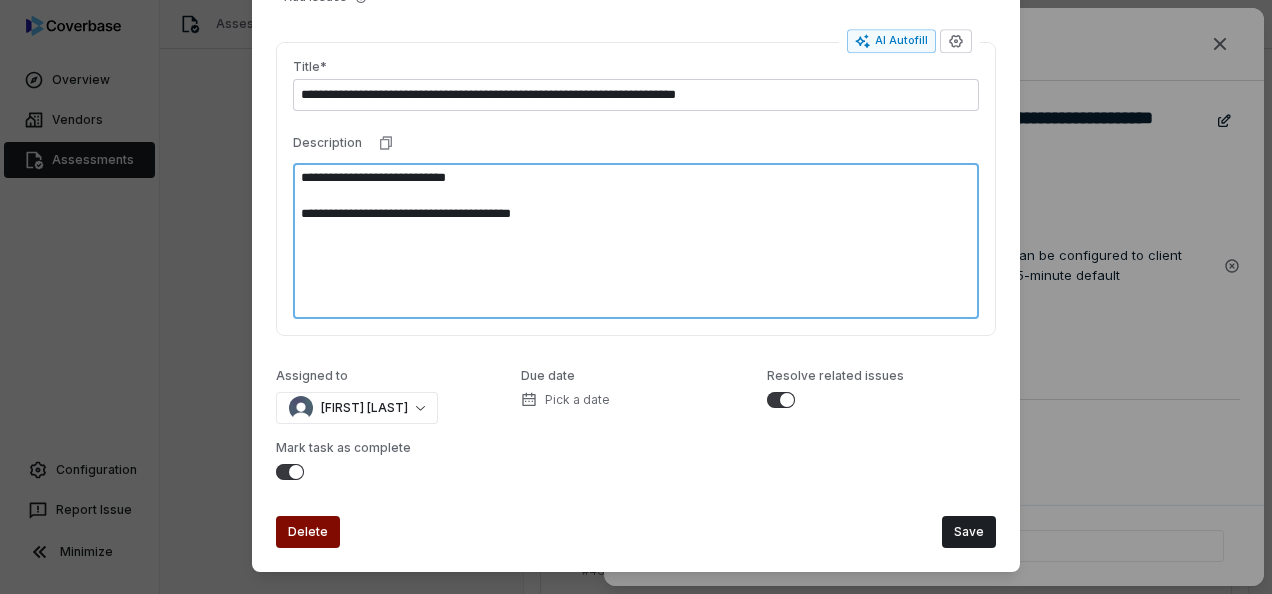 type on "*" 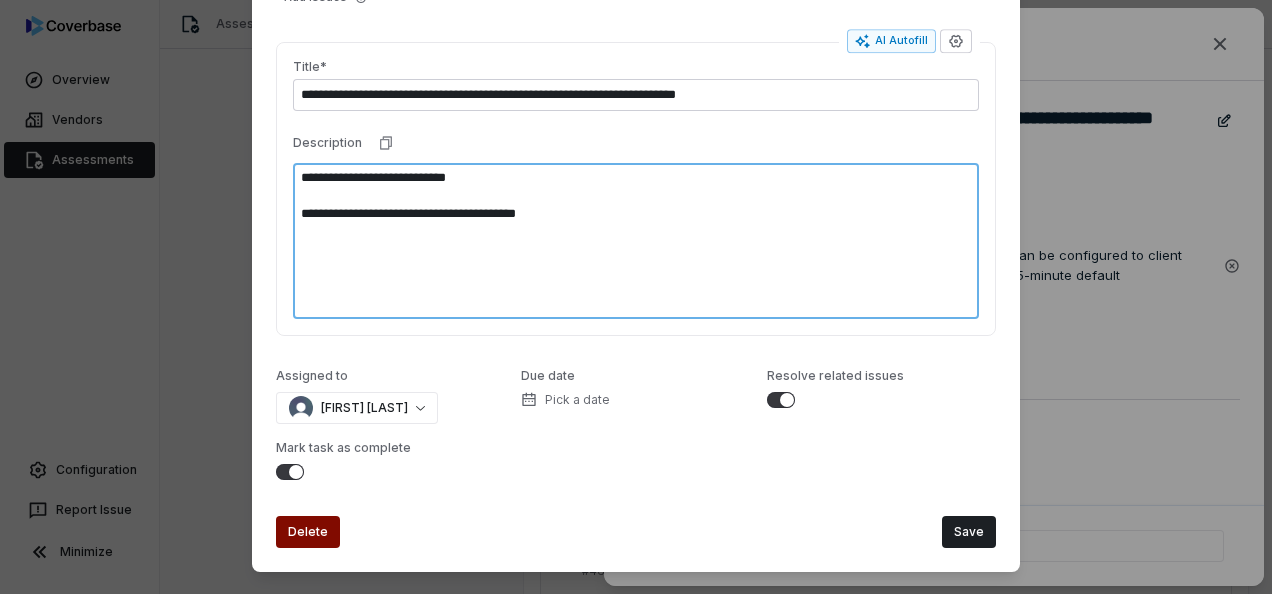 type on "**********" 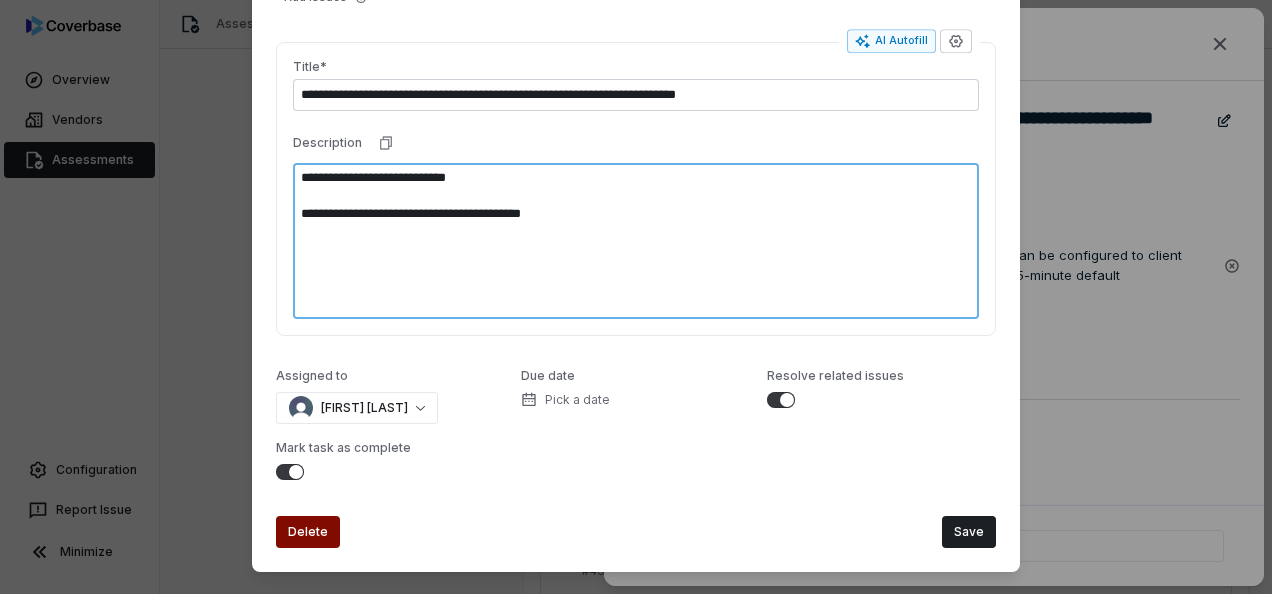 type on "*" 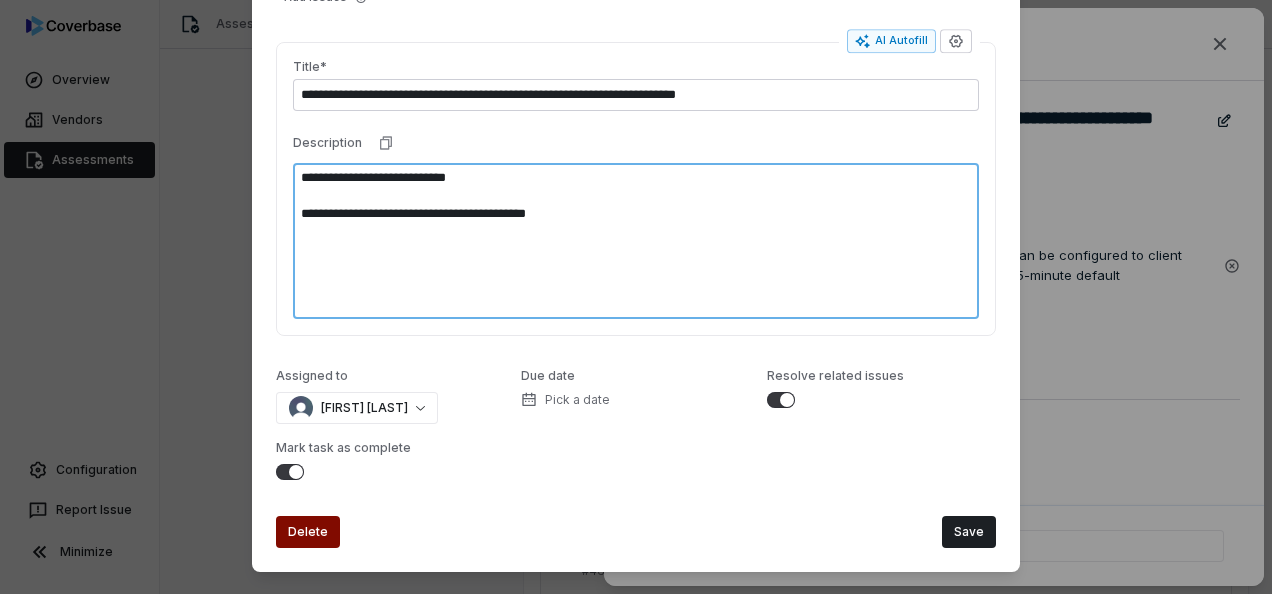 type on "*" 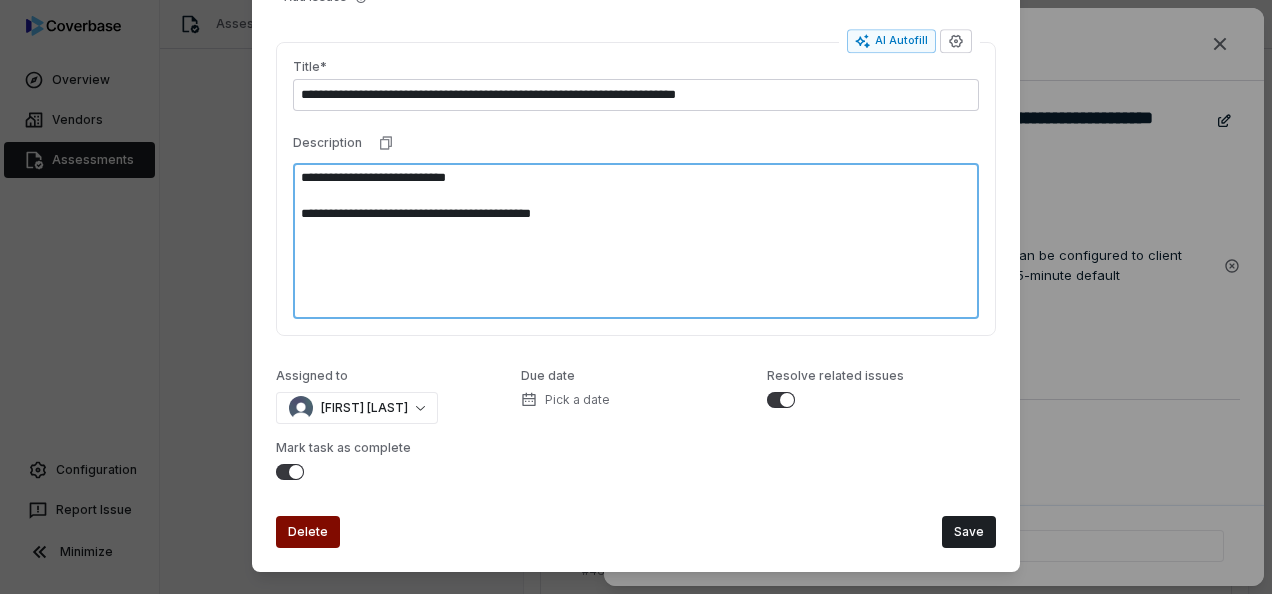 type on "*" 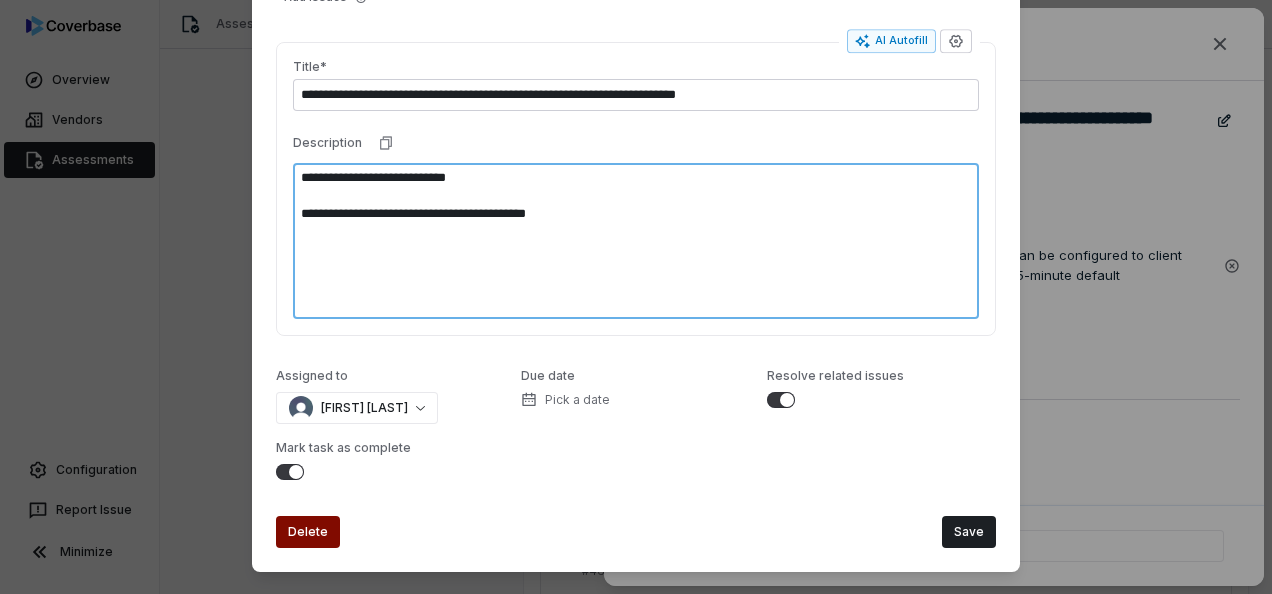 type on "*" 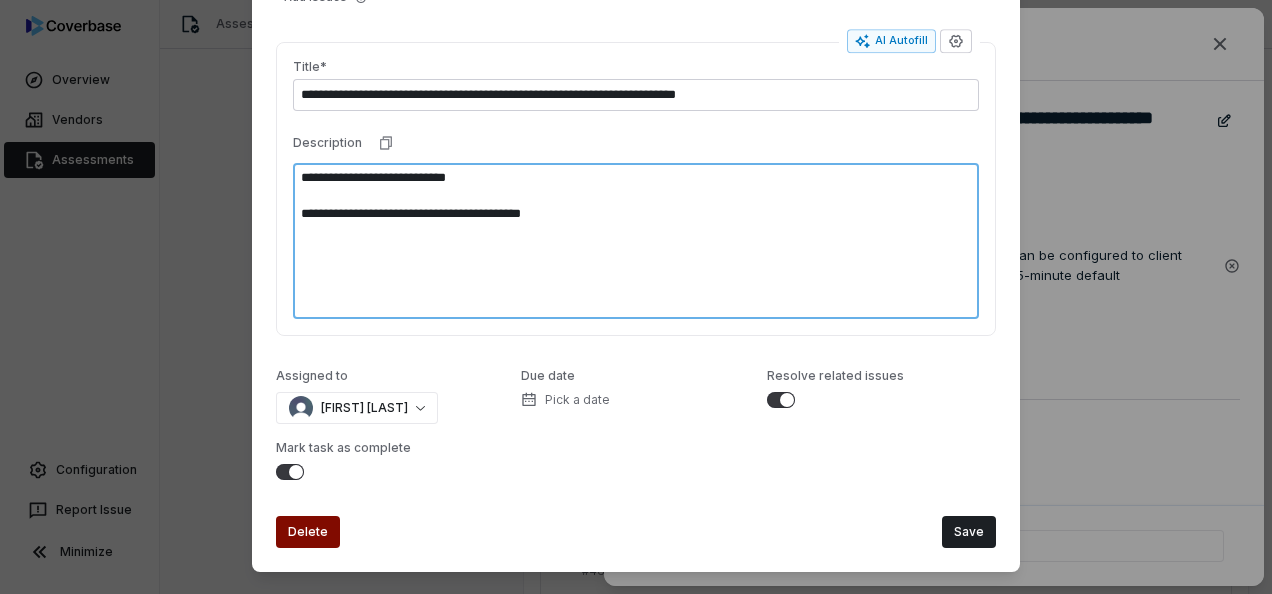 type on "*" 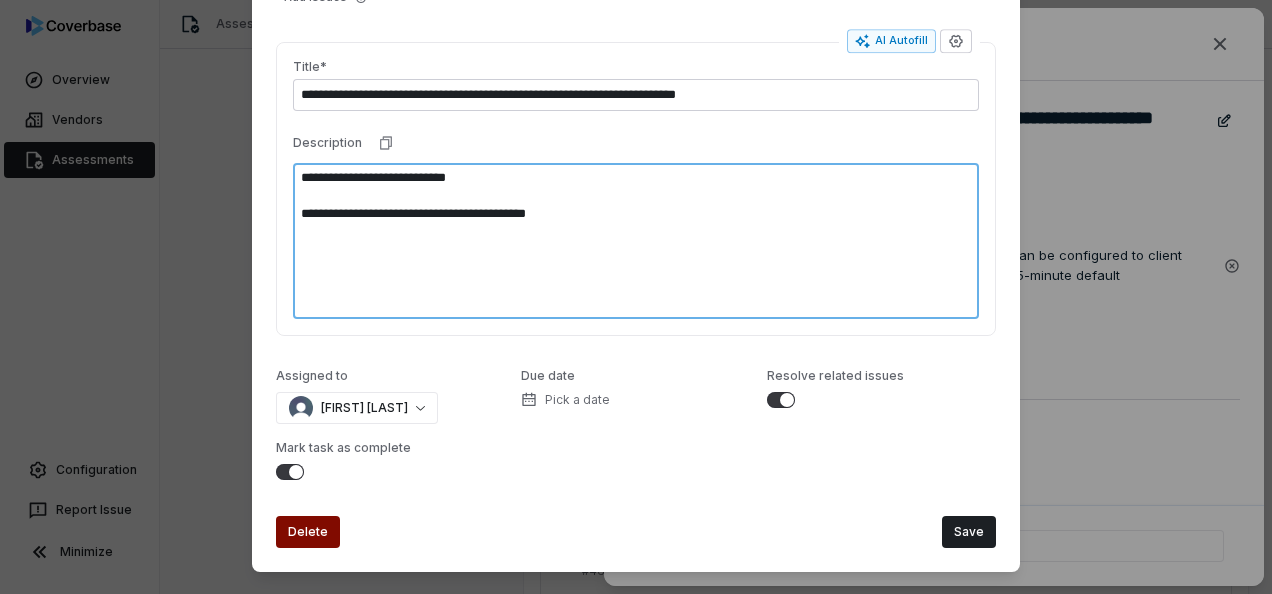 type on "*" 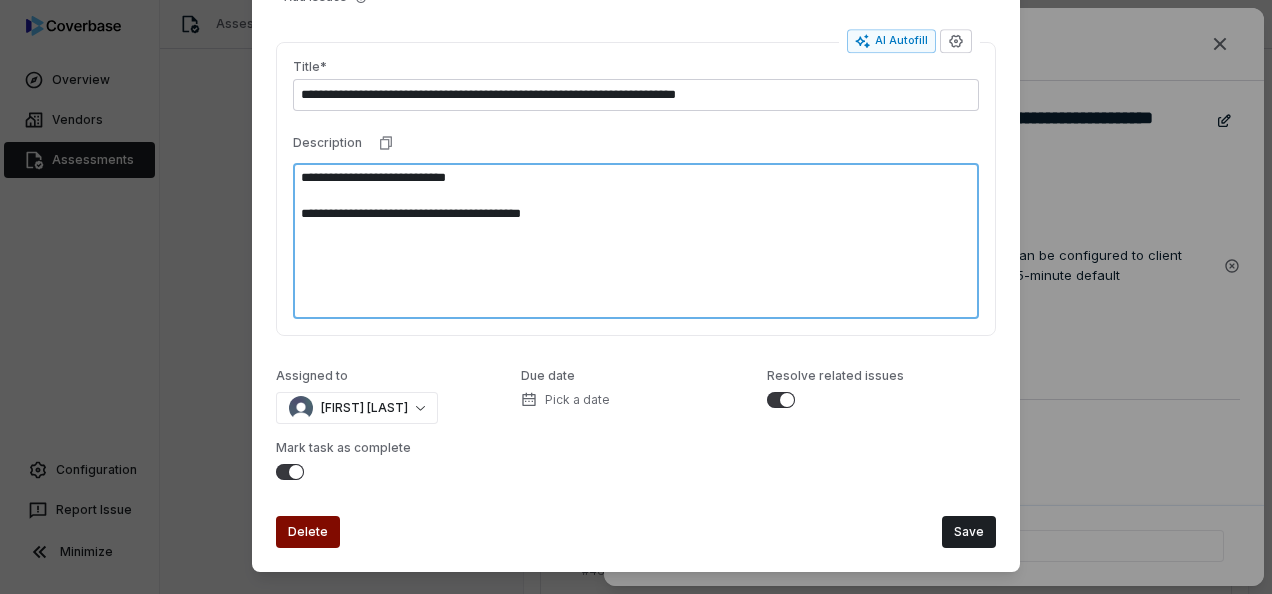 type on "*" 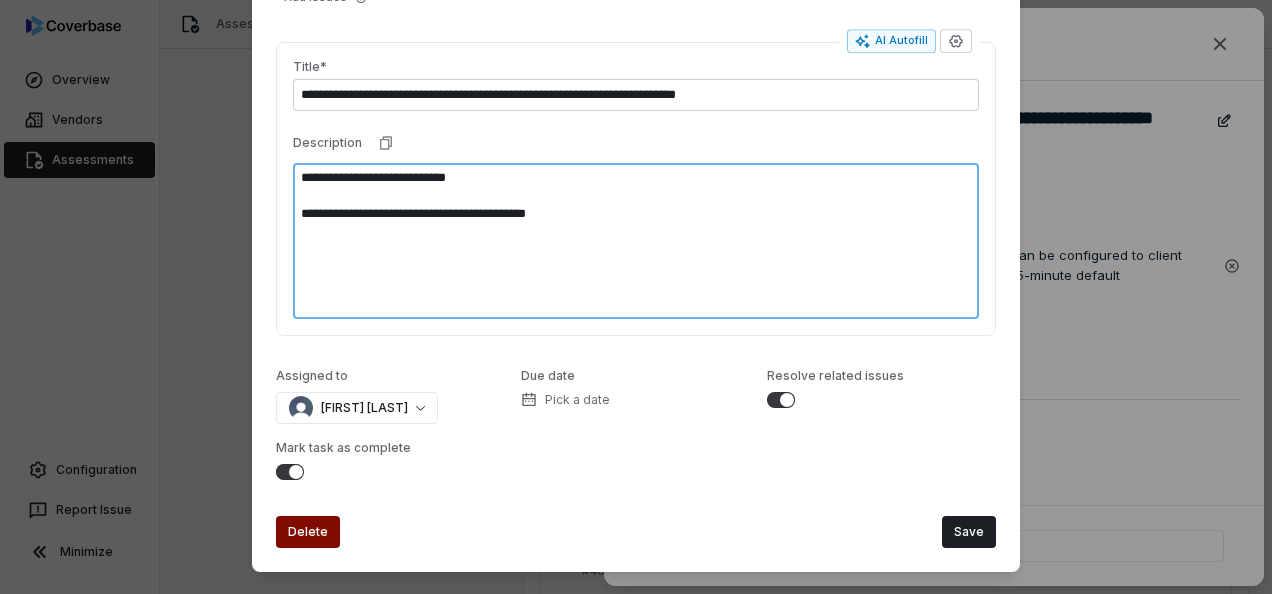 type on "*" 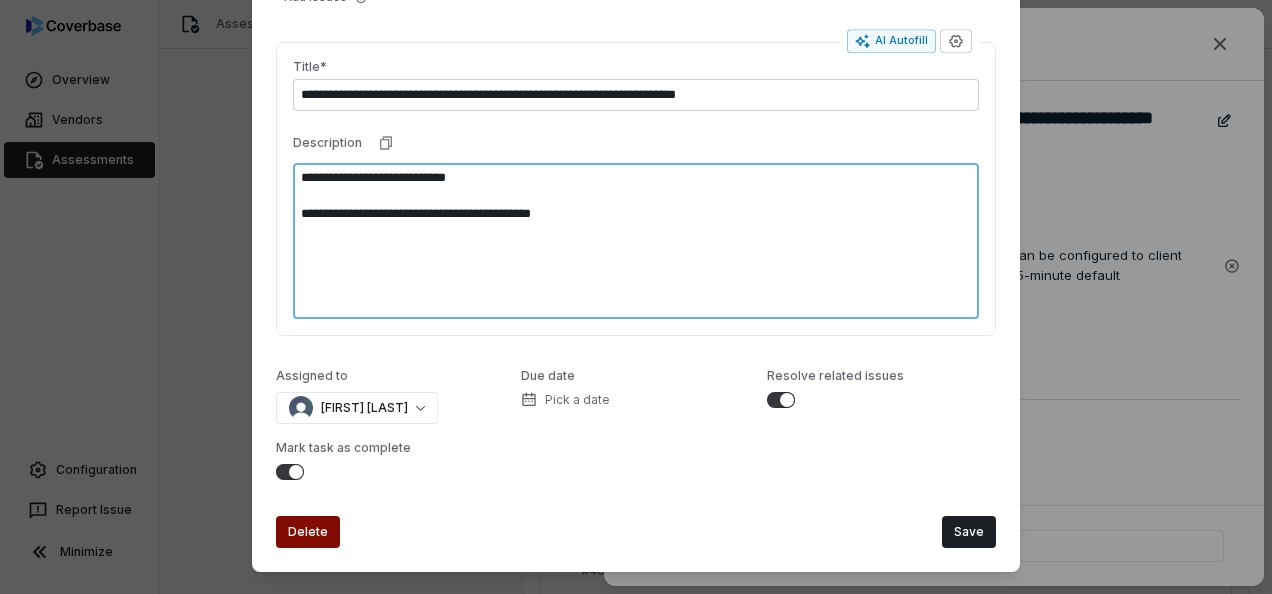 type on "*" 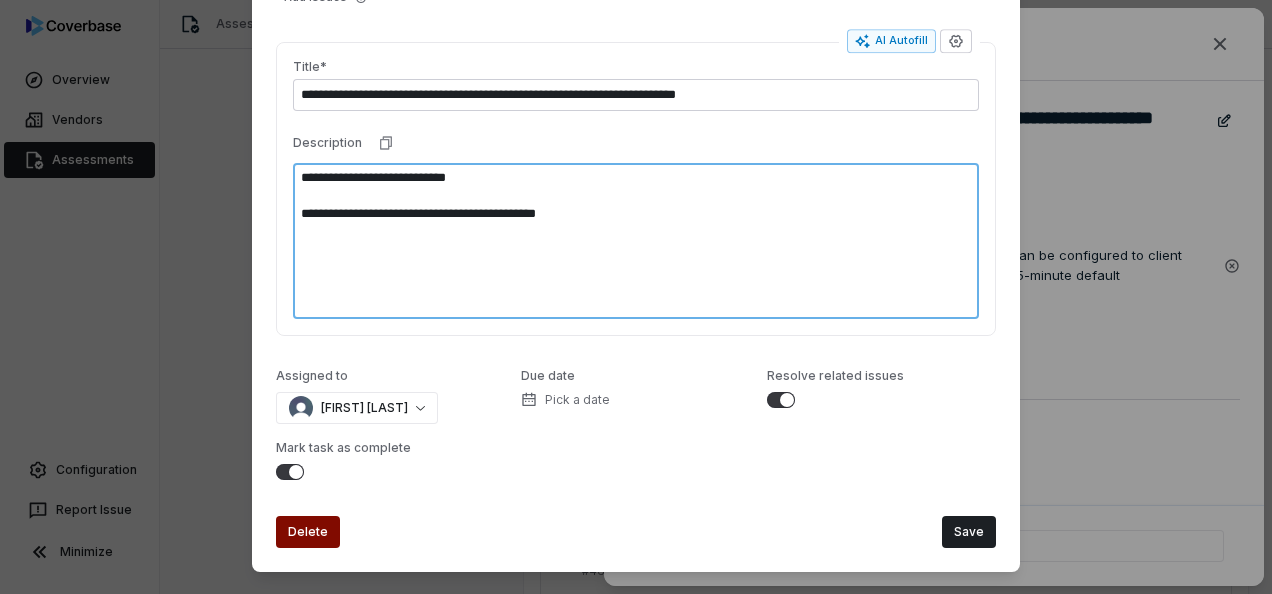 type on "*" 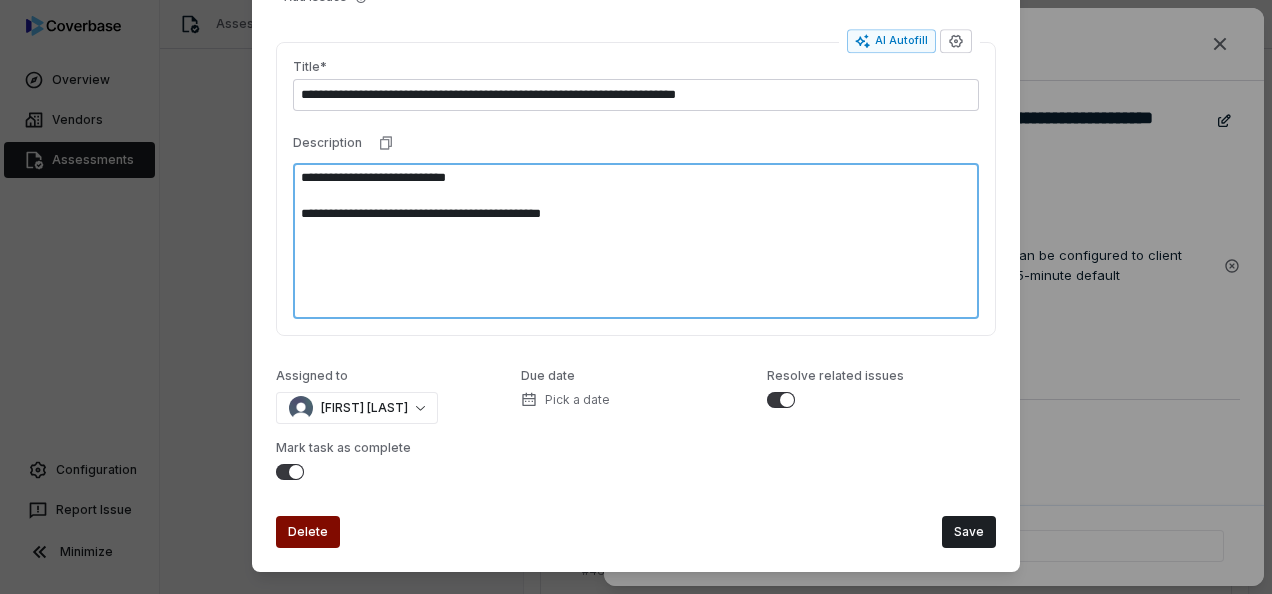 type on "*" 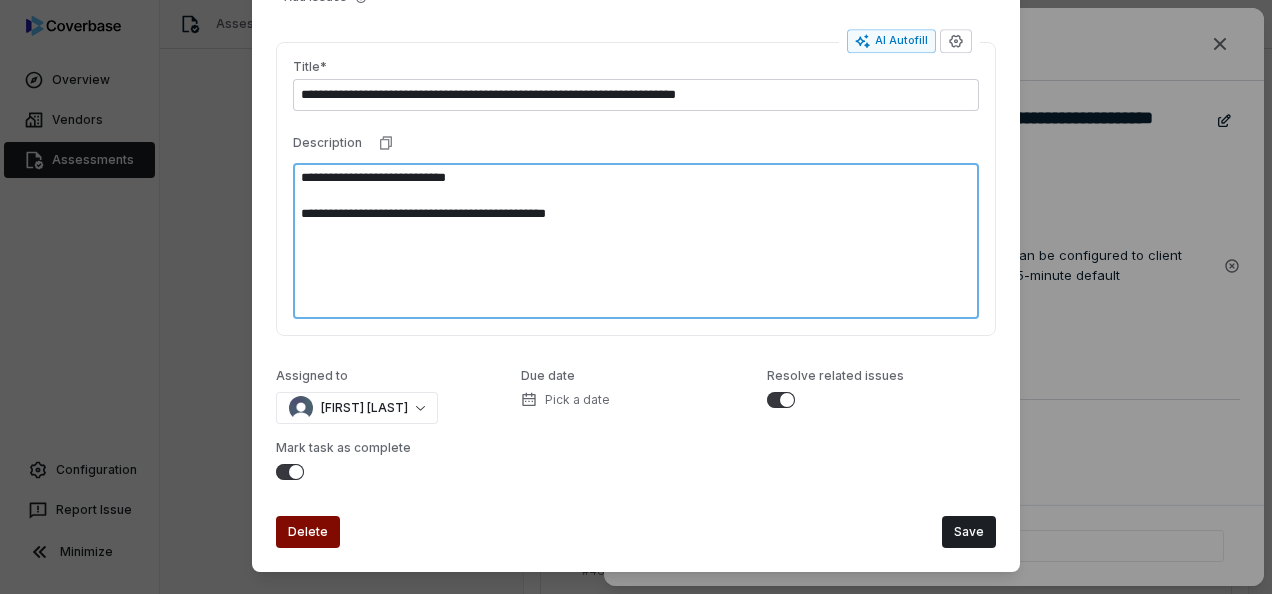 type on "*" 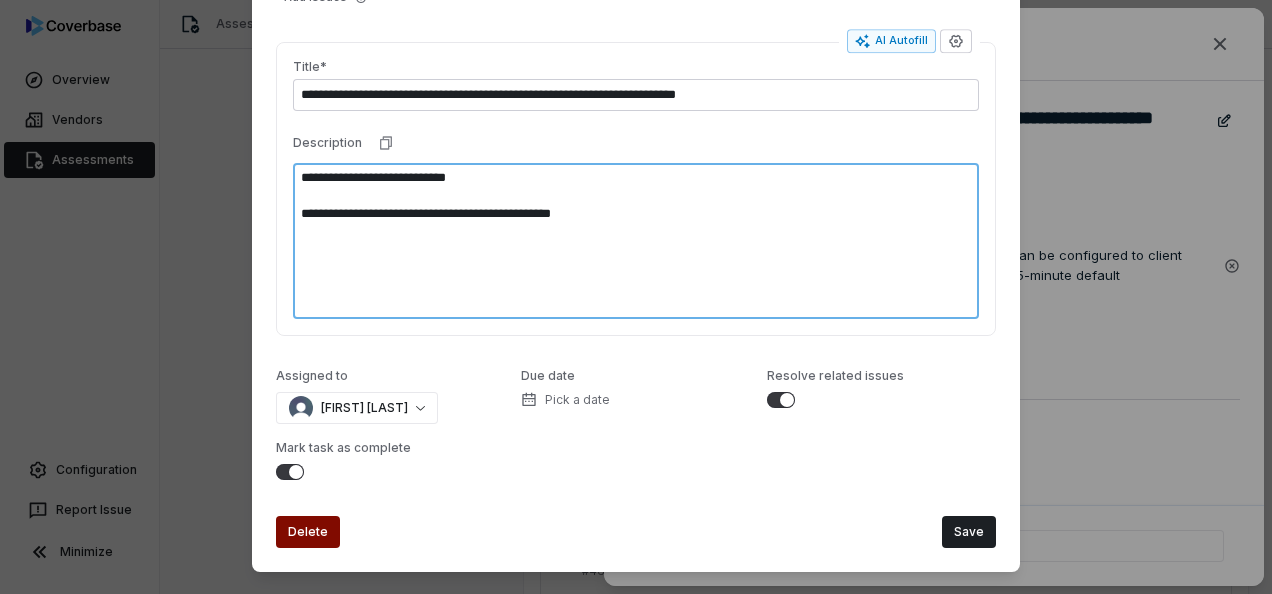 type on "*" 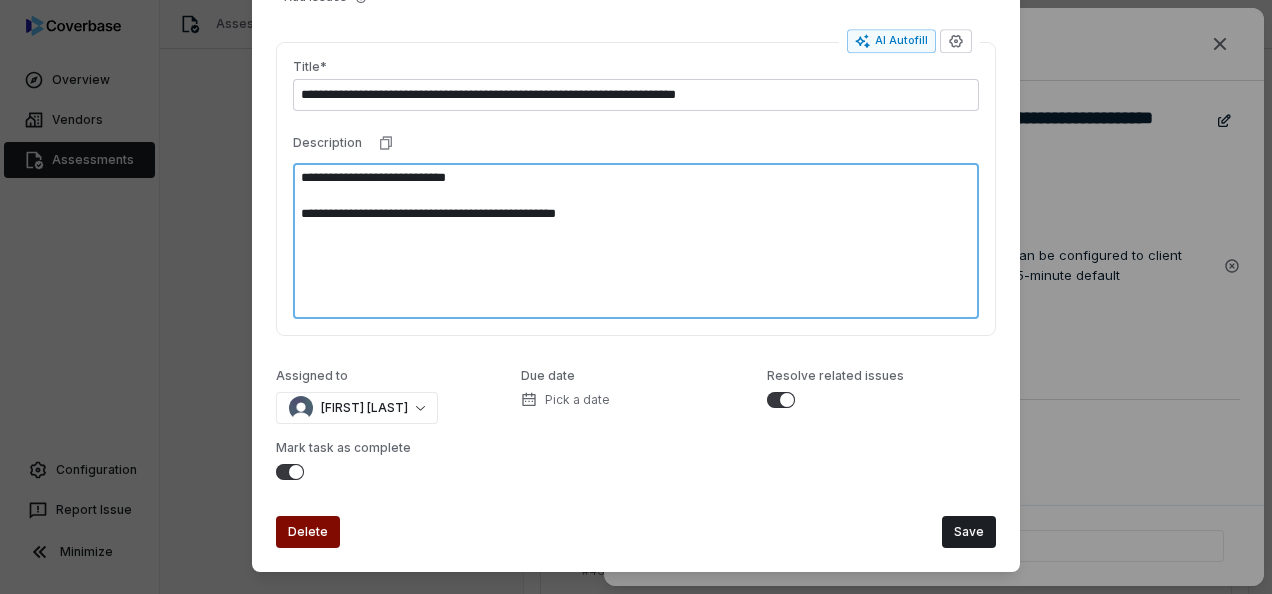 type on "*" 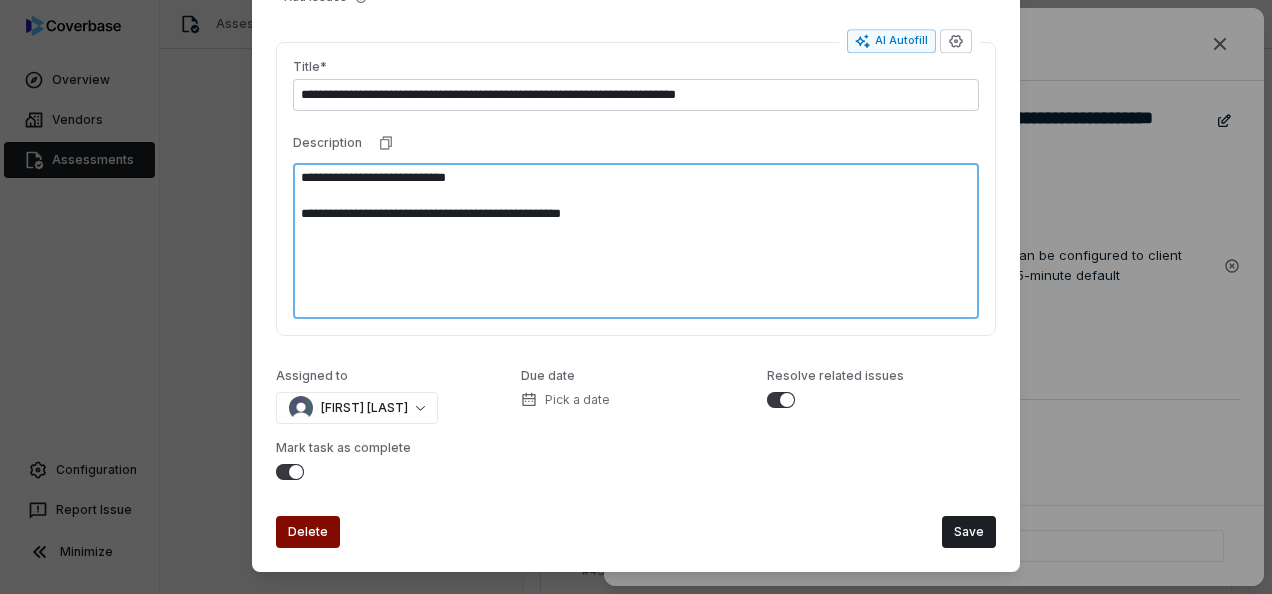 type on "*" 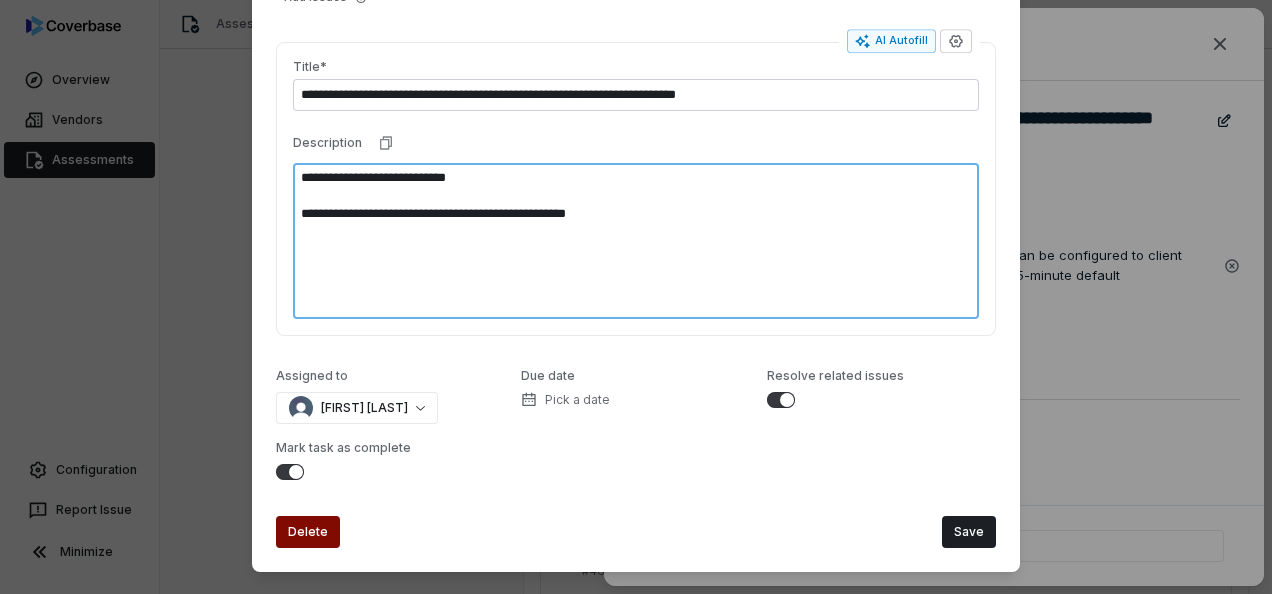 type on "*" 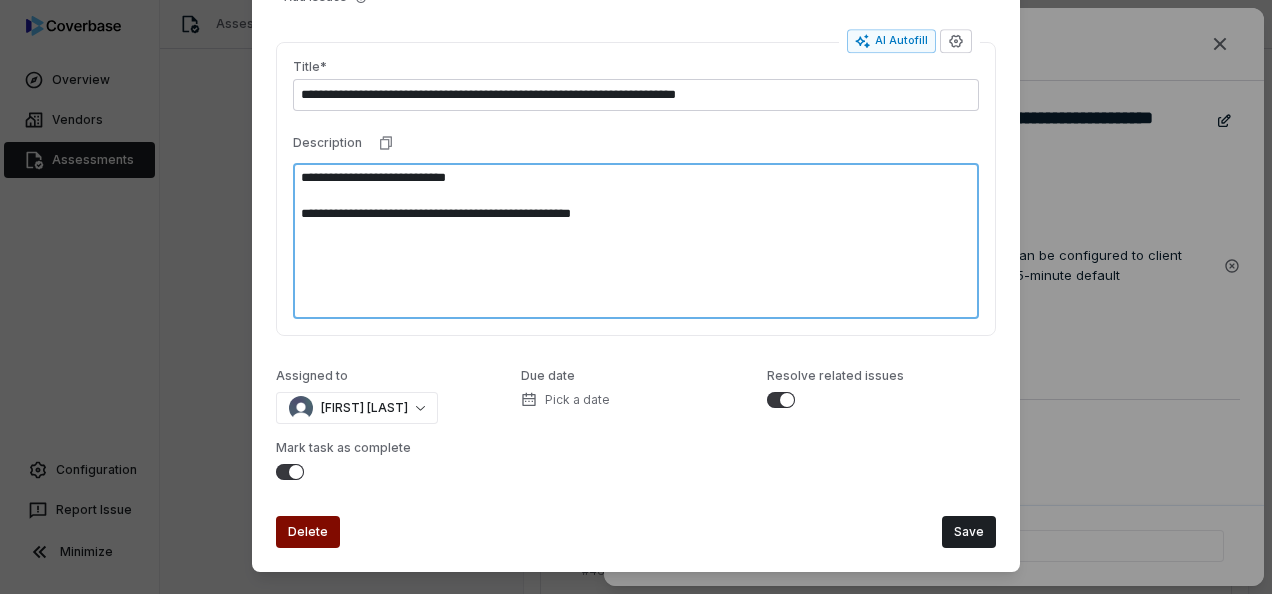type on "*" 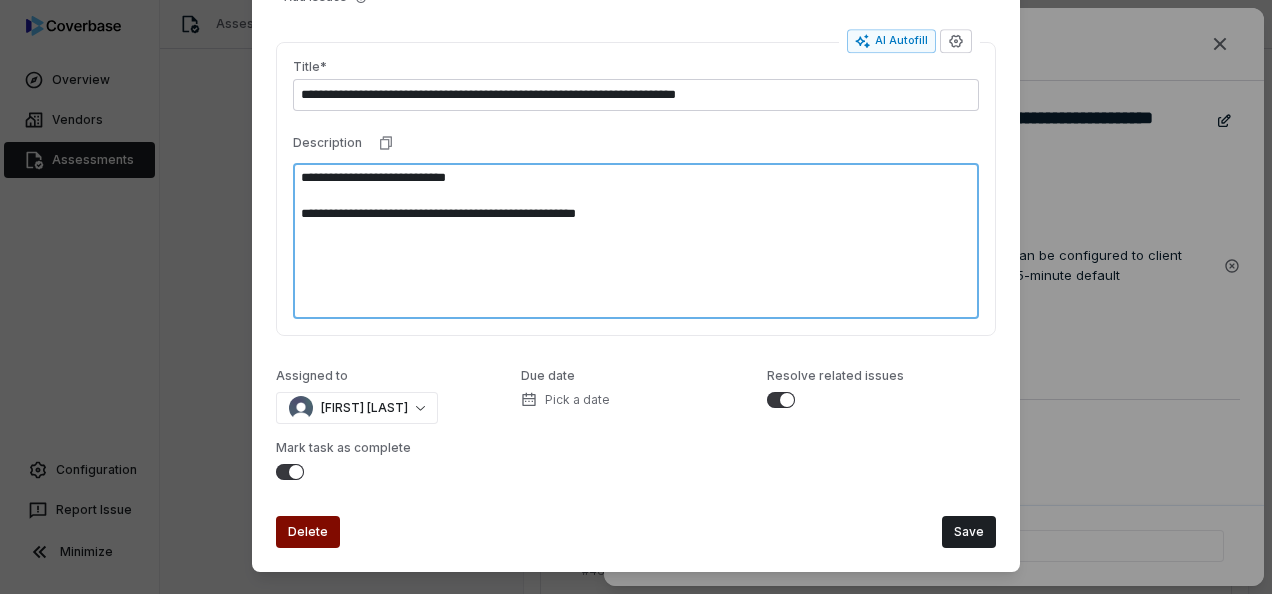 type on "*" 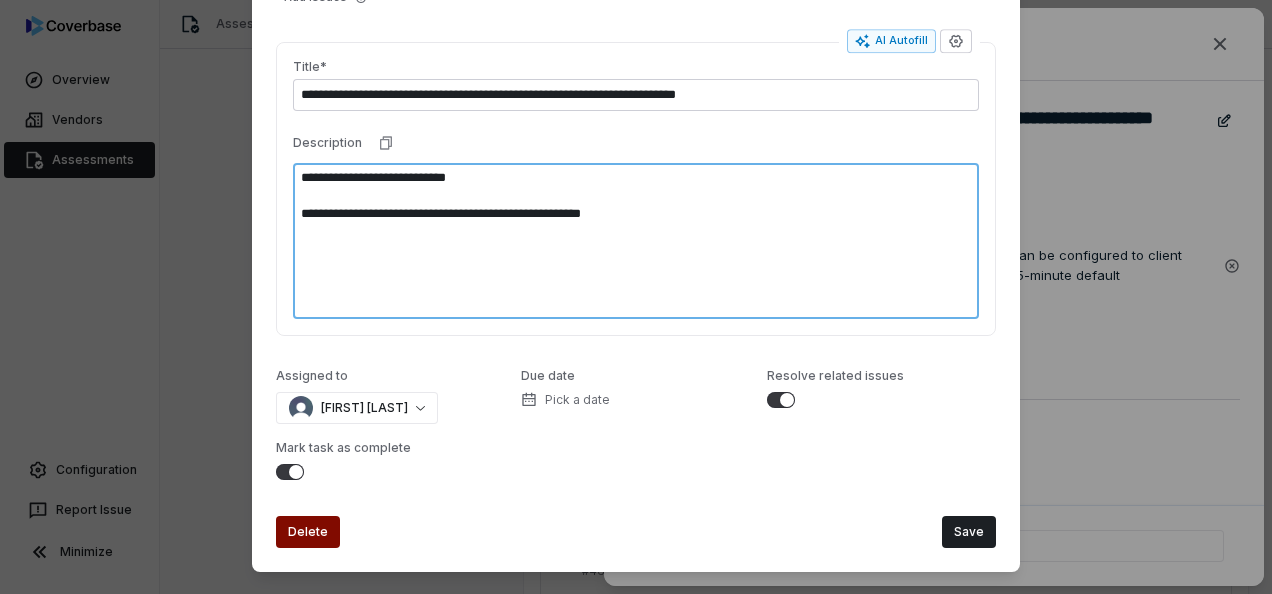 type on "*" 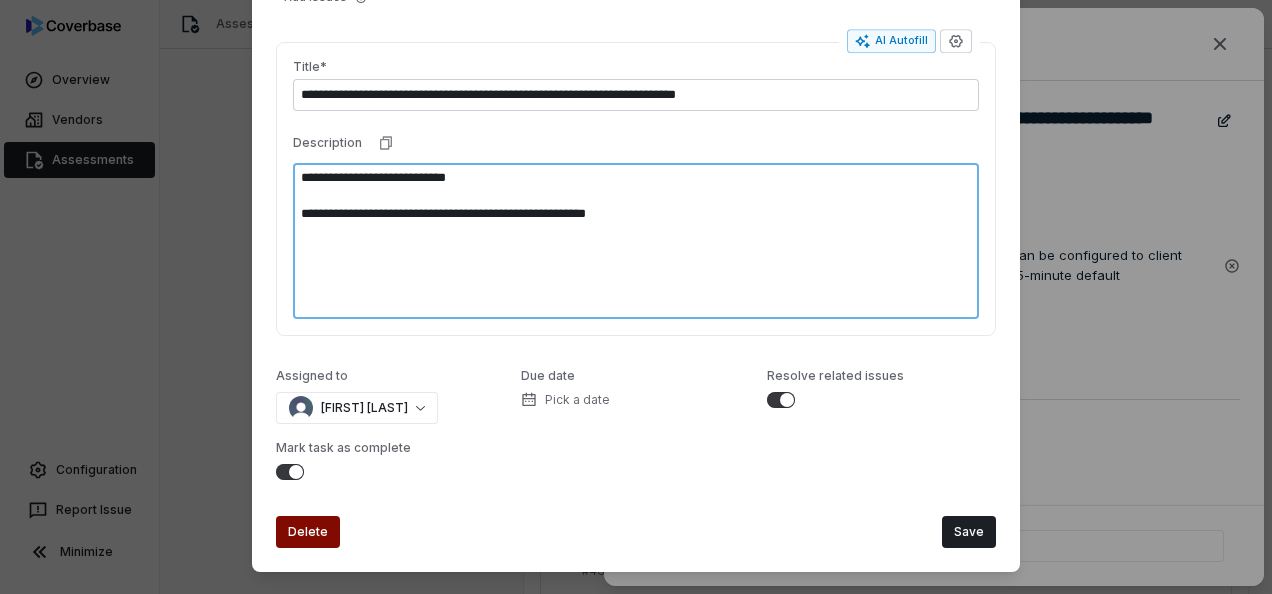 type on "*" 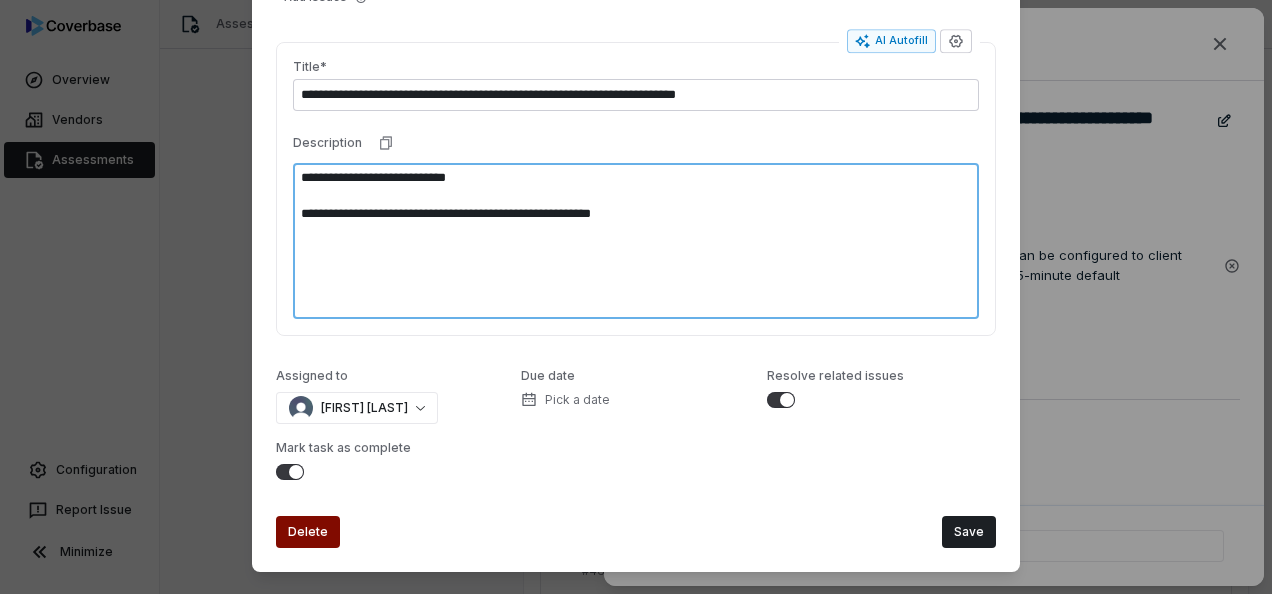 type on "*" 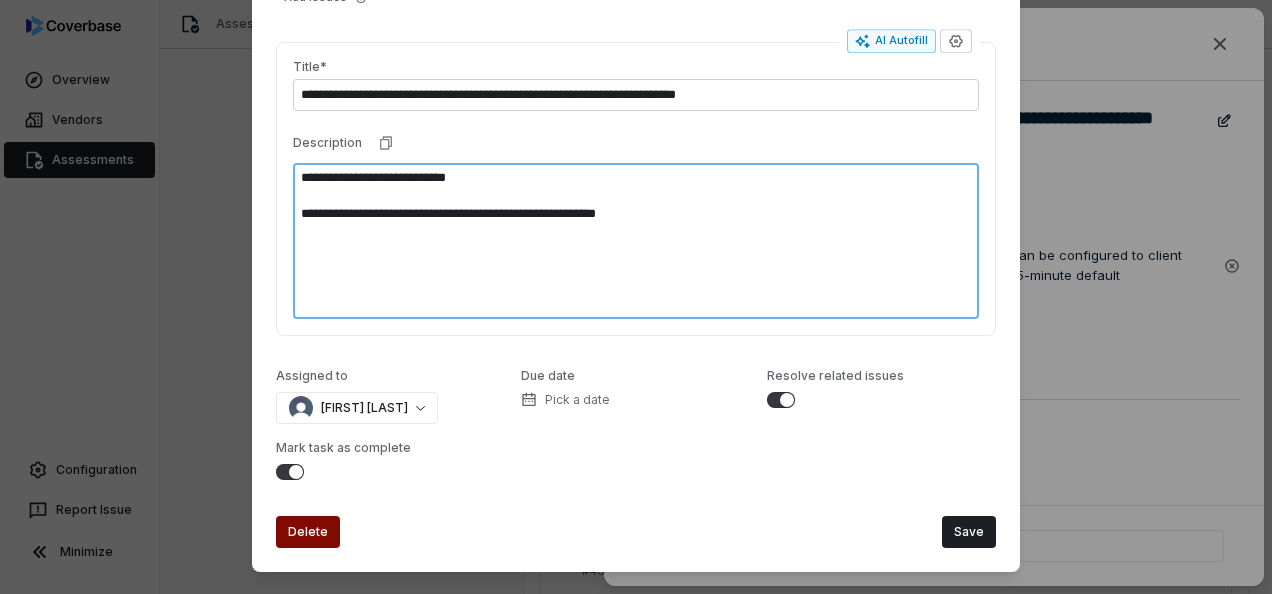 type on "*" 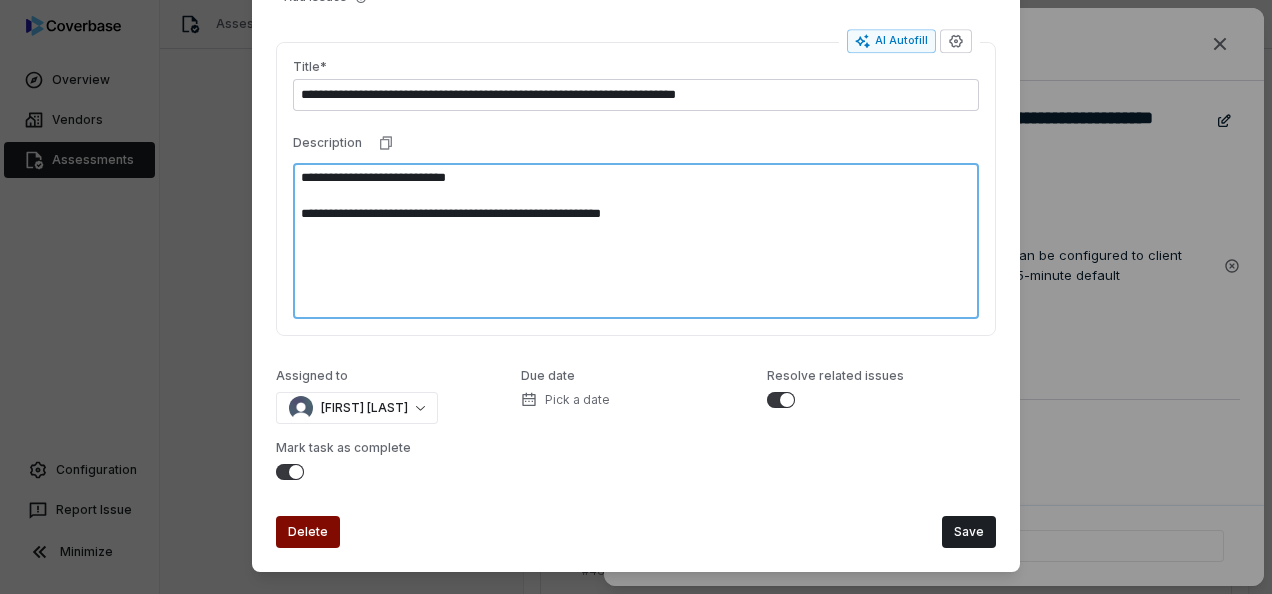 click on "**********" at bounding box center (636, 241) 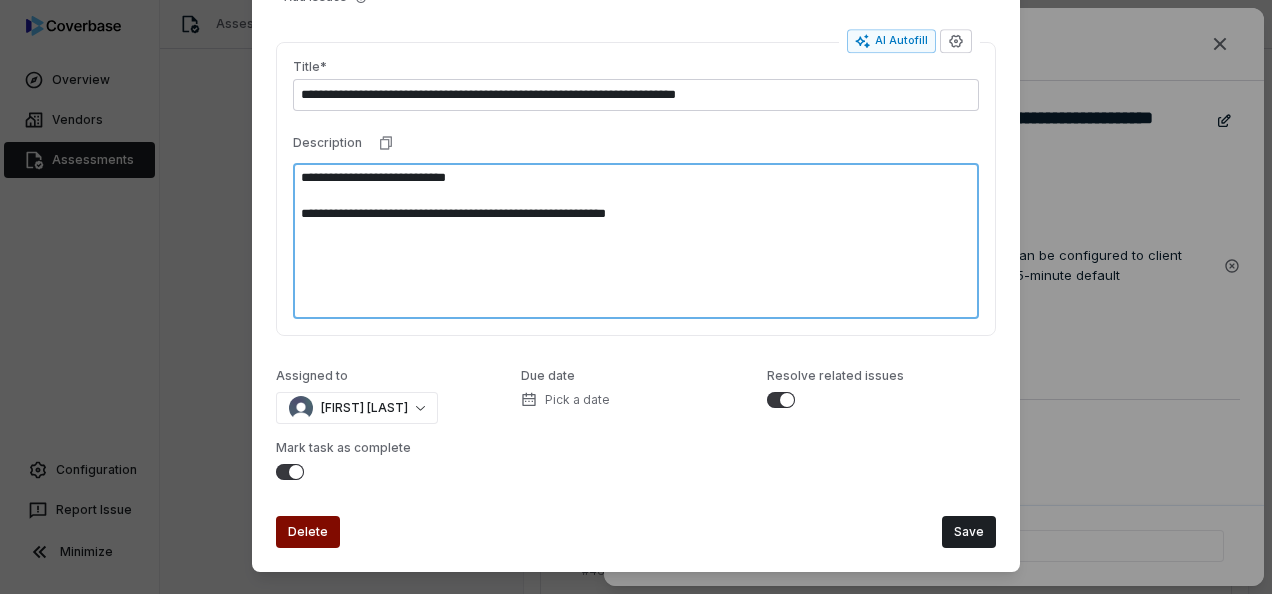 type on "*" 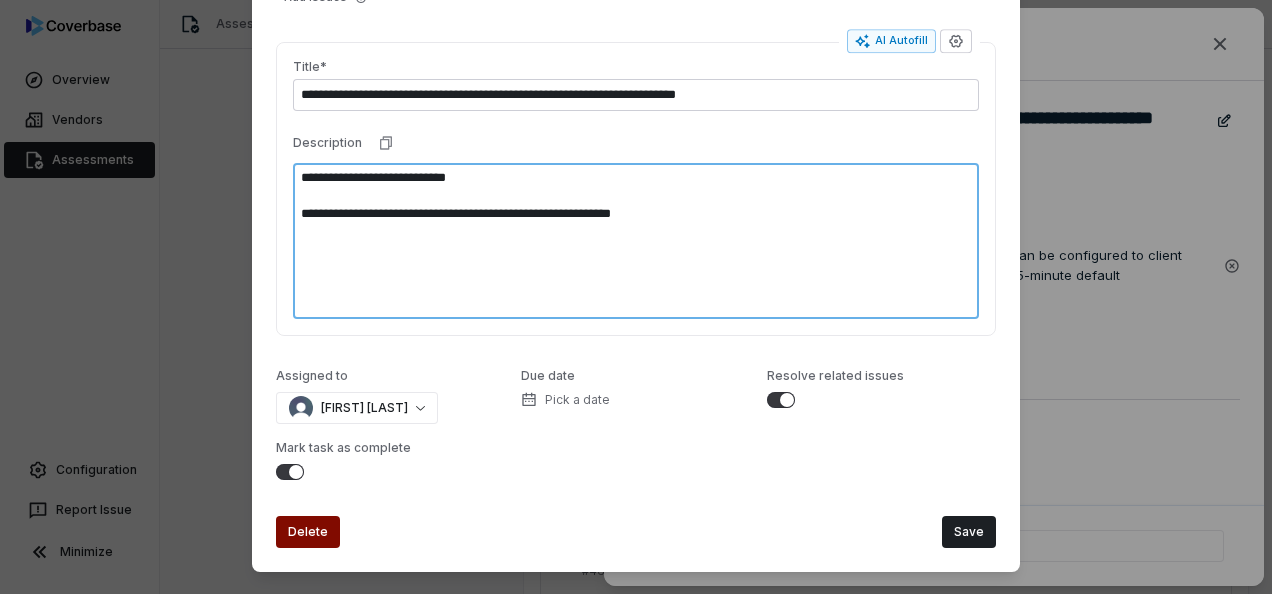 type on "*" 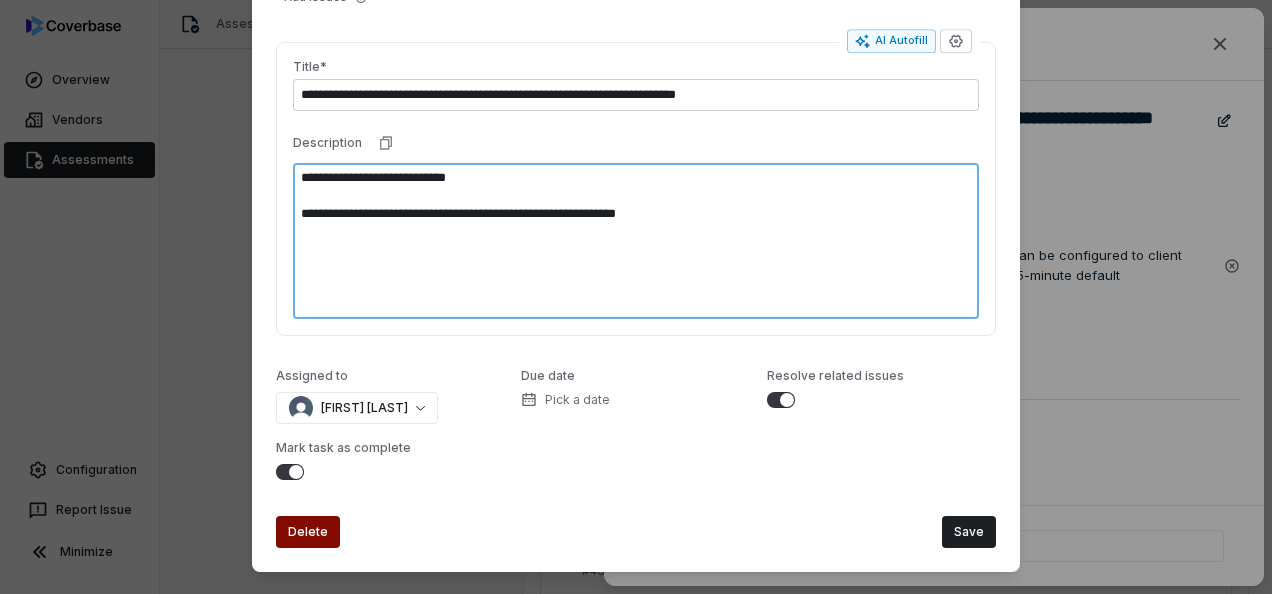 type on "*" 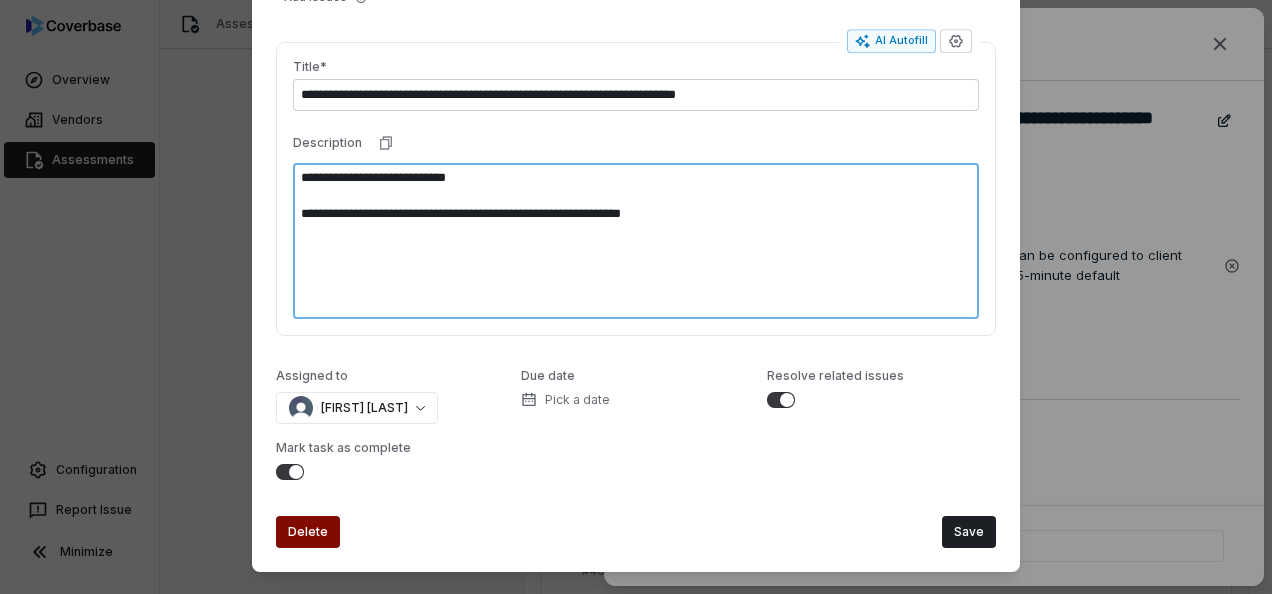type on "**********" 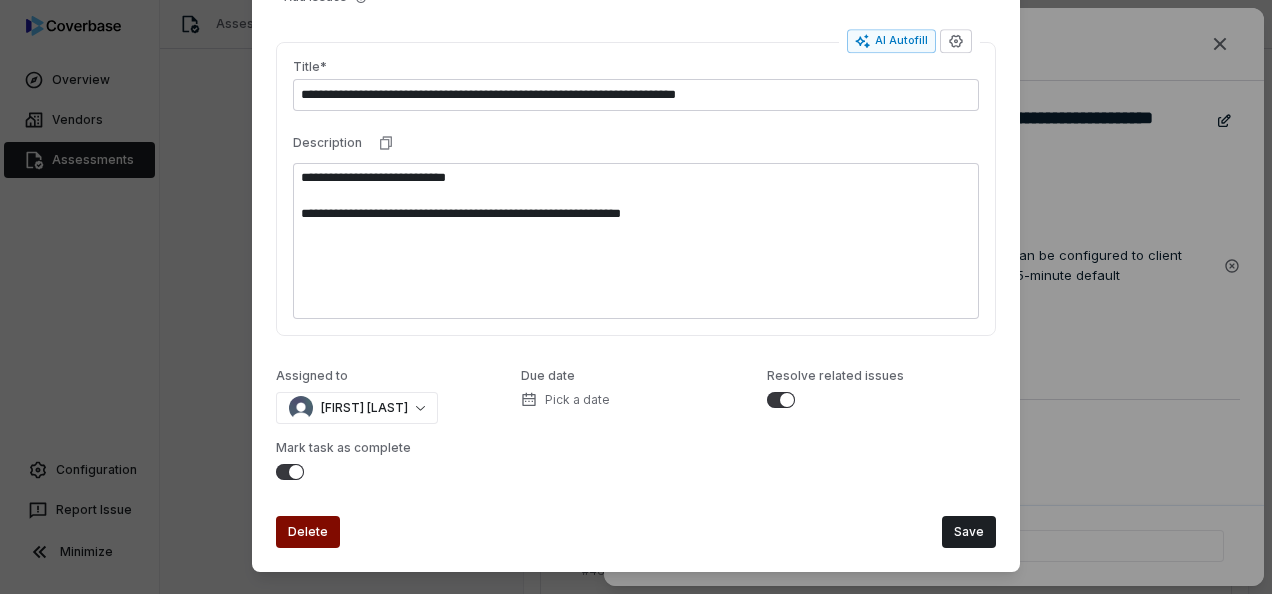click at bounding box center (296, 472) 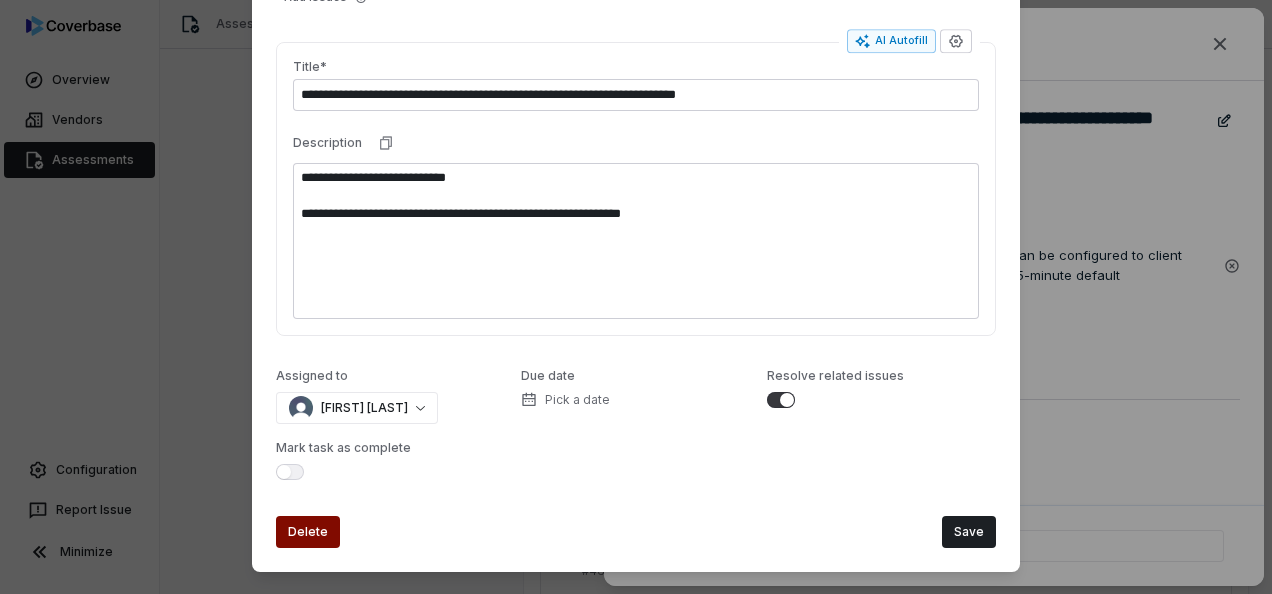 click at bounding box center (787, 400) 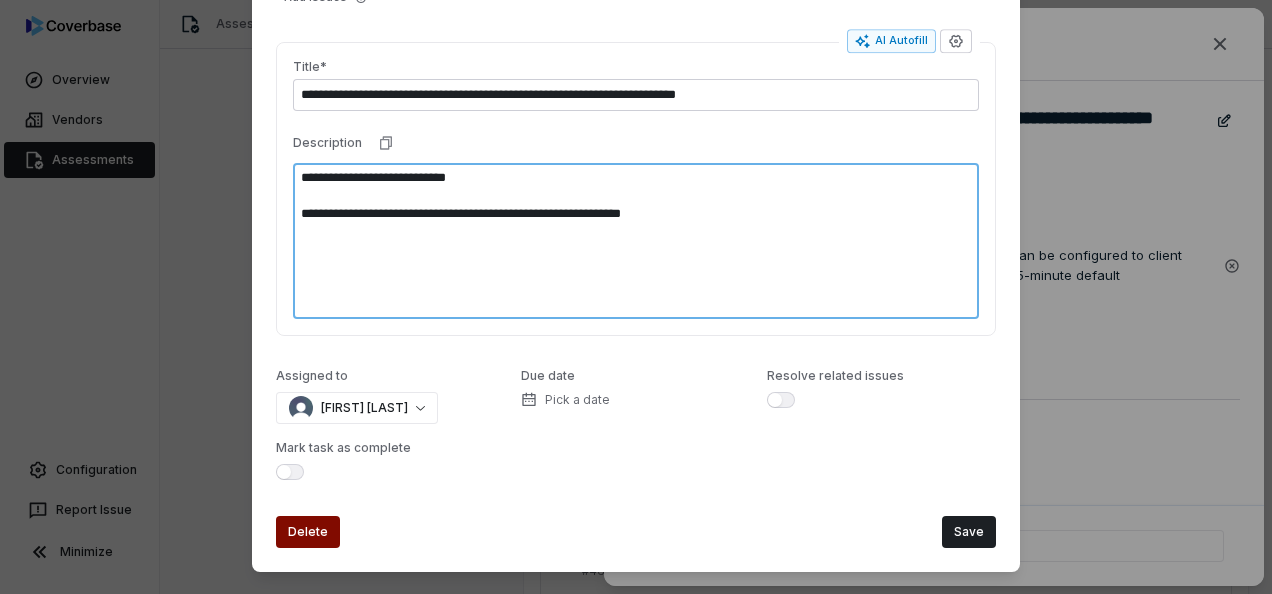 click on "**********" at bounding box center [636, 241] 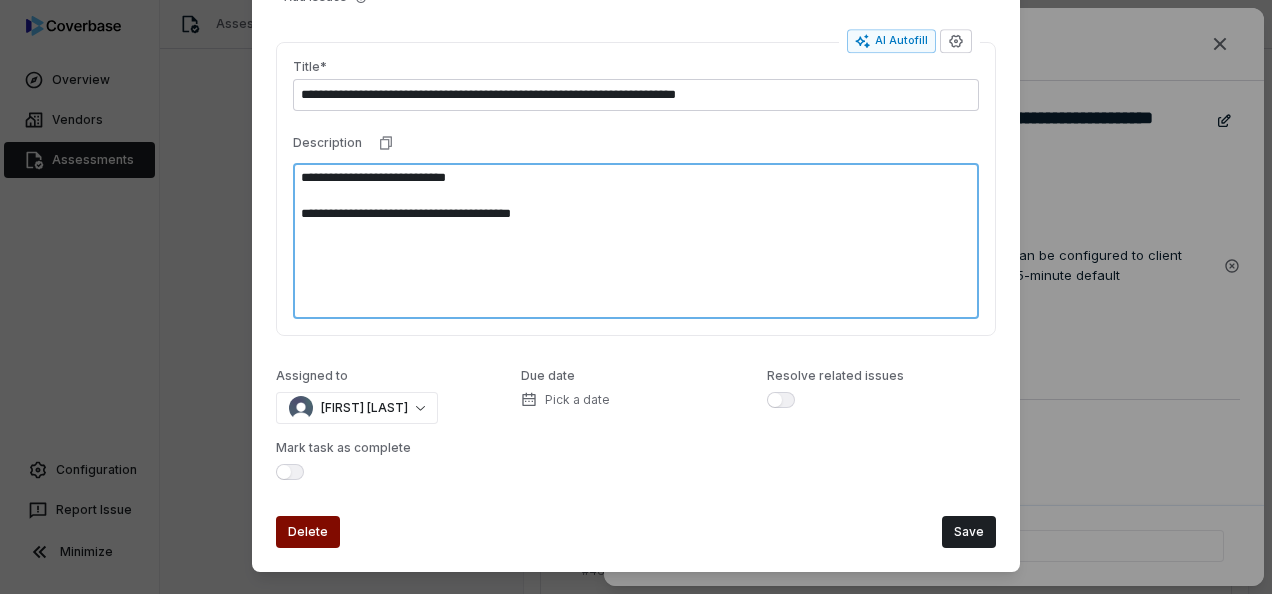 type on "*" 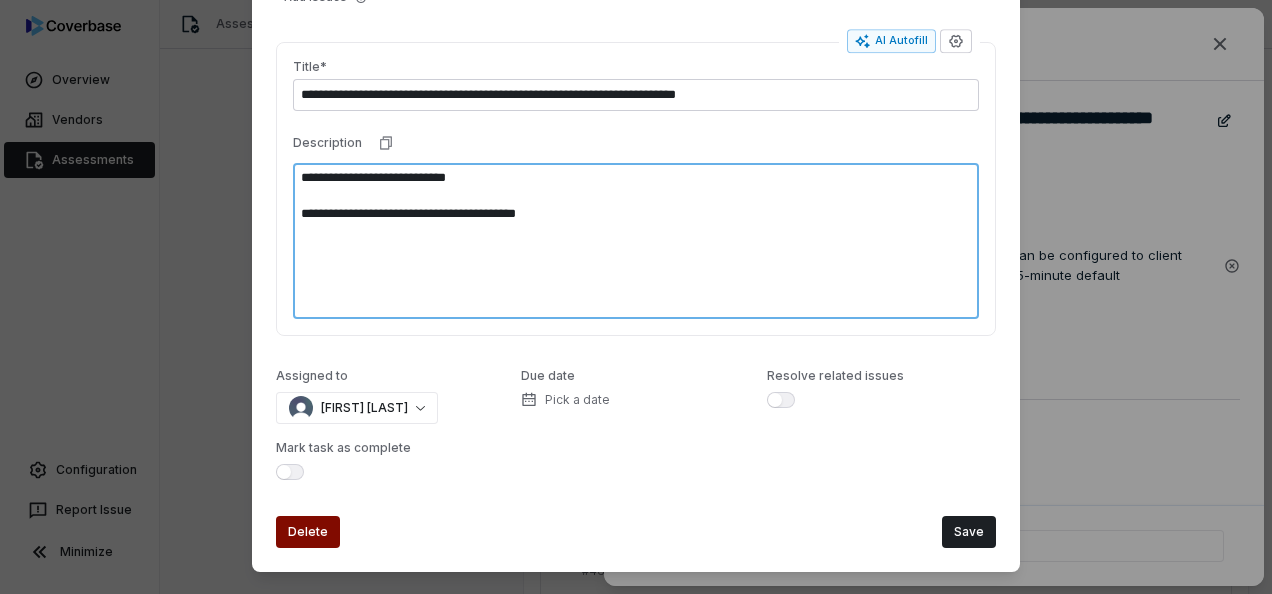 type on "*" 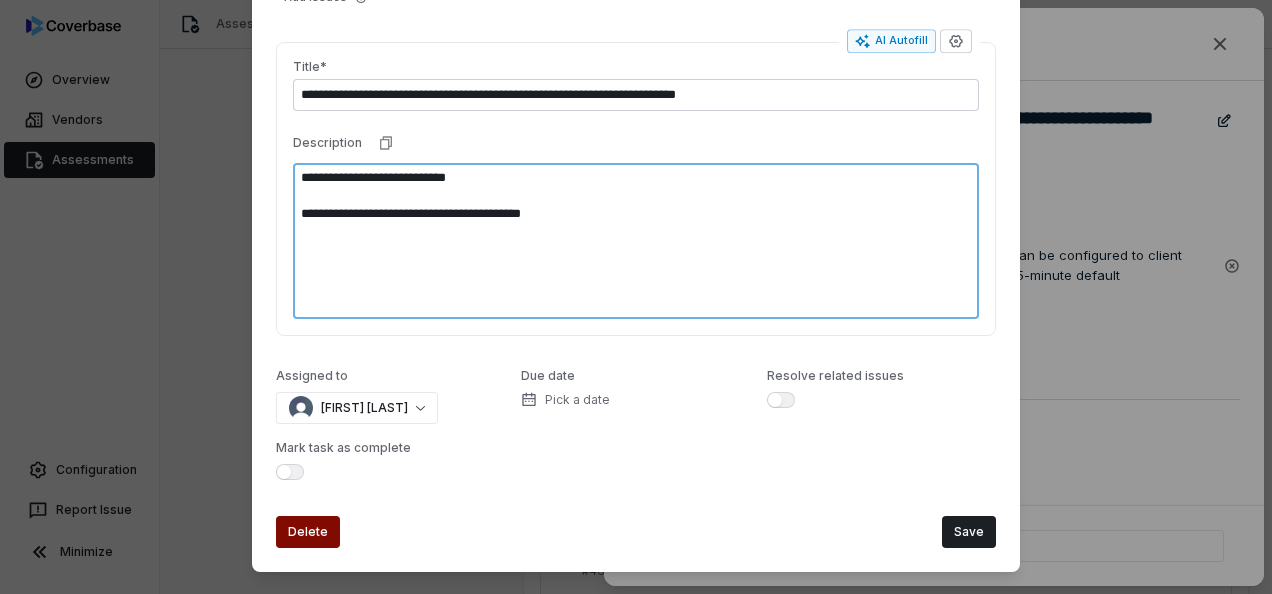type on "*" 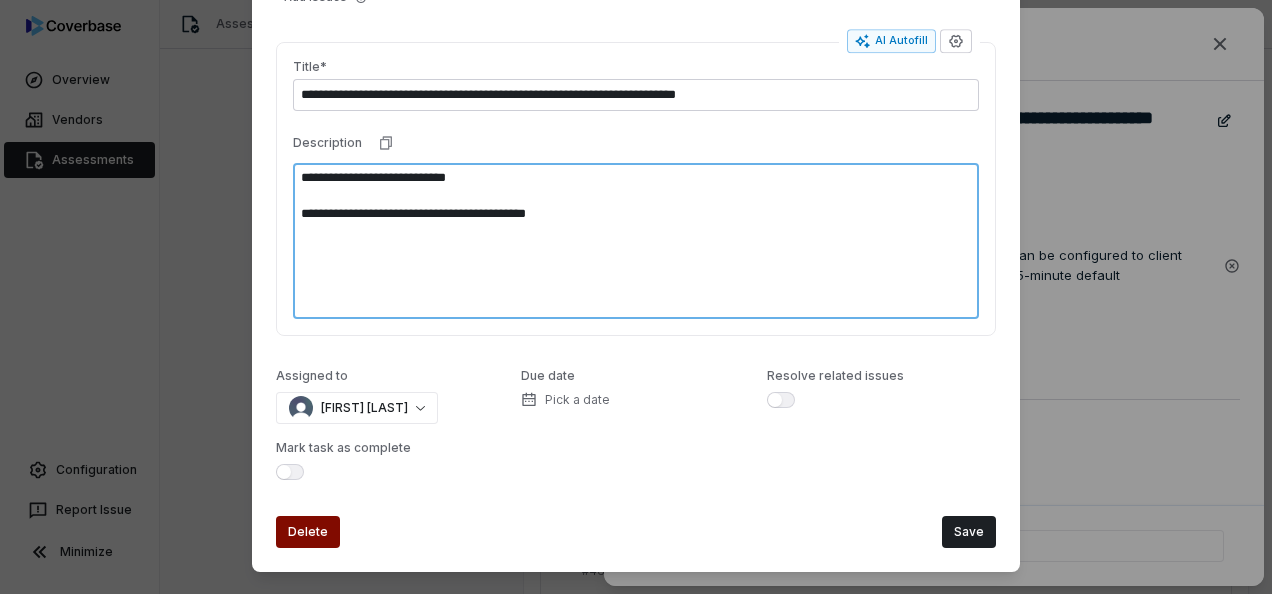 type on "*" 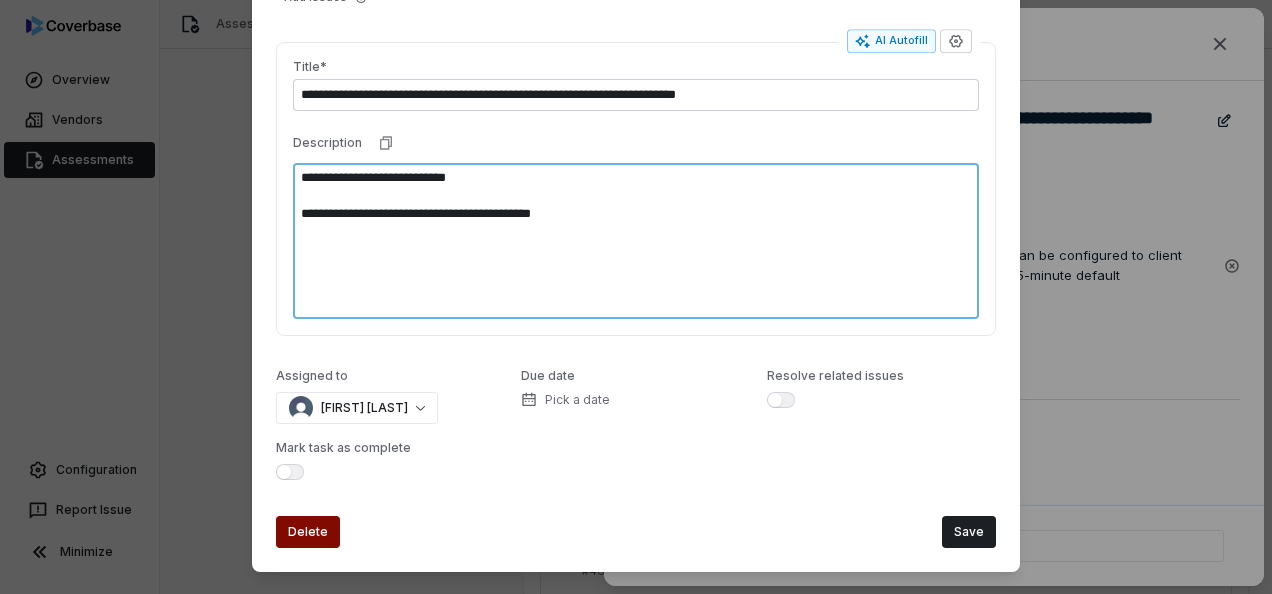 type on "*" 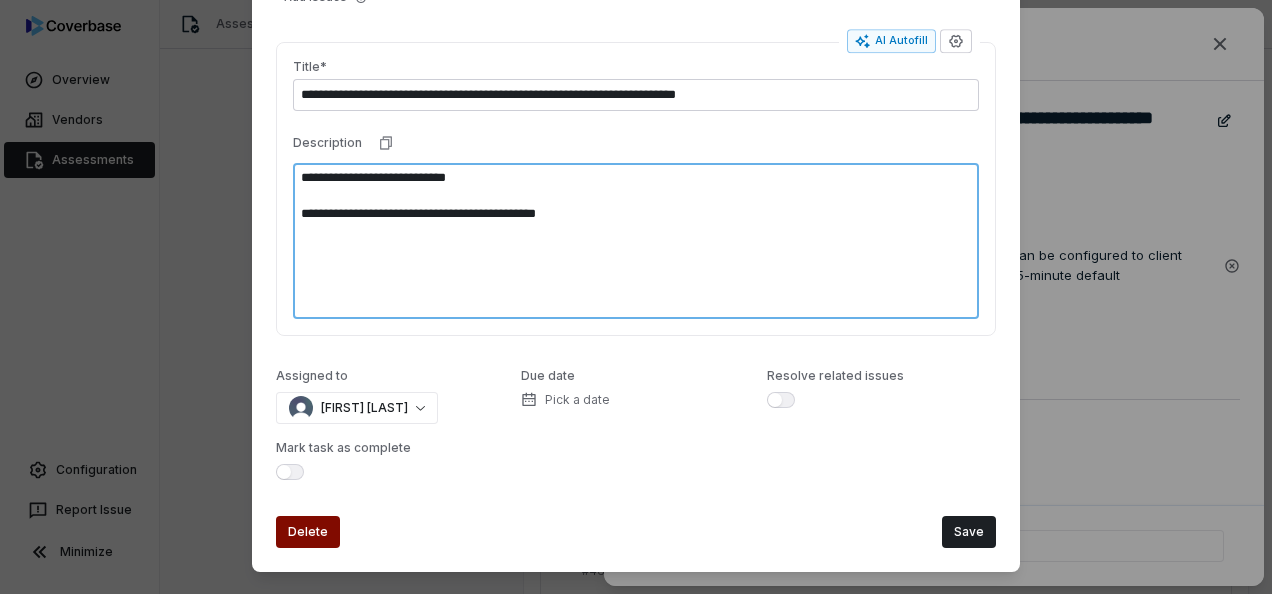 type on "*" 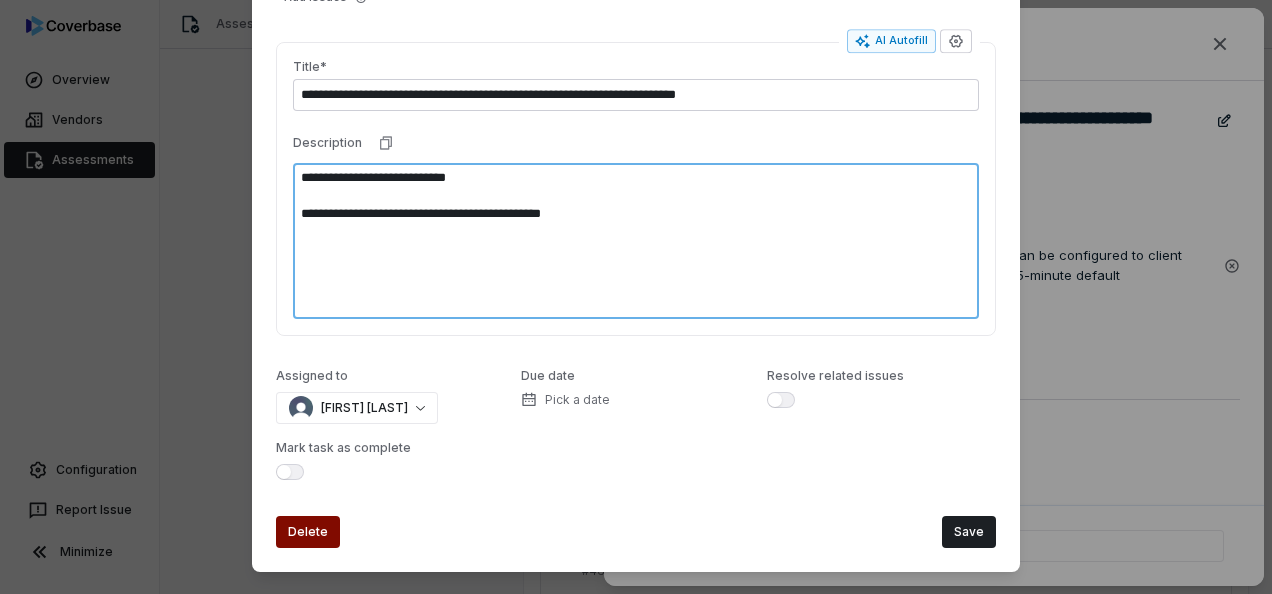 type on "*" 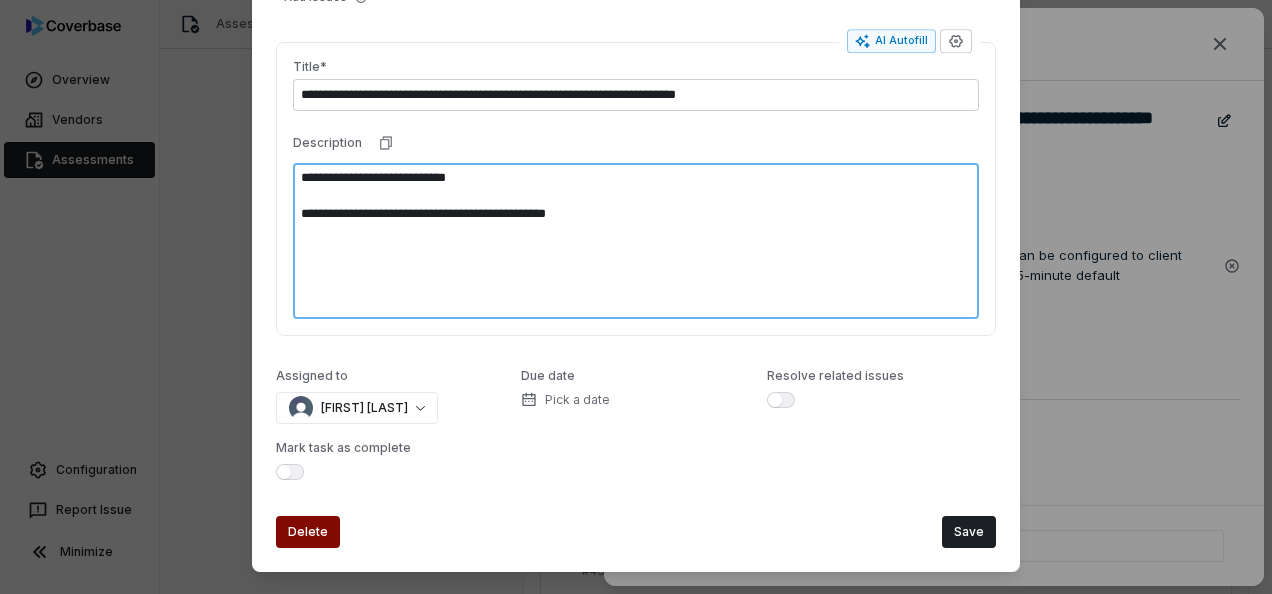 type on "**********" 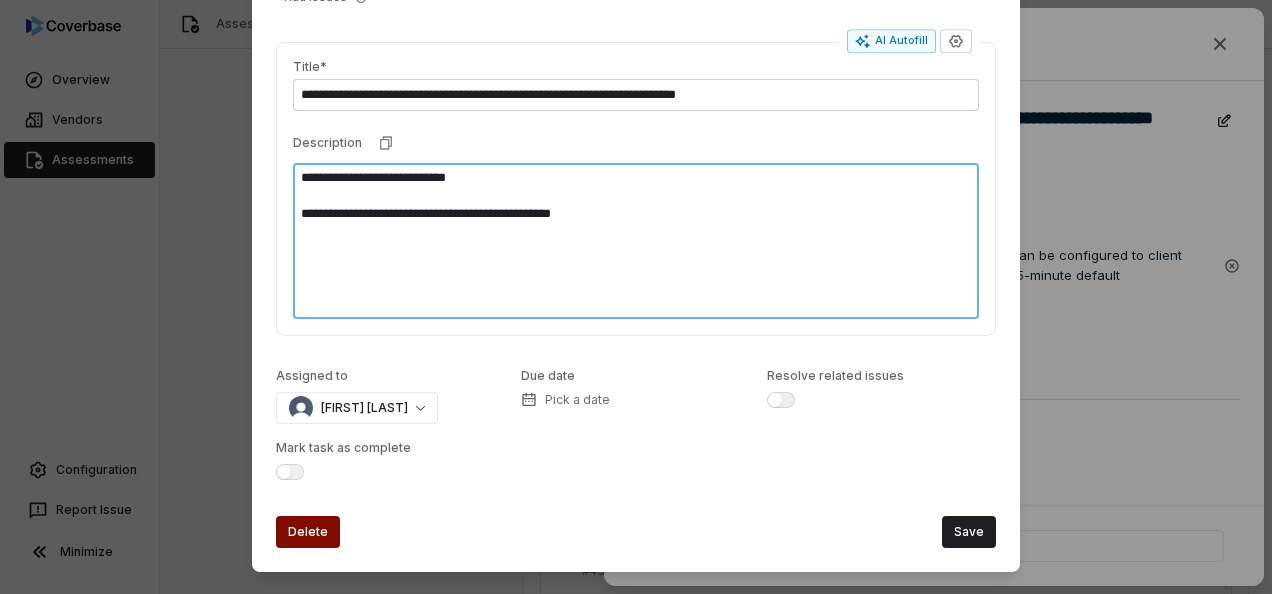 type on "*" 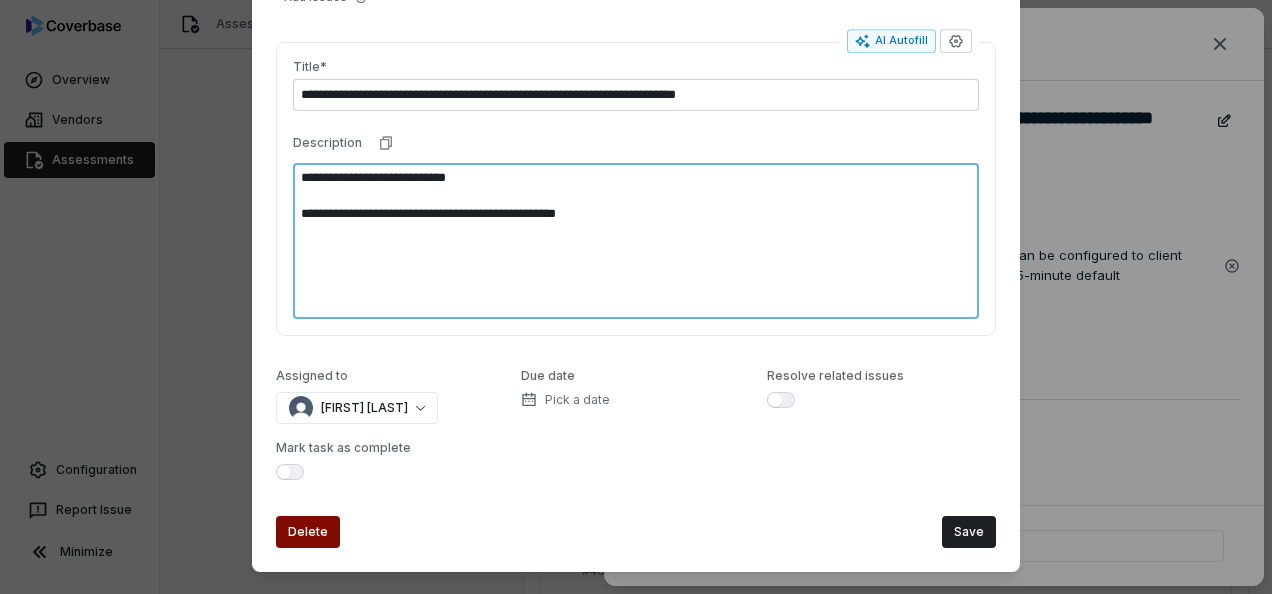 type on "*" 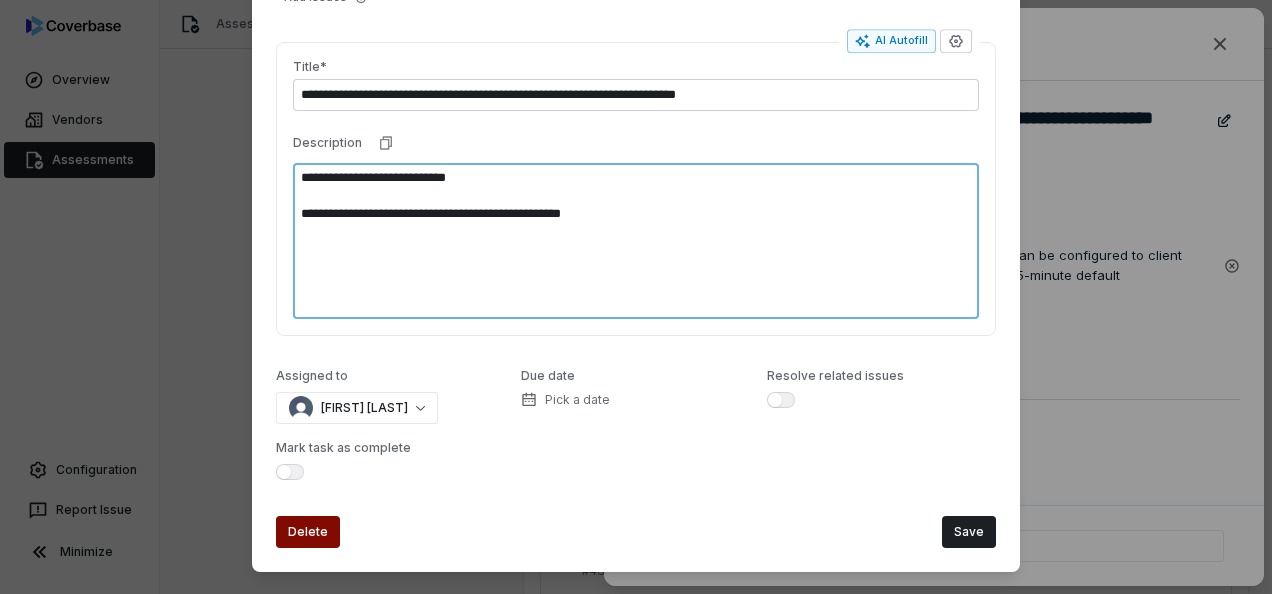 type on "*" 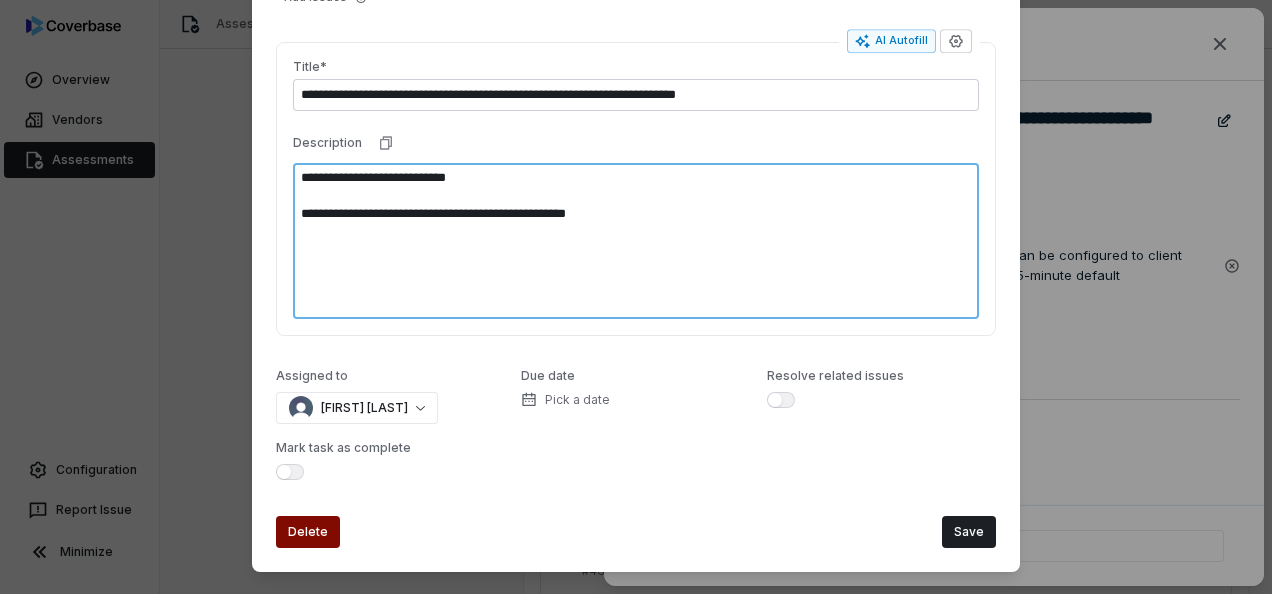 type on "*" 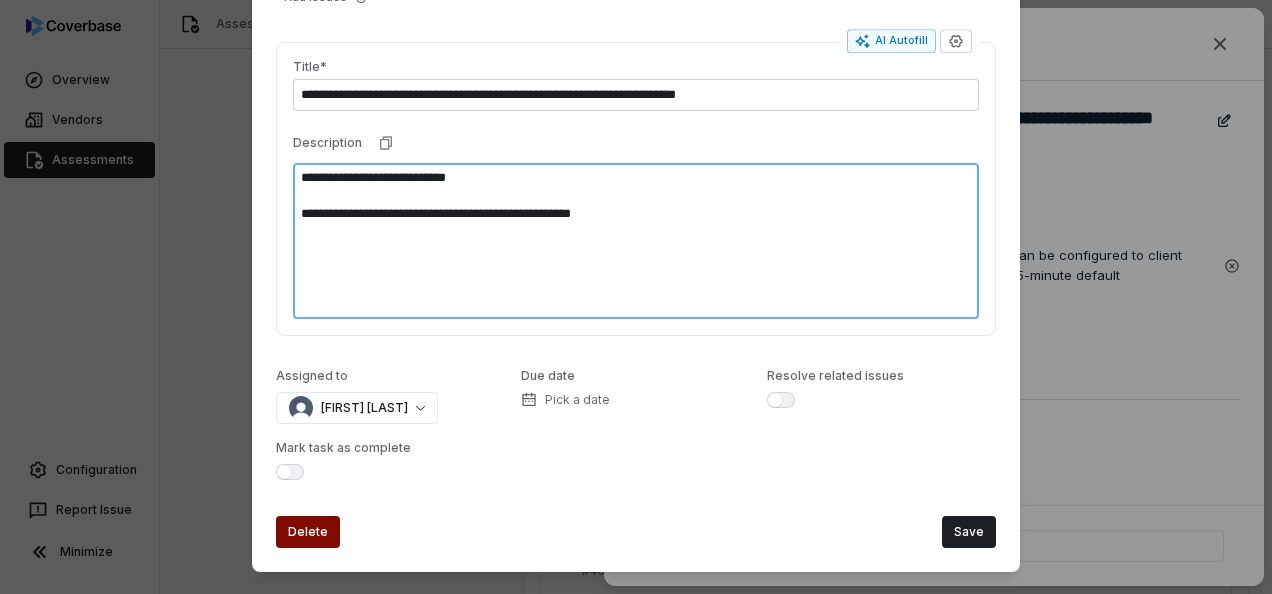 type 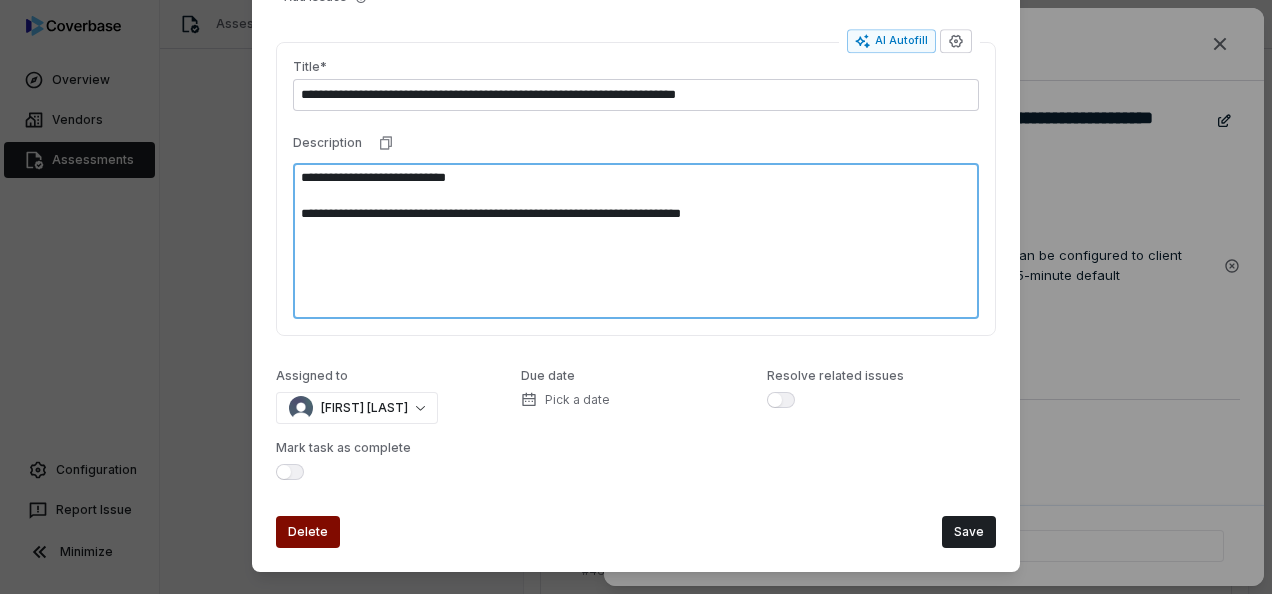 drag, startPoint x: 500, startPoint y: 208, endPoint x: 491, endPoint y: 216, distance: 12.0415945 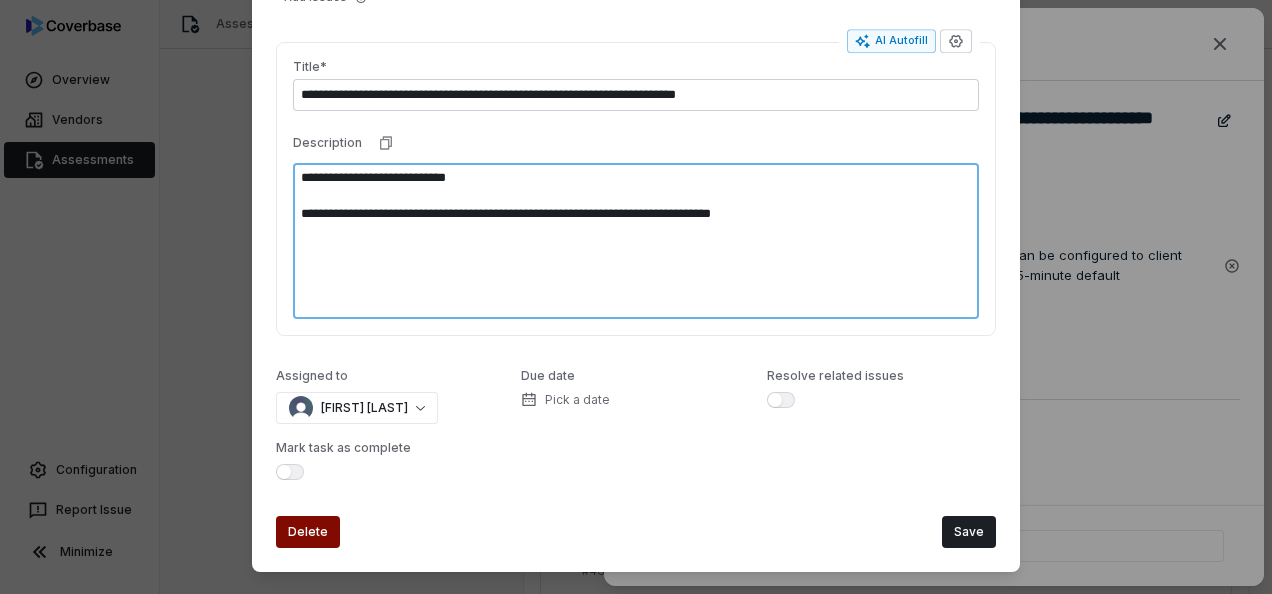 click on "**********" at bounding box center [636, 241] 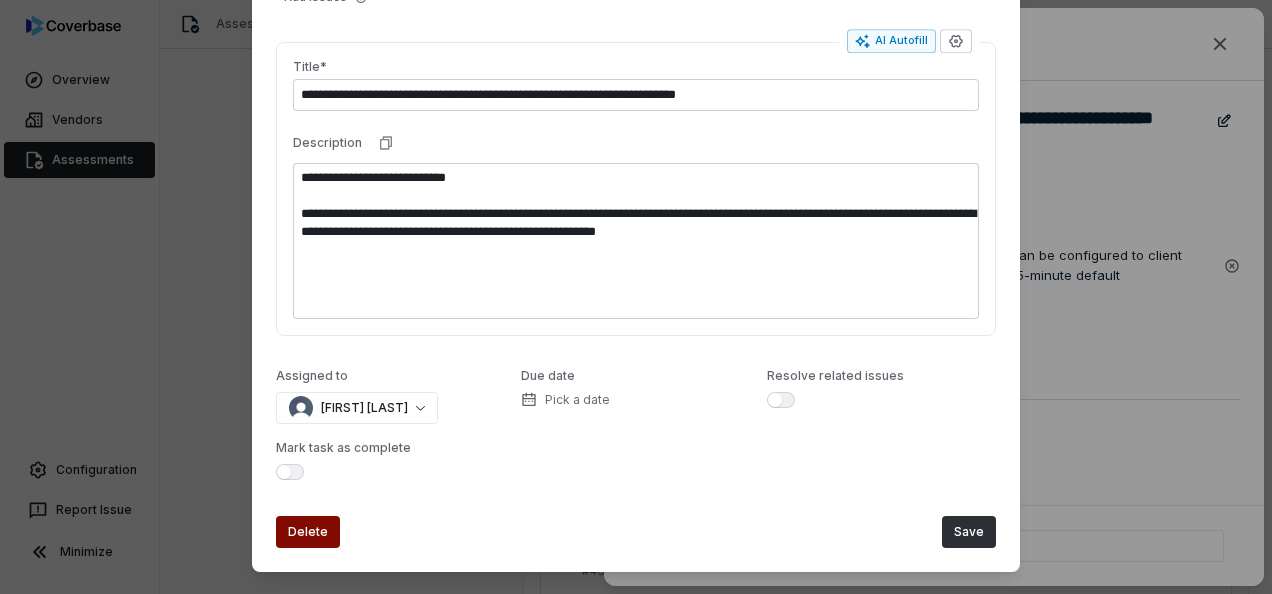 click on "Save" at bounding box center (969, 532) 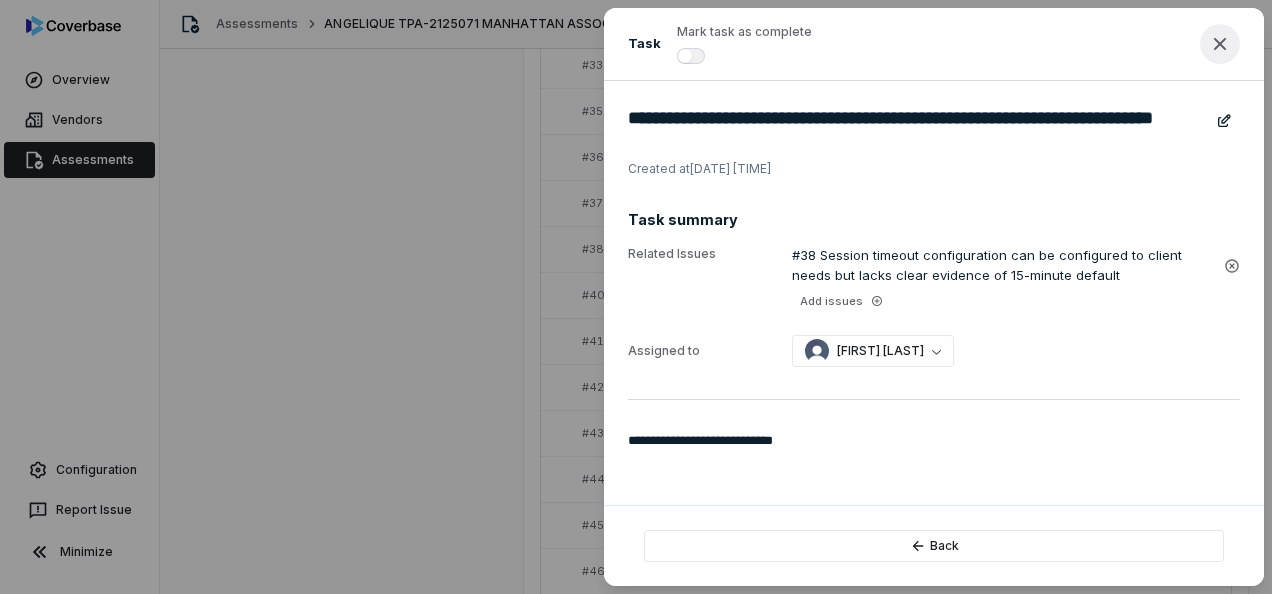 click 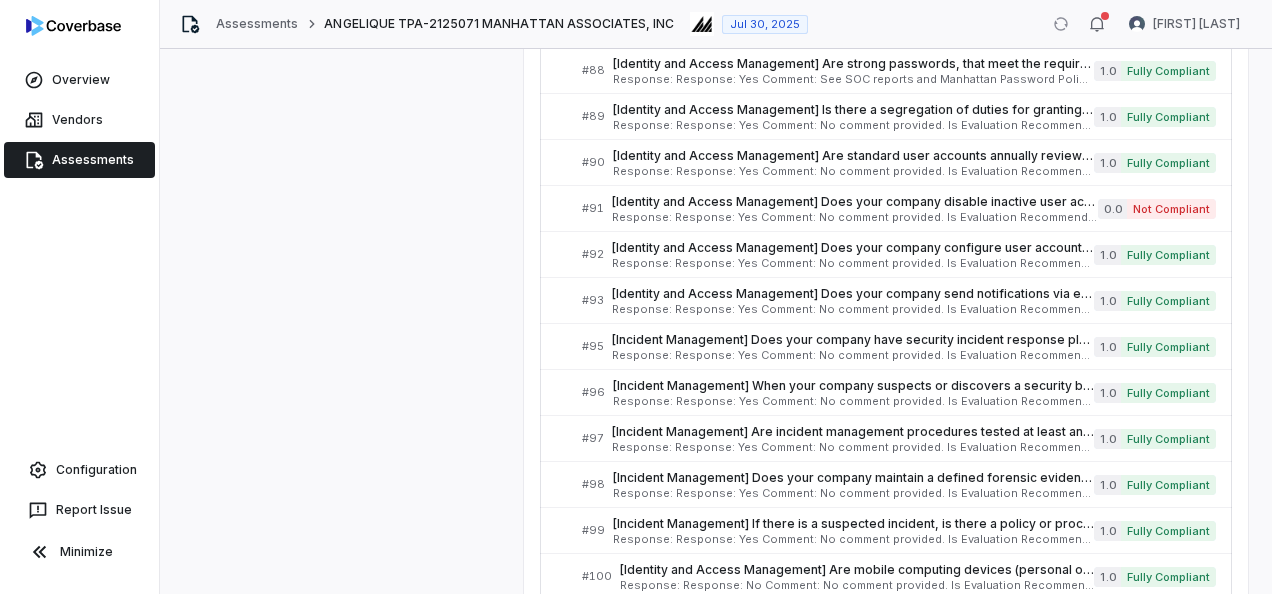 scroll, scrollTop: 3037, scrollLeft: 0, axis: vertical 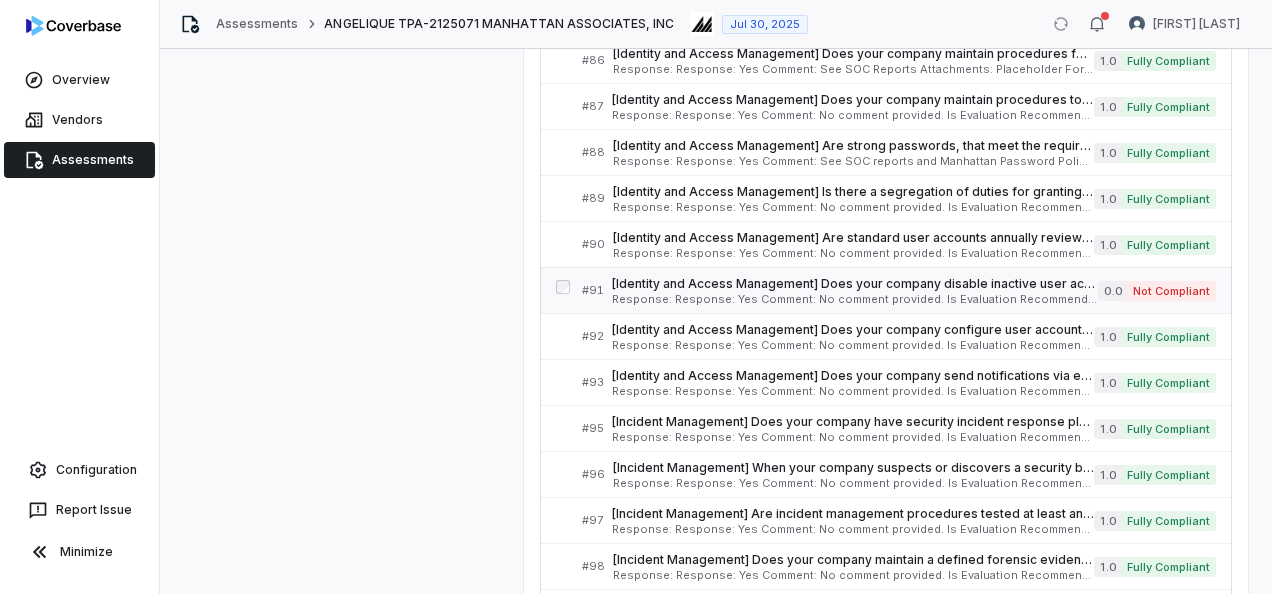 click on "Response: Response: Yes
Comment: No comment provided.
Is Evaluation Recommended: No" at bounding box center [855, 299] 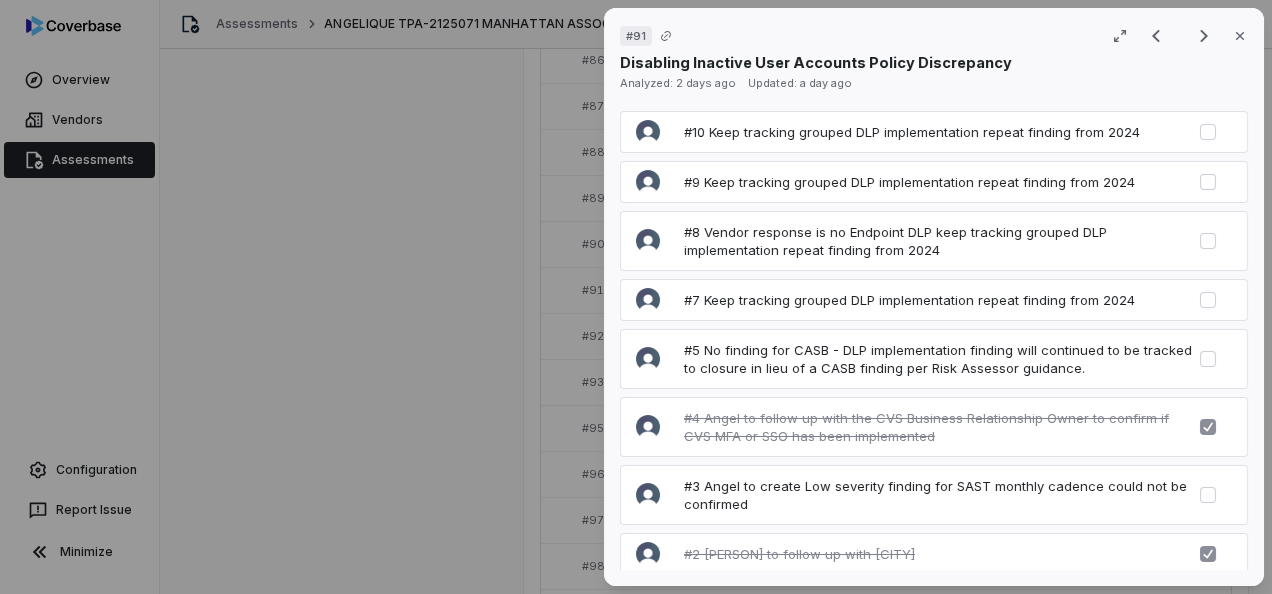 scroll, scrollTop: 3485, scrollLeft: 0, axis: vertical 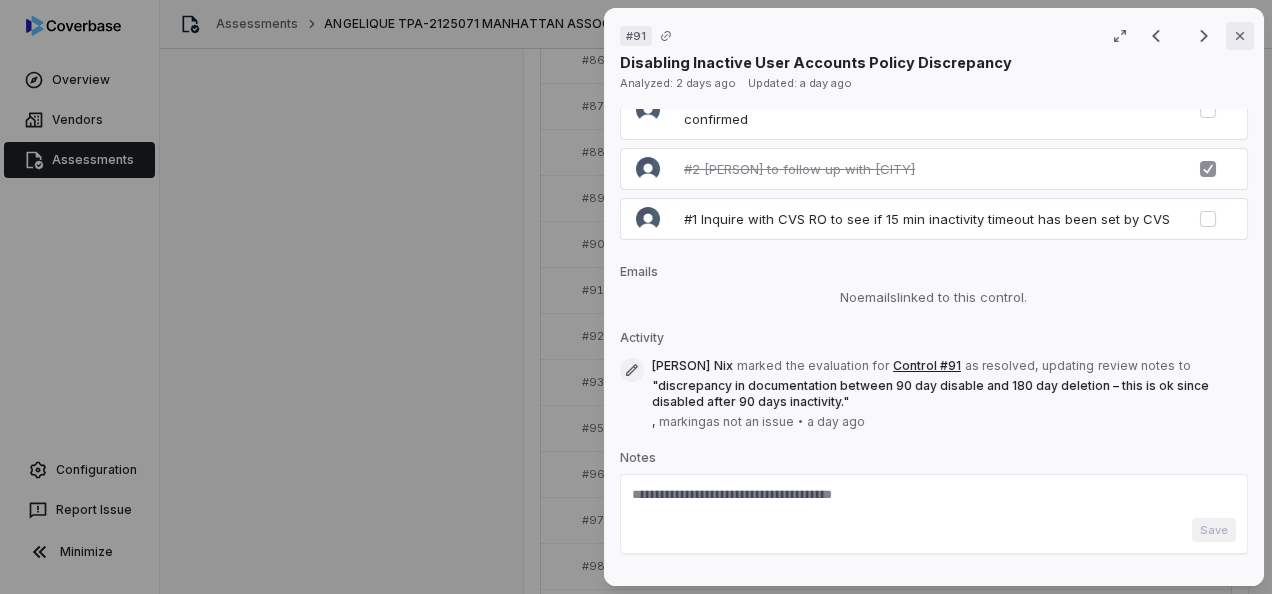 click 